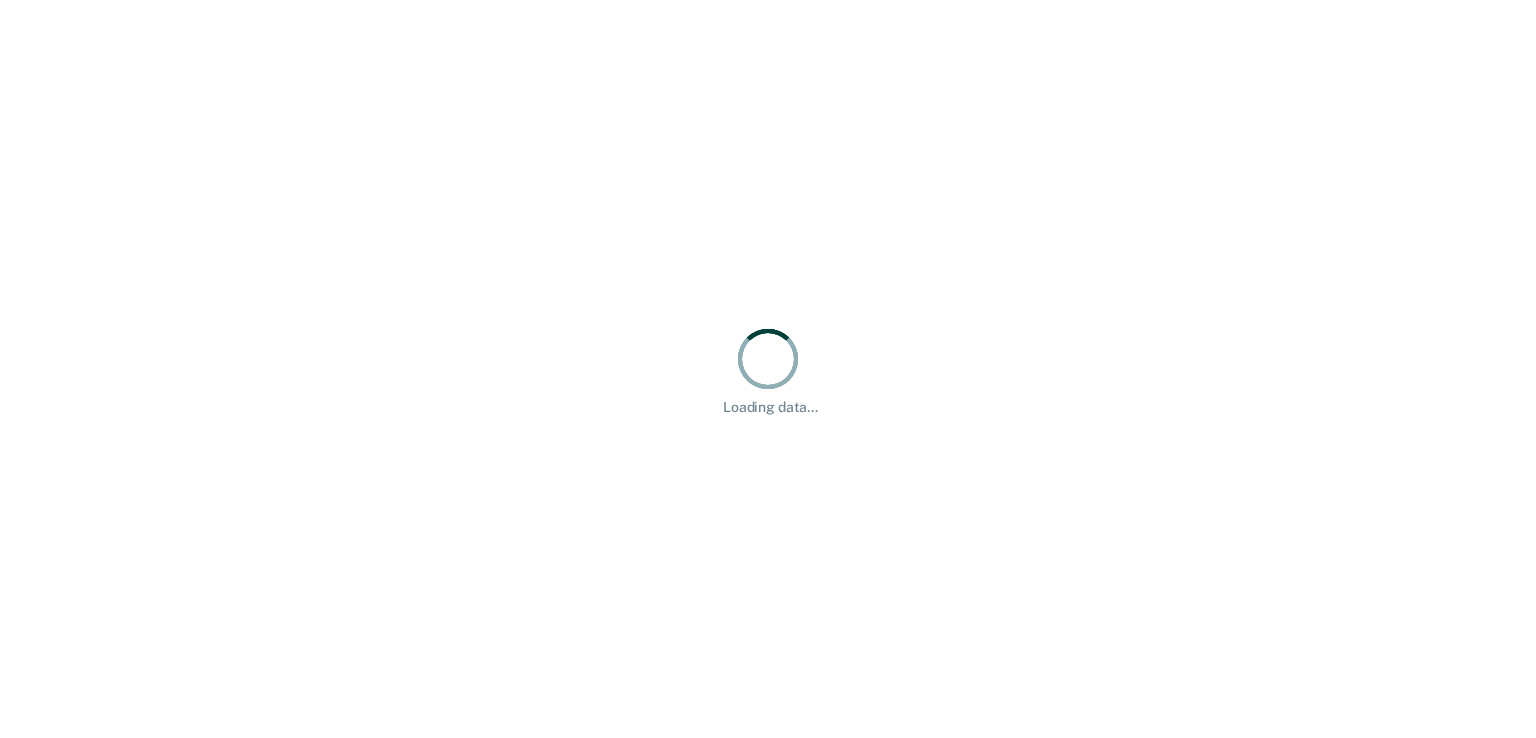 scroll, scrollTop: 0, scrollLeft: 0, axis: both 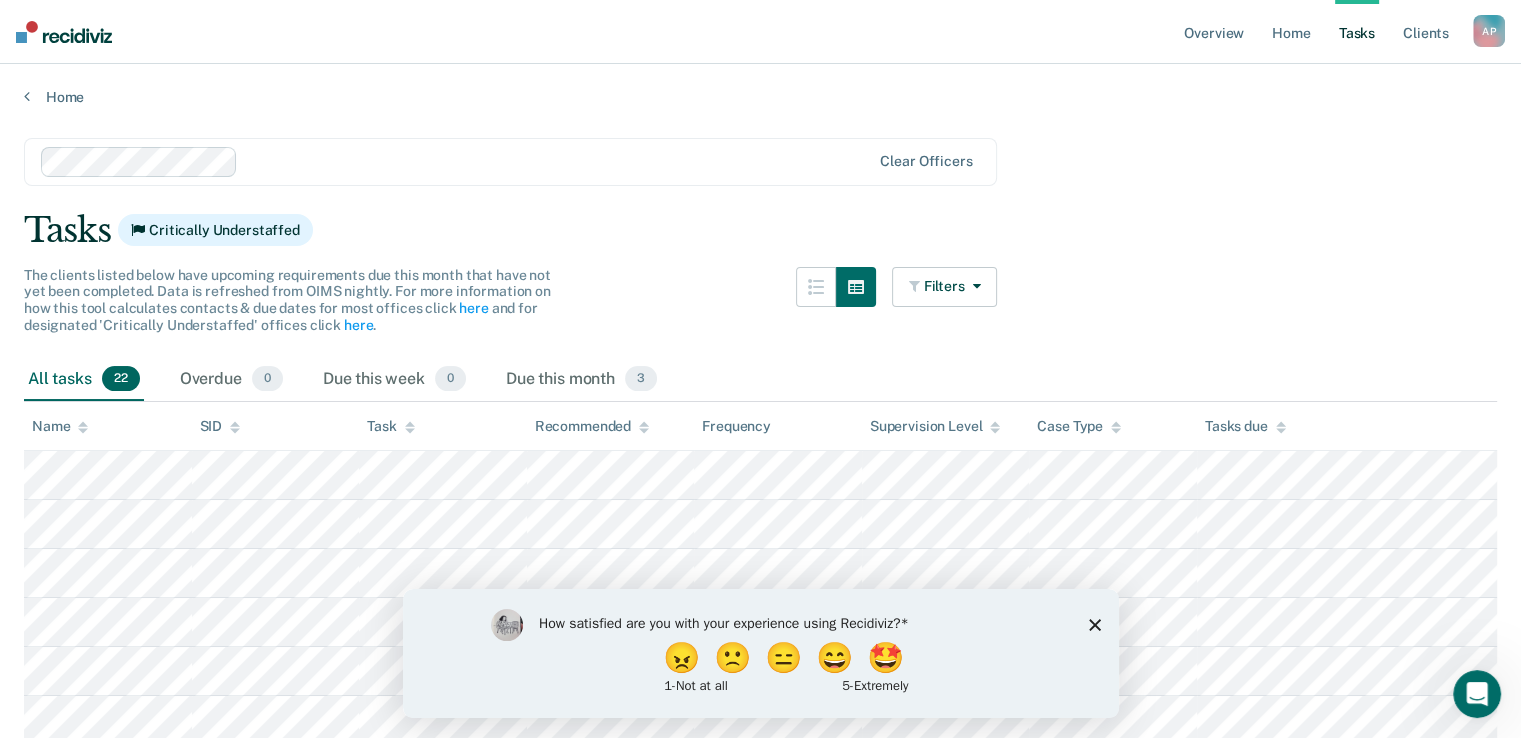 click on "How satisfied are you with your experience using Recidiviz? 😠 🙁 😑 😄 🤩 1  -  Not at all 5  -  Extremely" at bounding box center [760, 652] 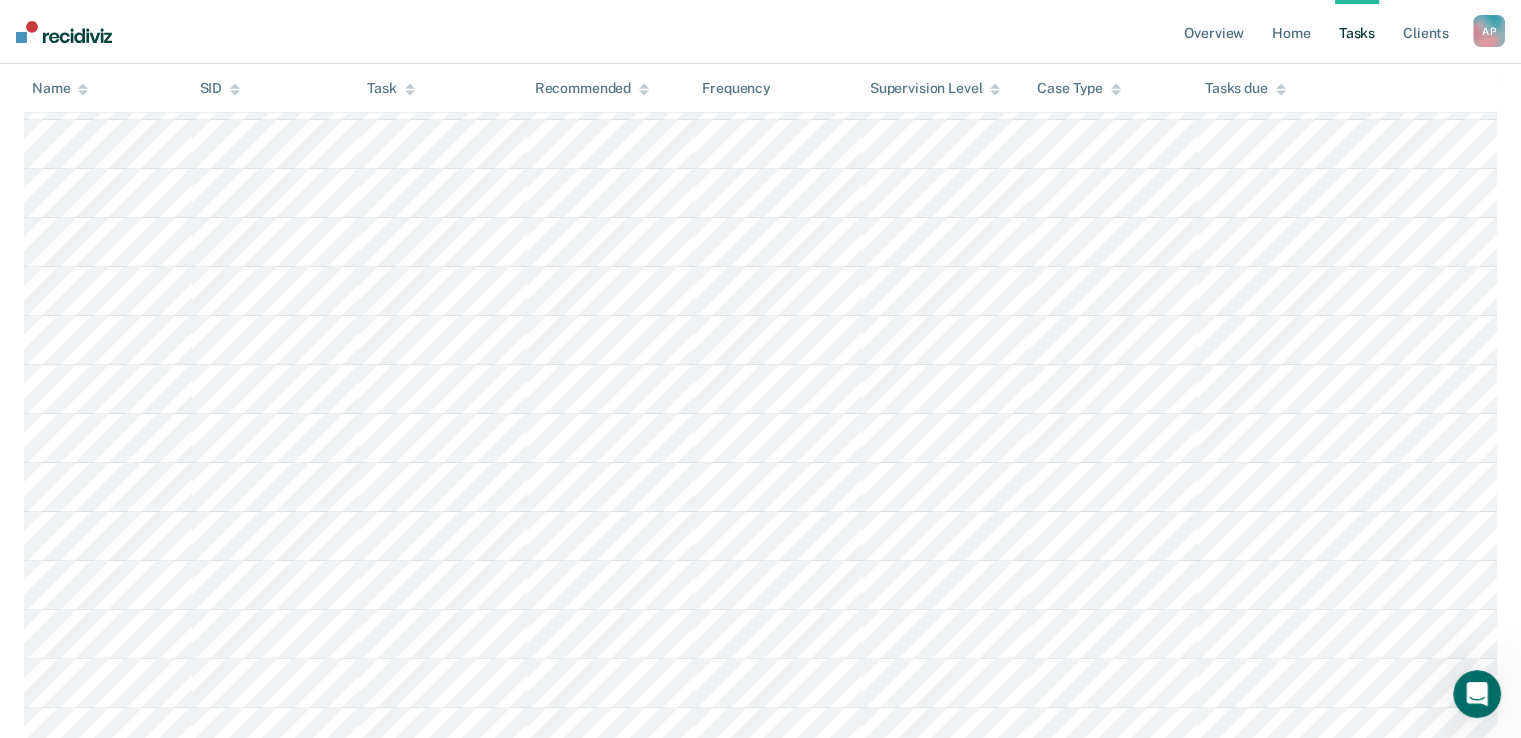 scroll, scrollTop: 0, scrollLeft: 0, axis: both 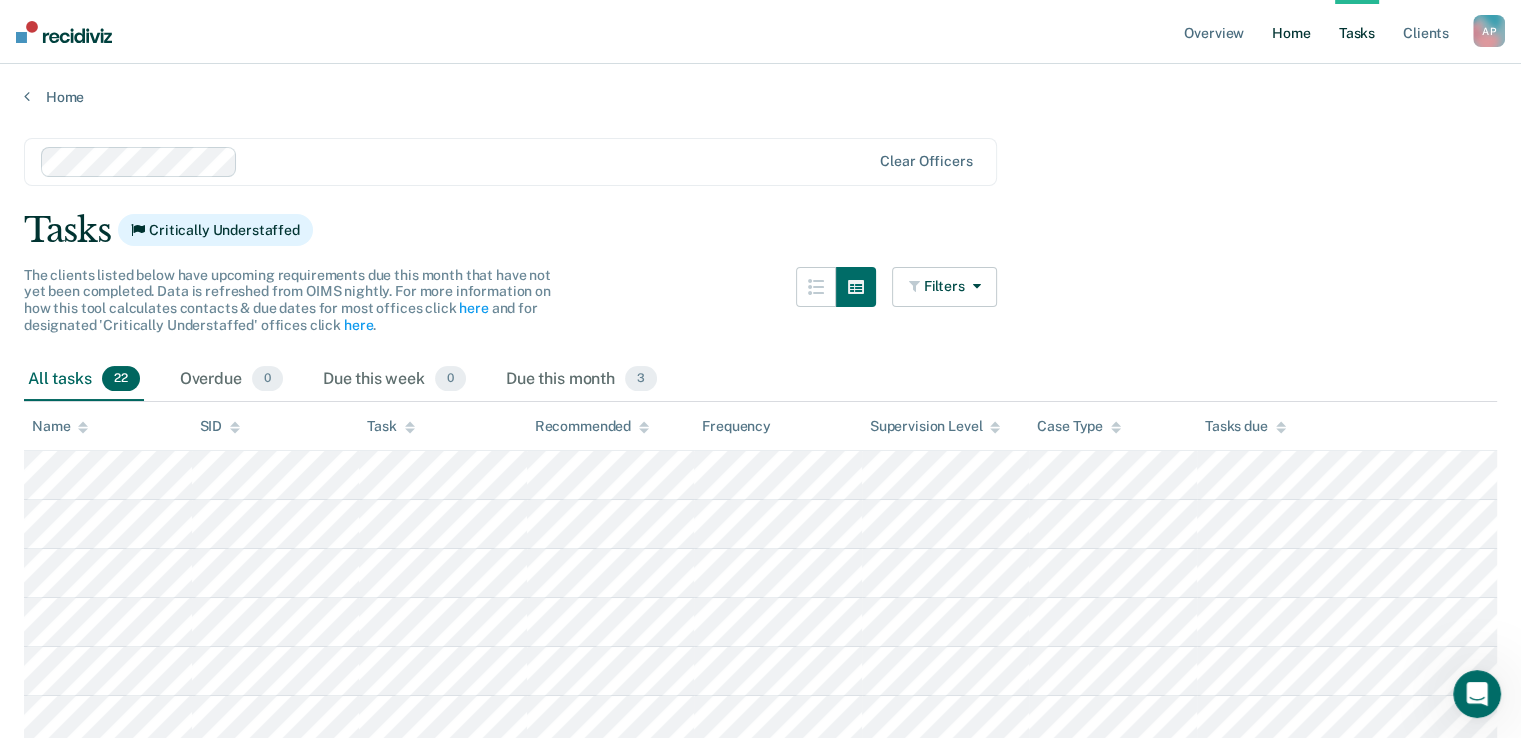 click on "Home" at bounding box center [1291, 32] 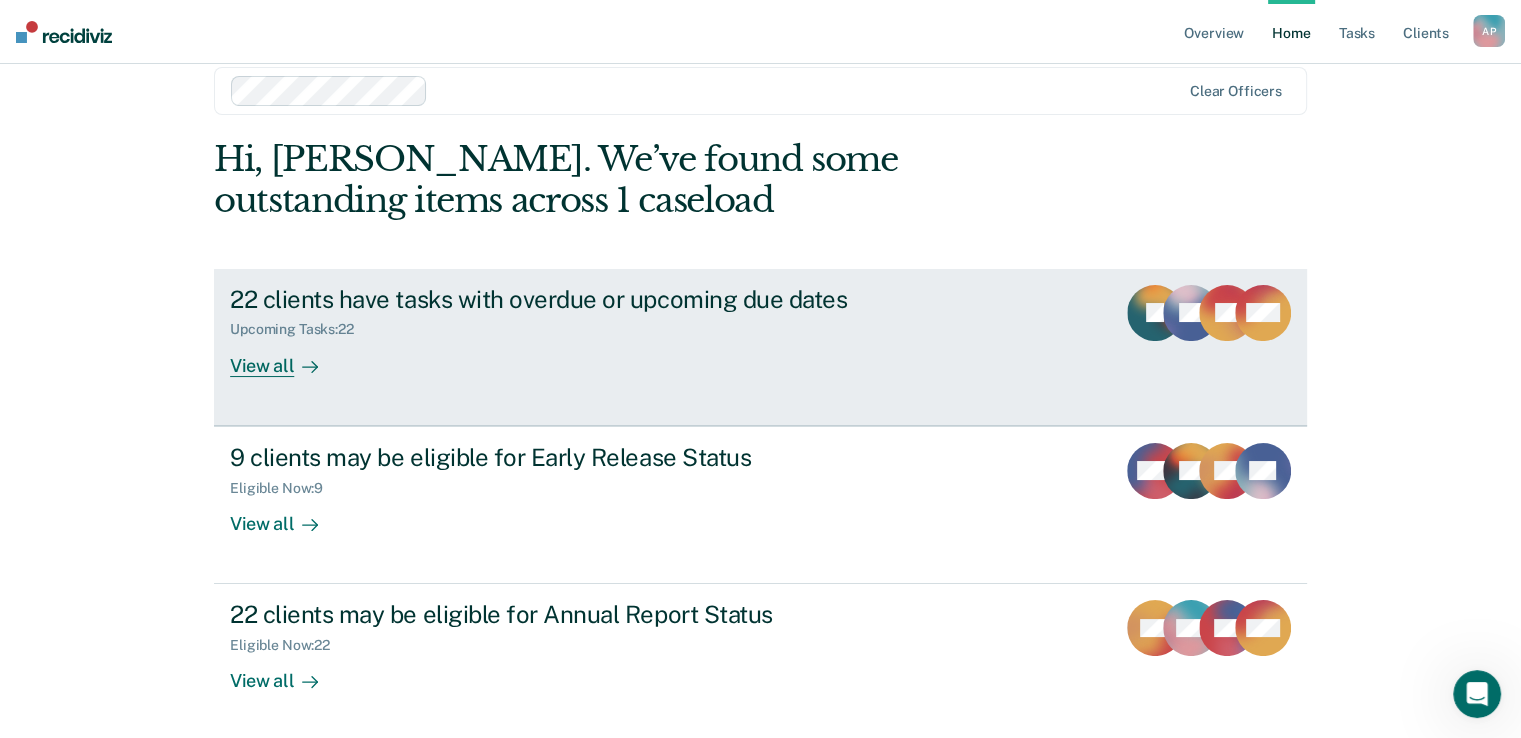 scroll, scrollTop: 0, scrollLeft: 0, axis: both 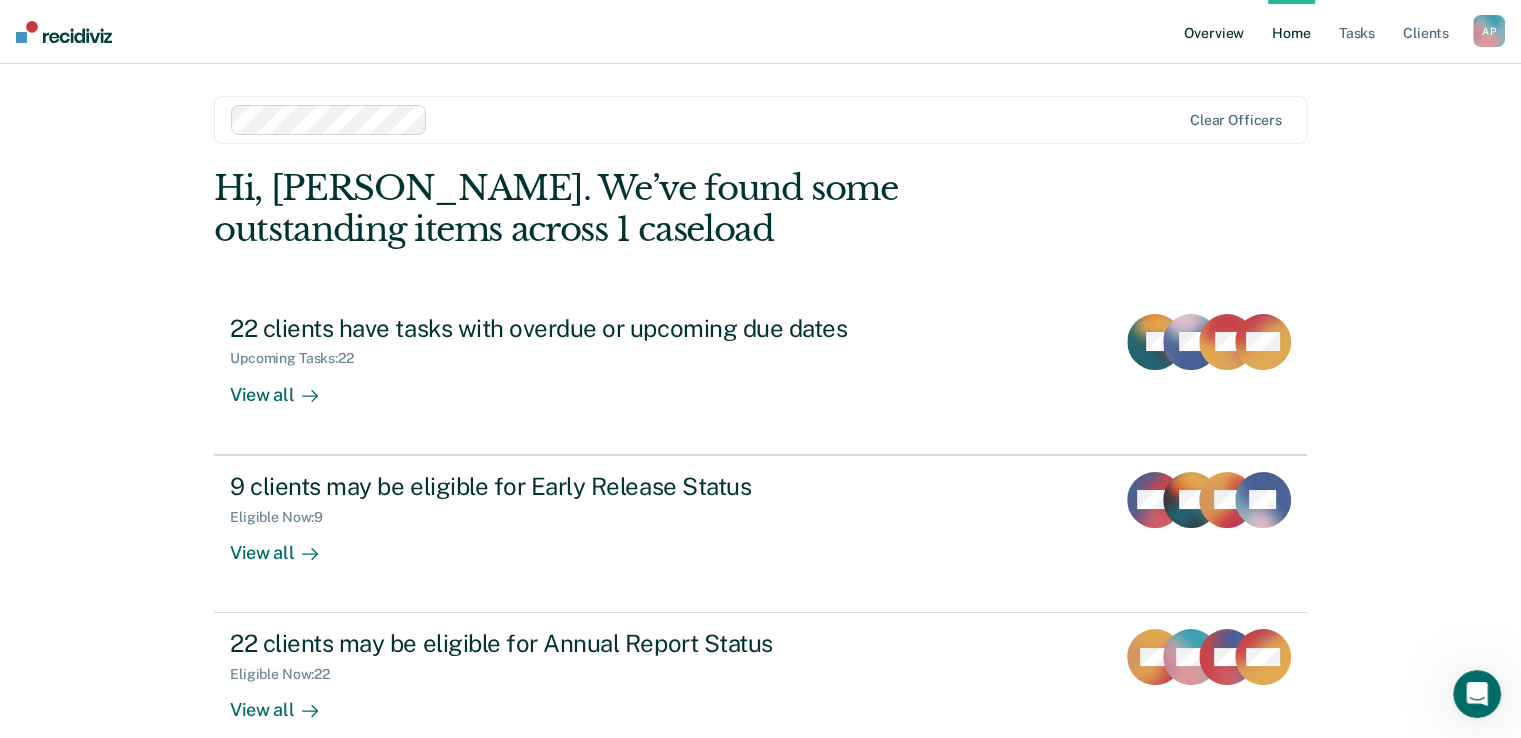 click on "Overview" at bounding box center (1214, 32) 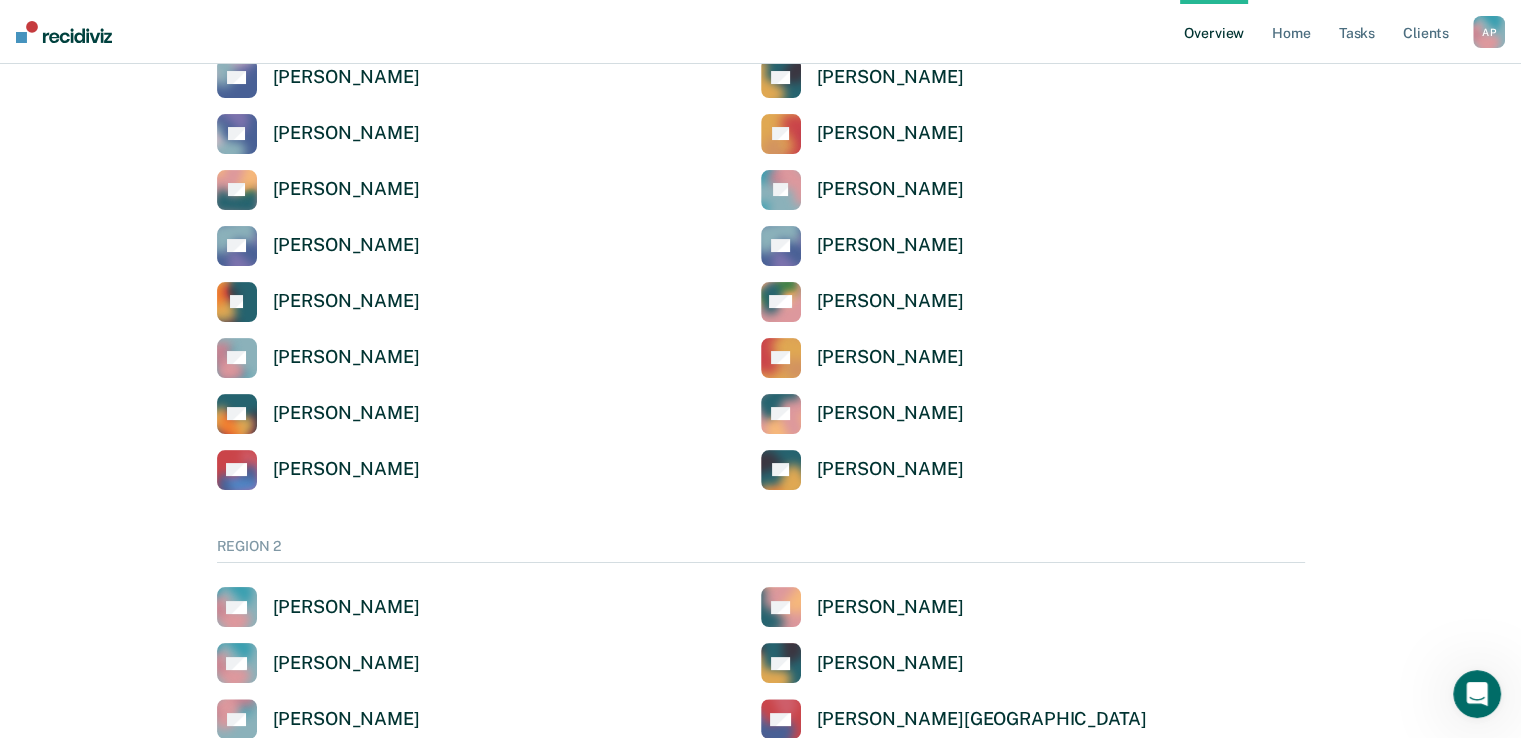 scroll, scrollTop: 0, scrollLeft: 0, axis: both 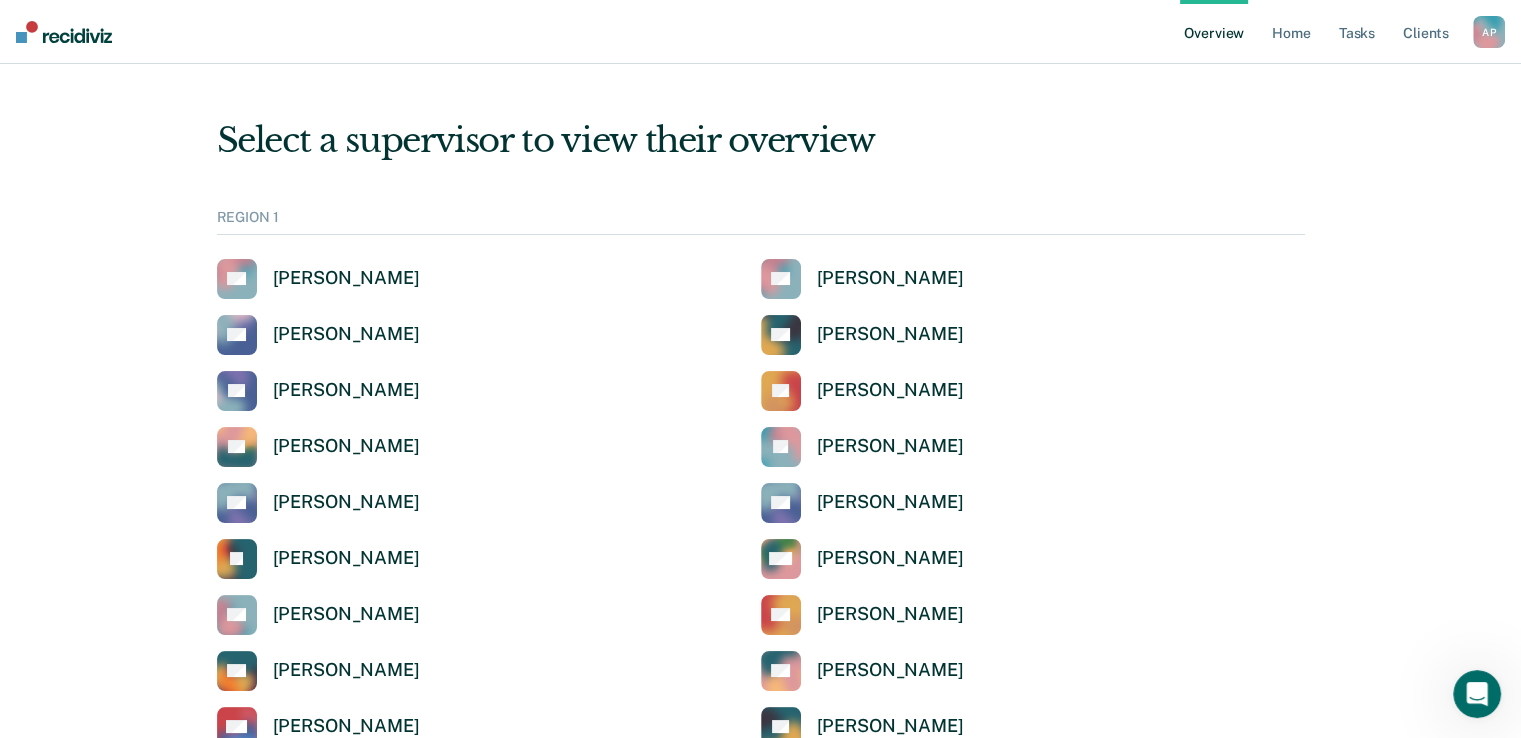 click on "Overview" at bounding box center (1214, 32) 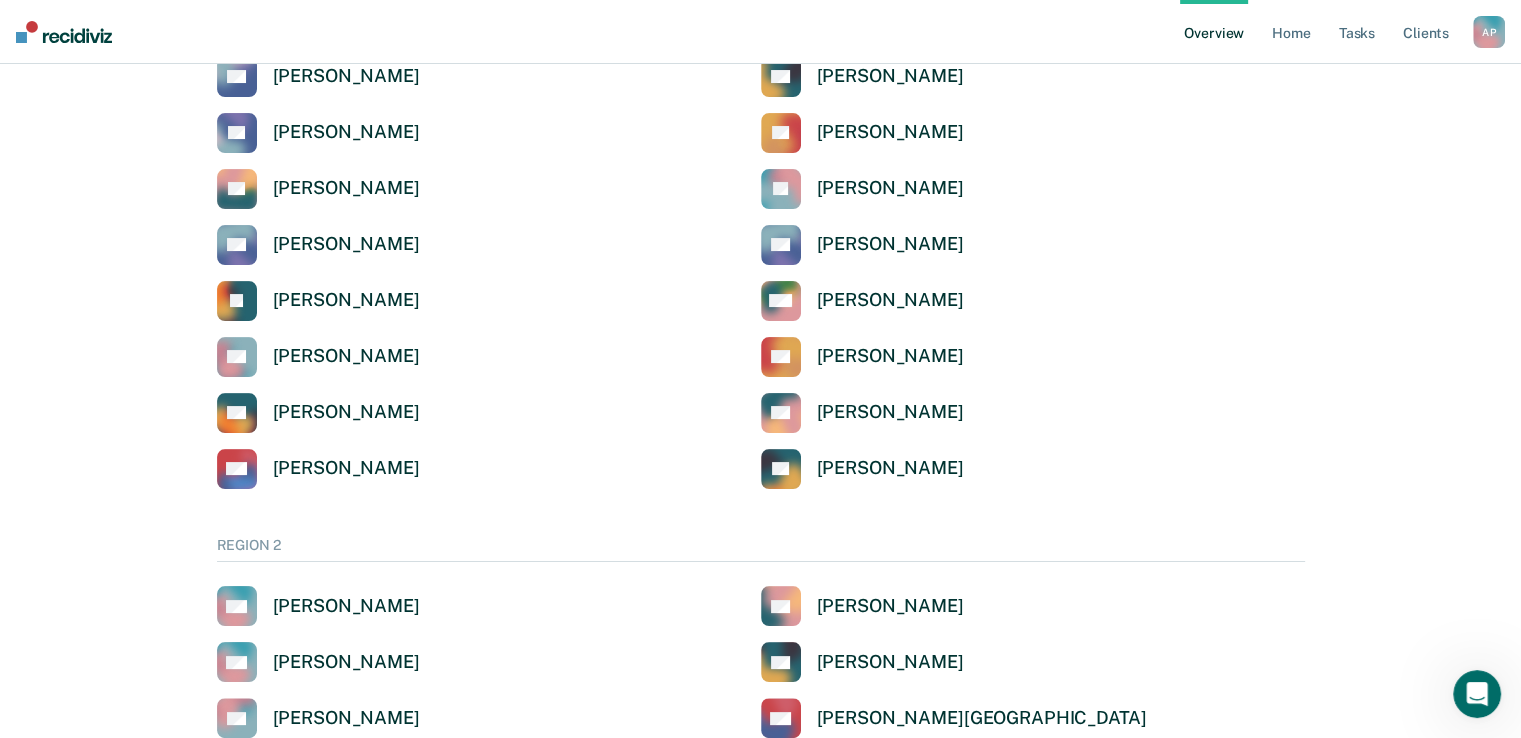 scroll, scrollTop: 100, scrollLeft: 0, axis: vertical 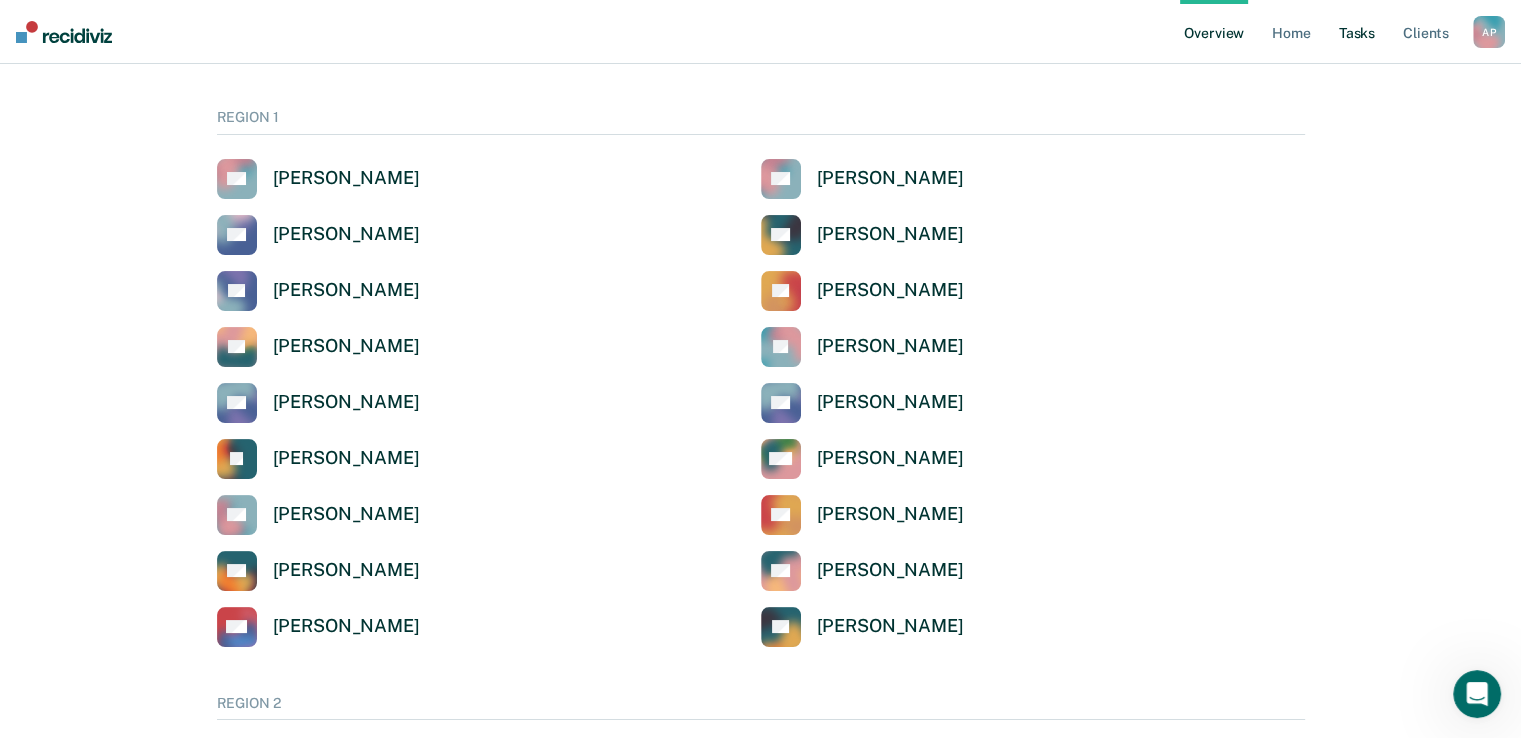 click on "Tasks" at bounding box center [1357, 32] 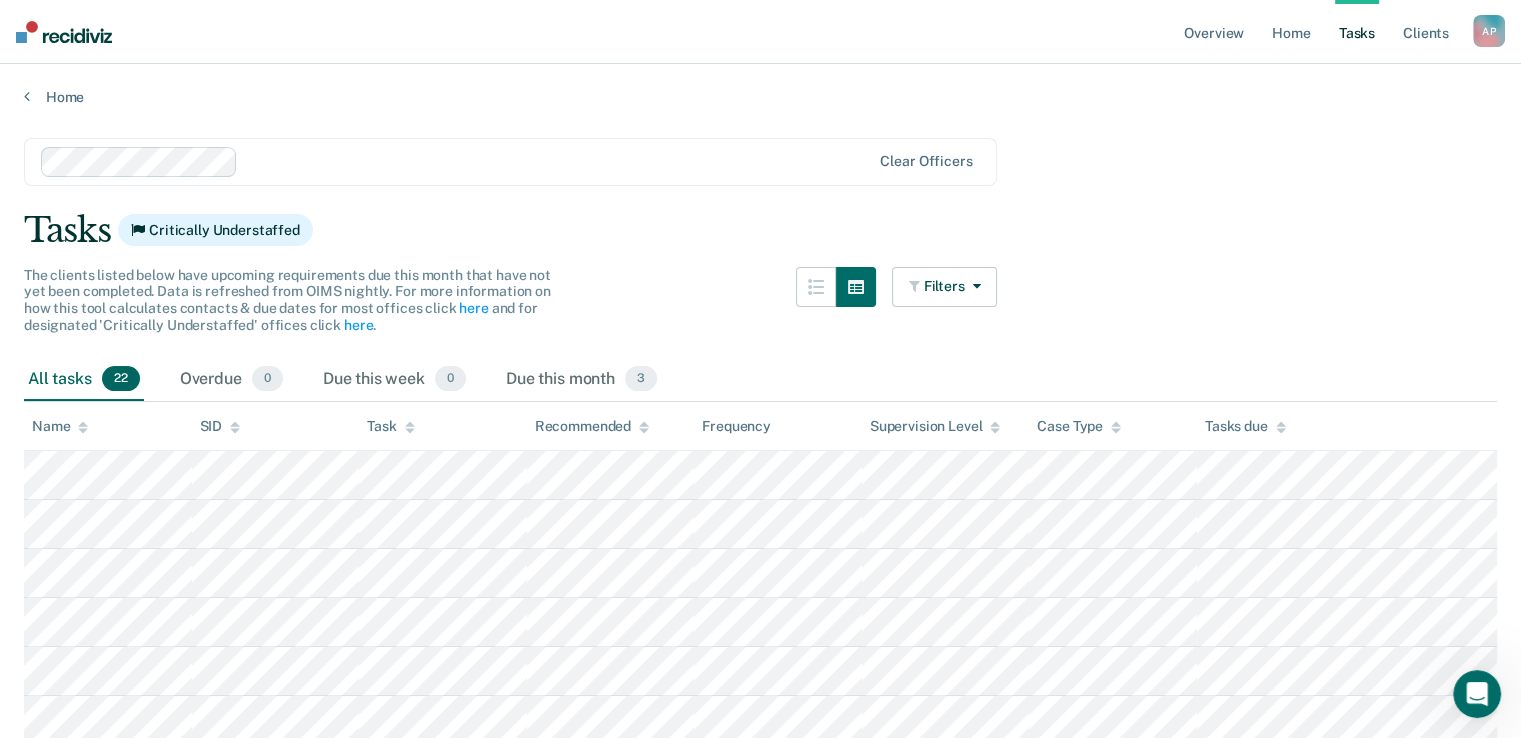 click on "Tasks" at bounding box center [1357, 32] 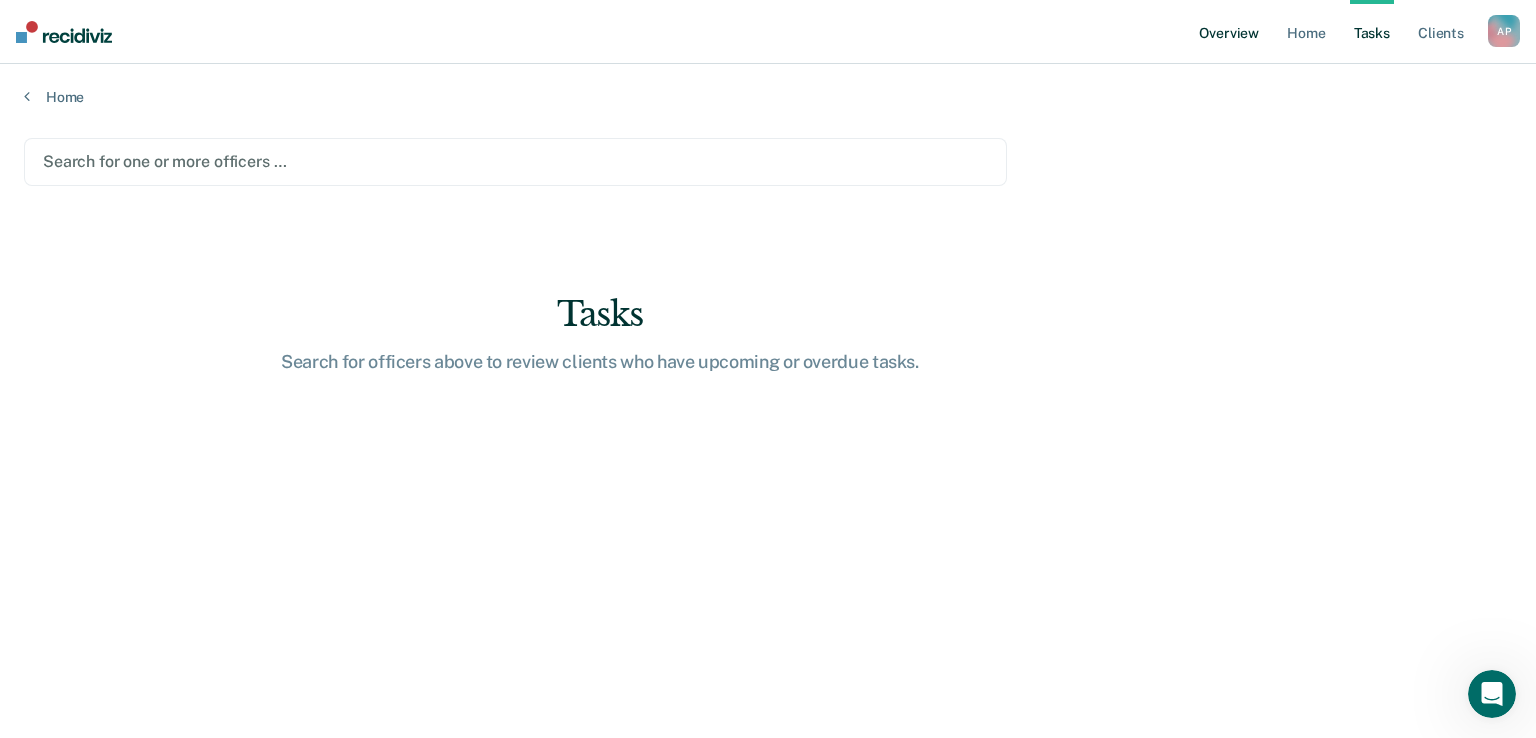 click on "Overview" at bounding box center [1229, 32] 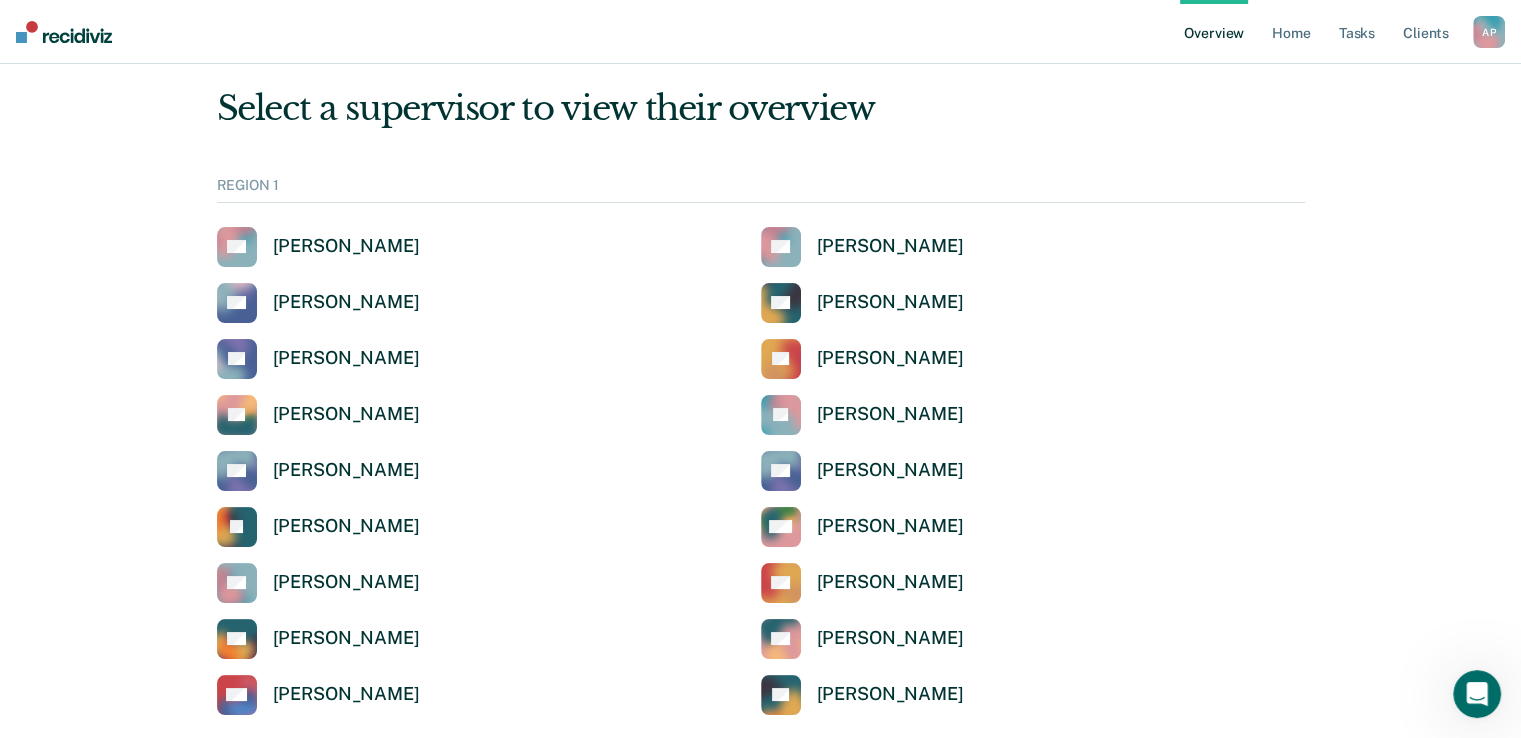 scroll, scrollTop: 0, scrollLeft: 0, axis: both 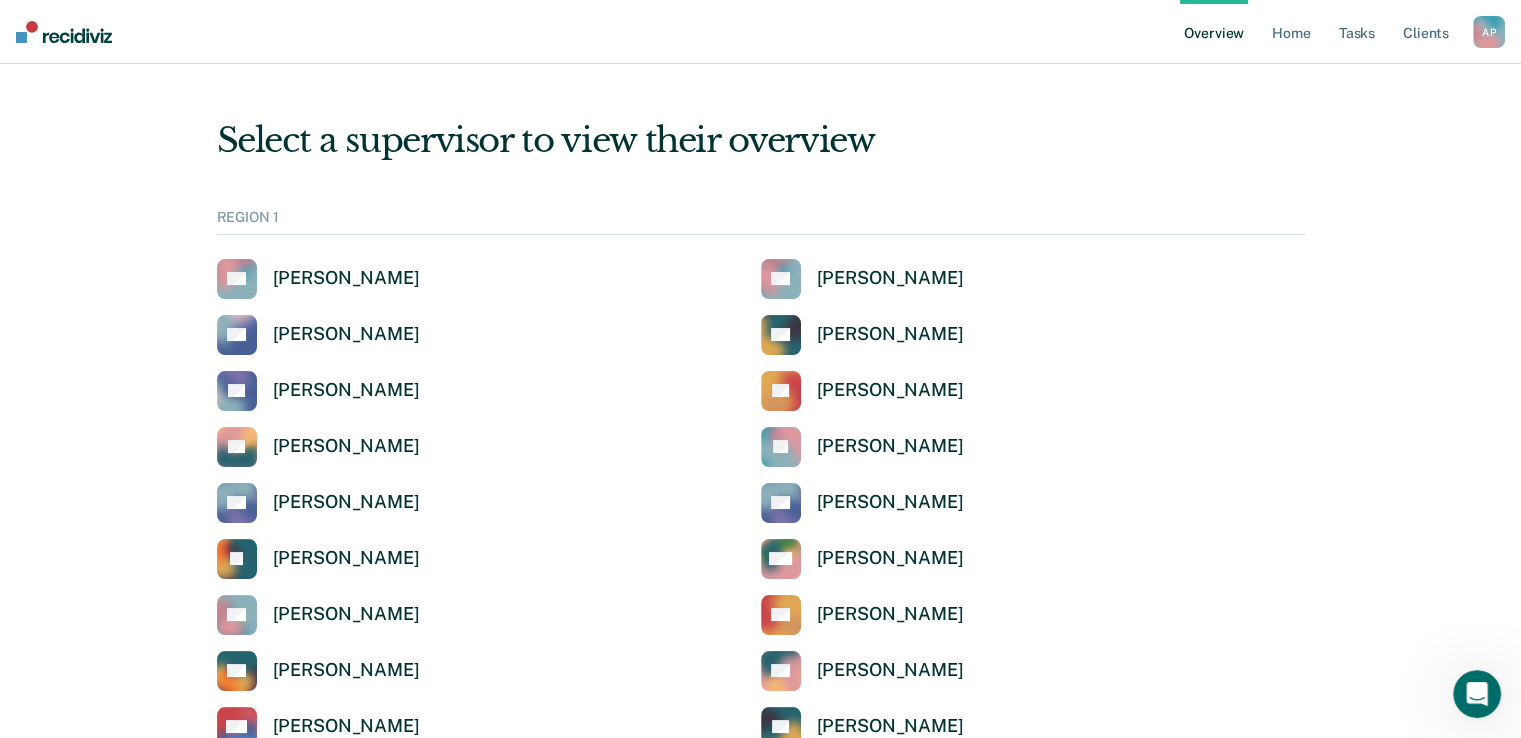 click on "A P" at bounding box center (1489, 32) 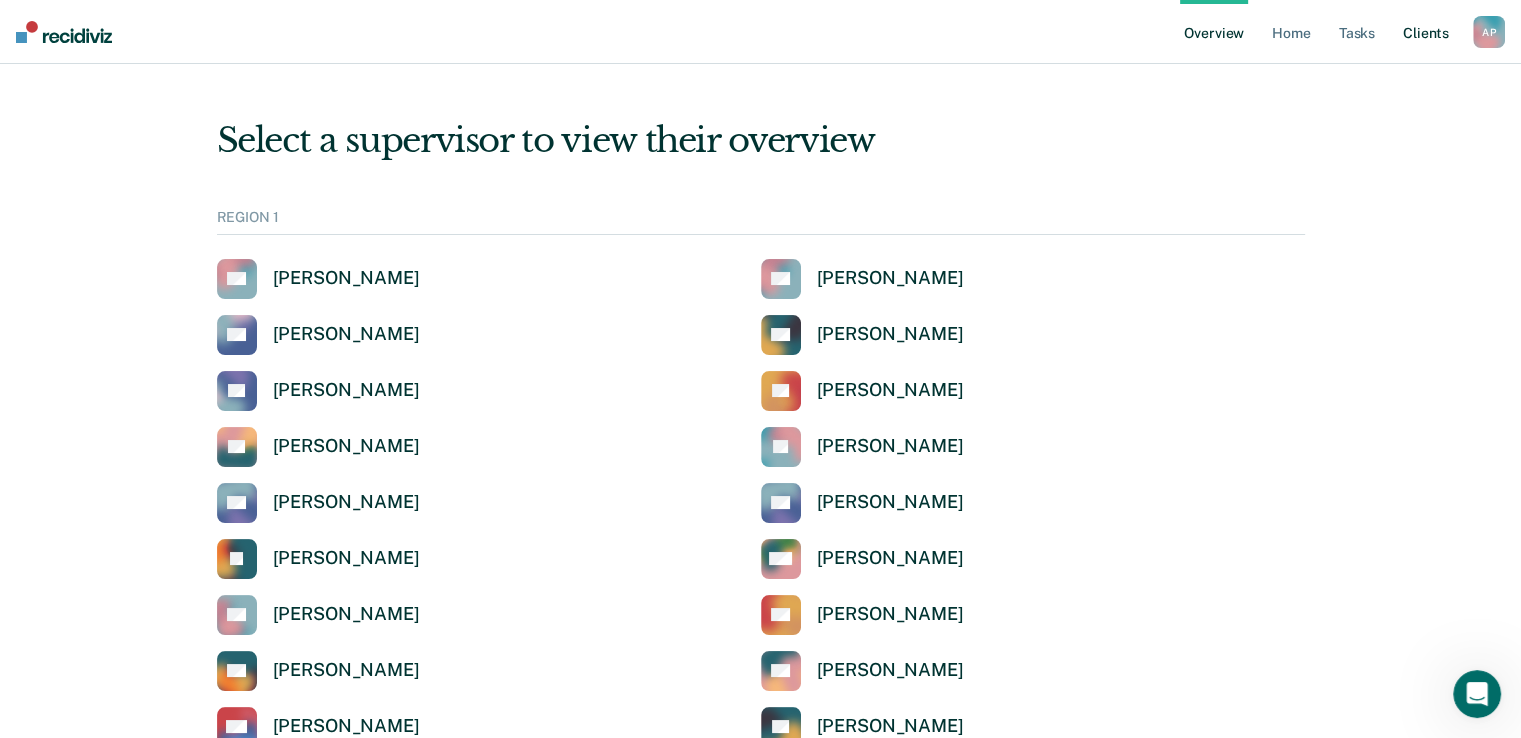 click on "Client s" at bounding box center (1426, 32) 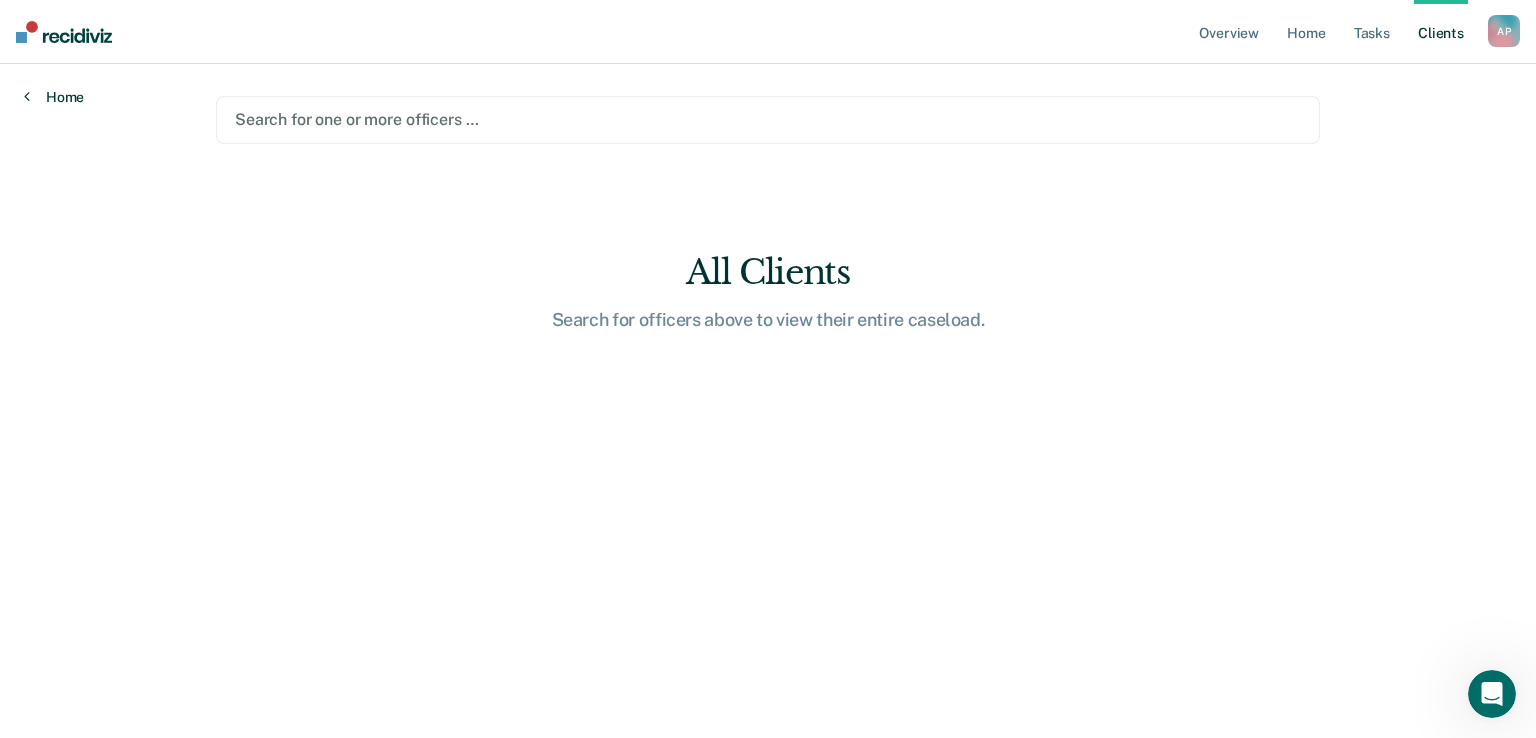 click on "Home" at bounding box center [54, 97] 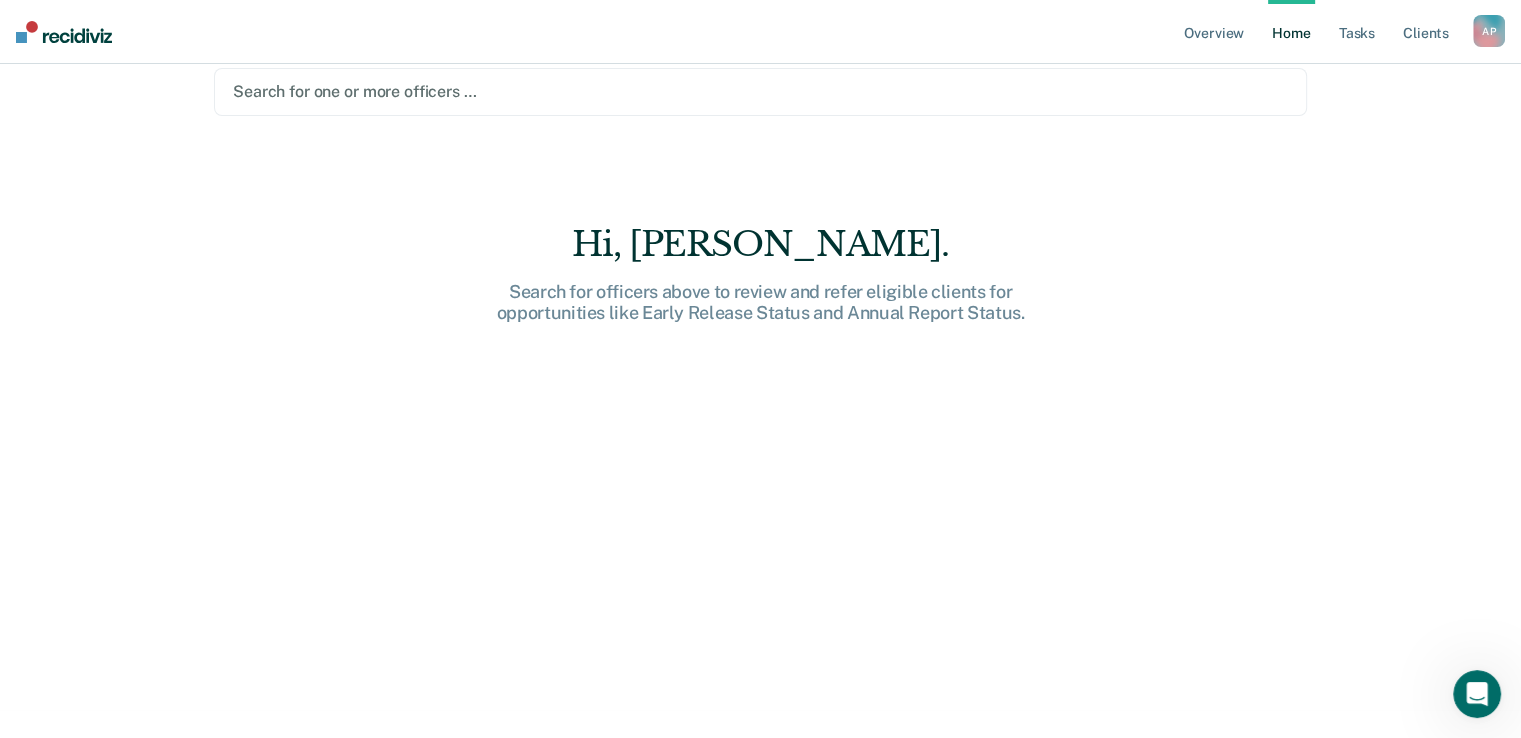 scroll, scrollTop: 0, scrollLeft: 0, axis: both 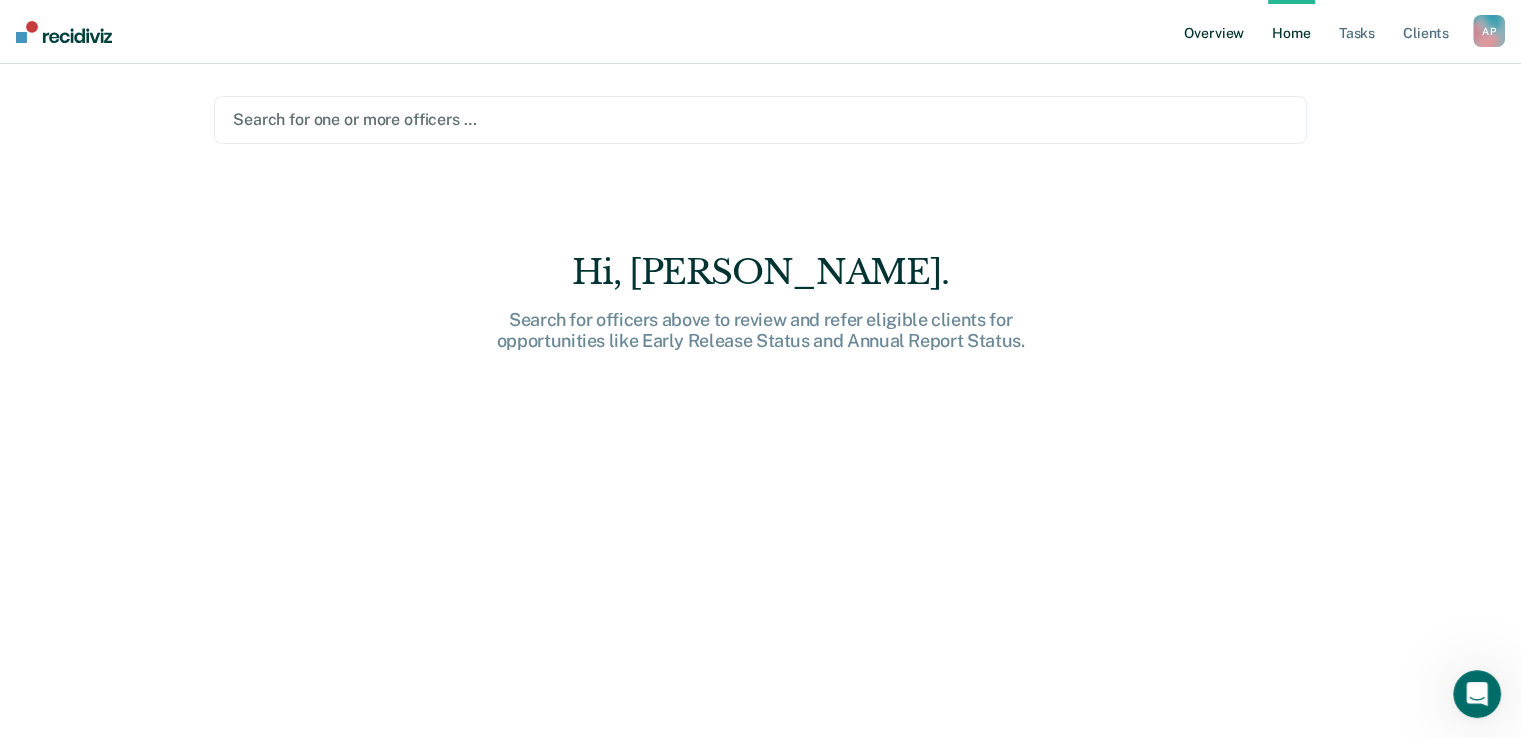 click on "Overview" at bounding box center (1214, 32) 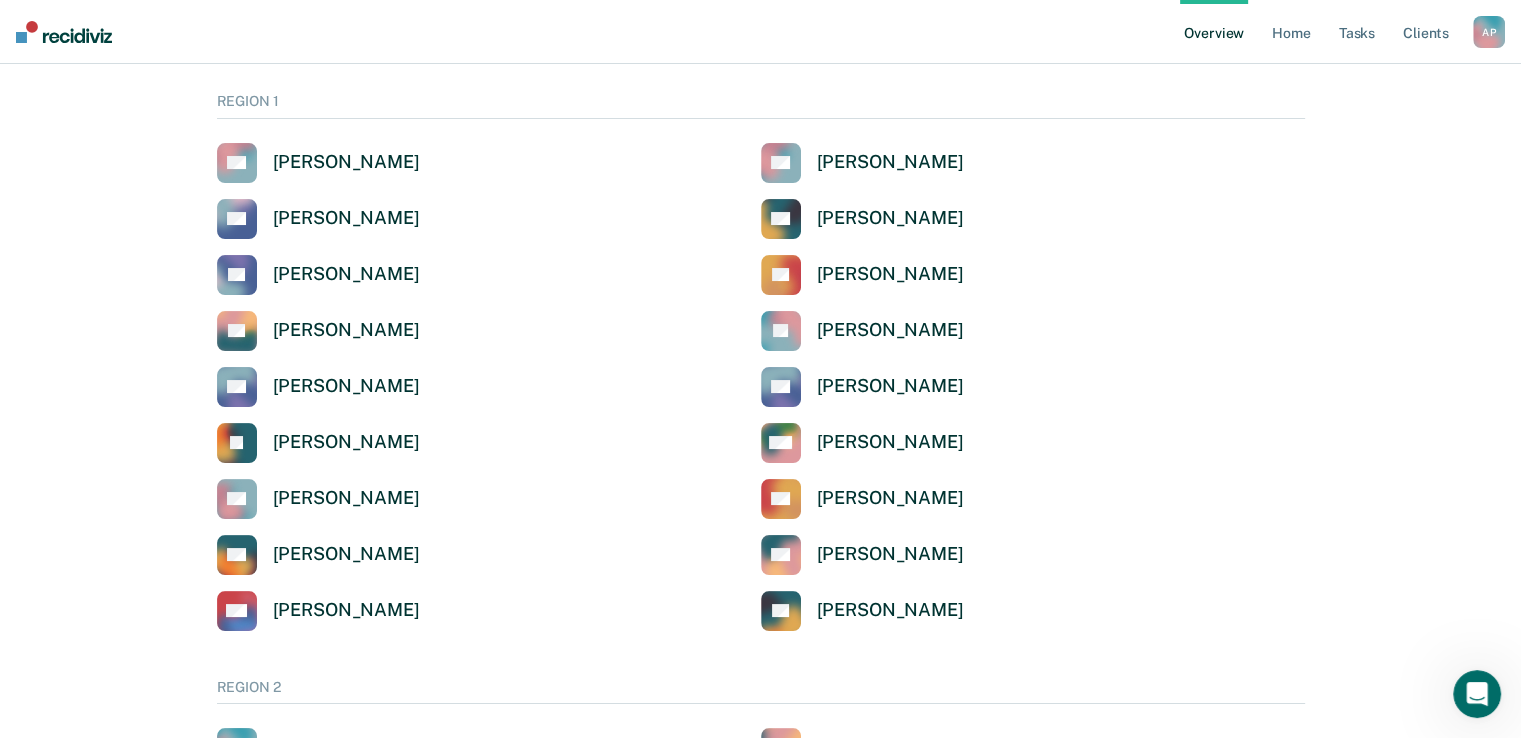 scroll, scrollTop: 0, scrollLeft: 0, axis: both 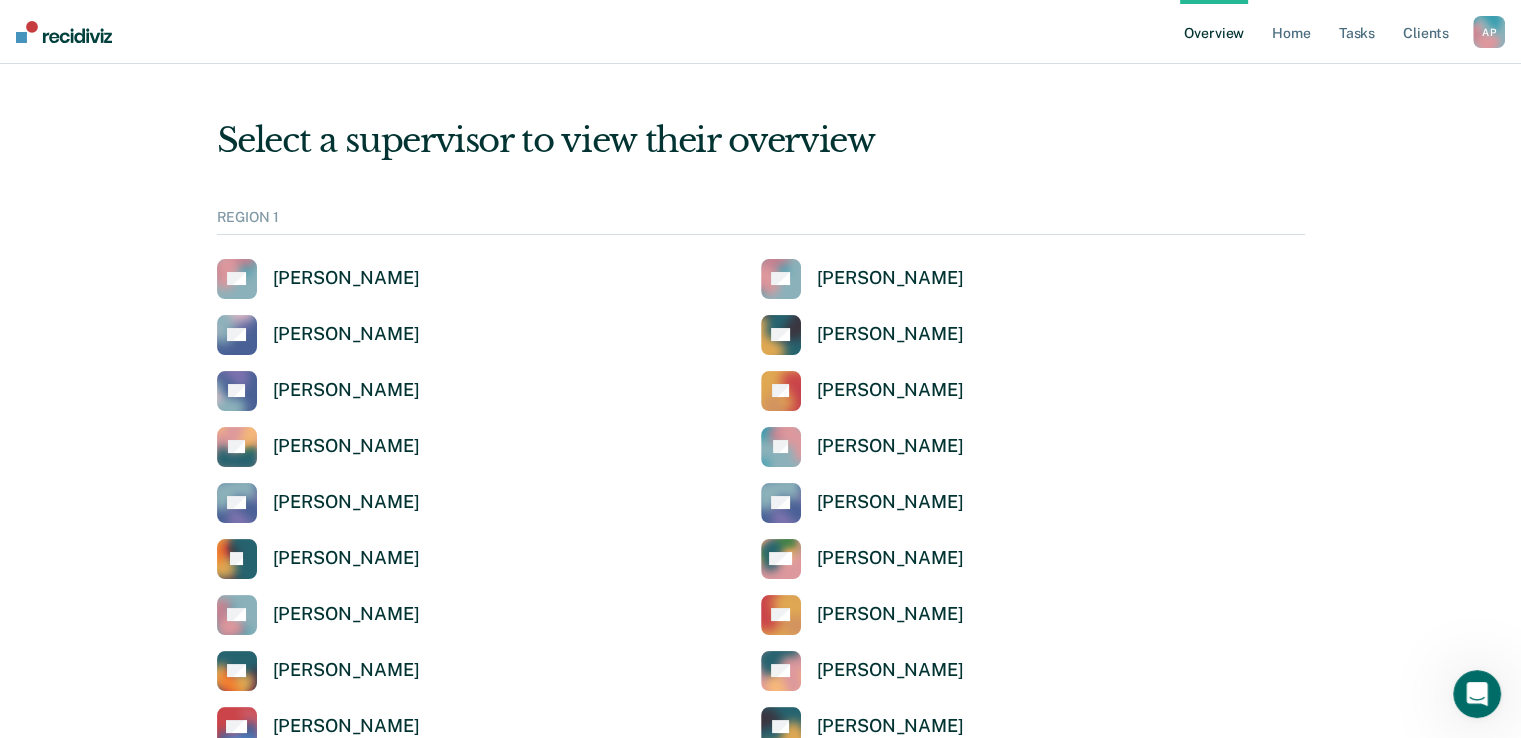 click on "A P" at bounding box center [1489, 32] 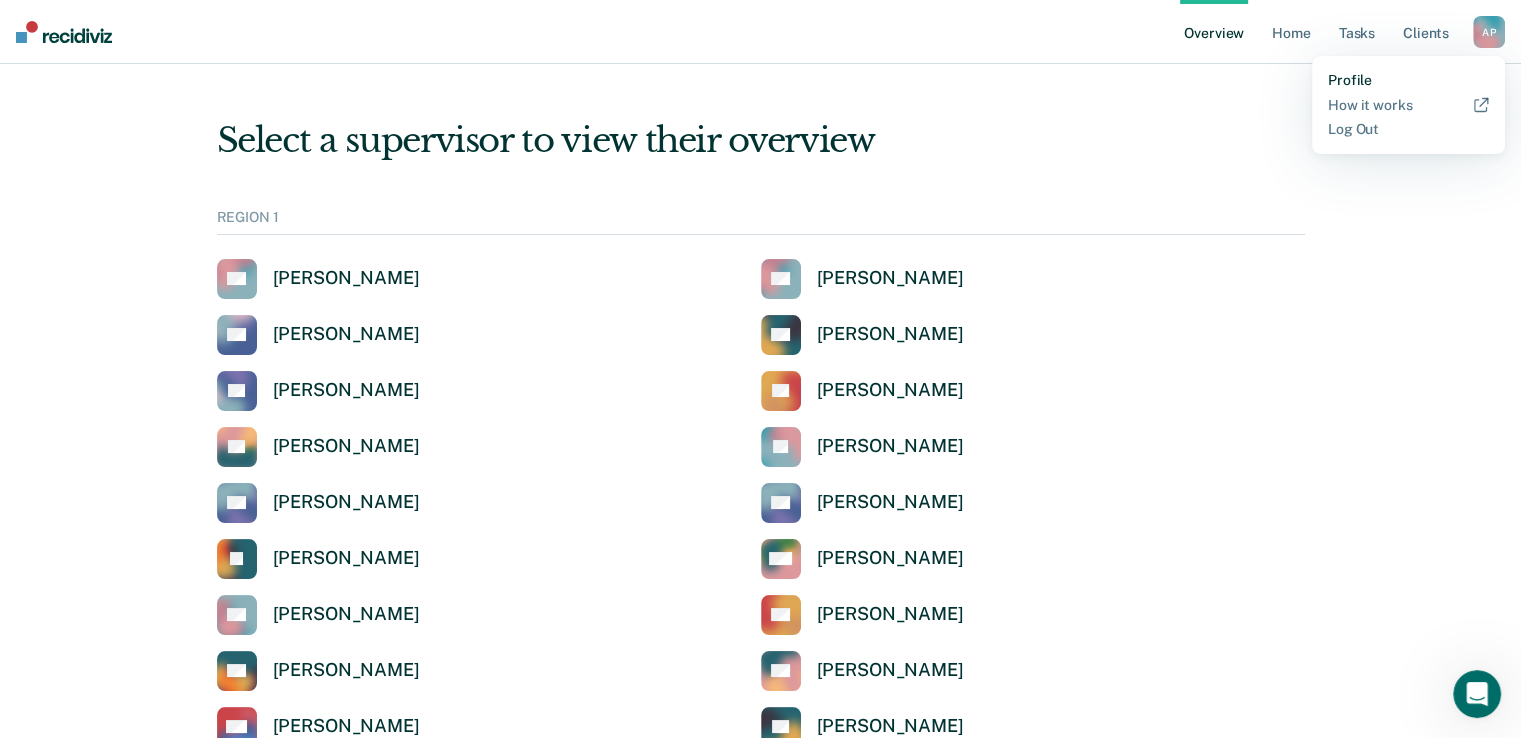 click on "Profile" at bounding box center [1408, 80] 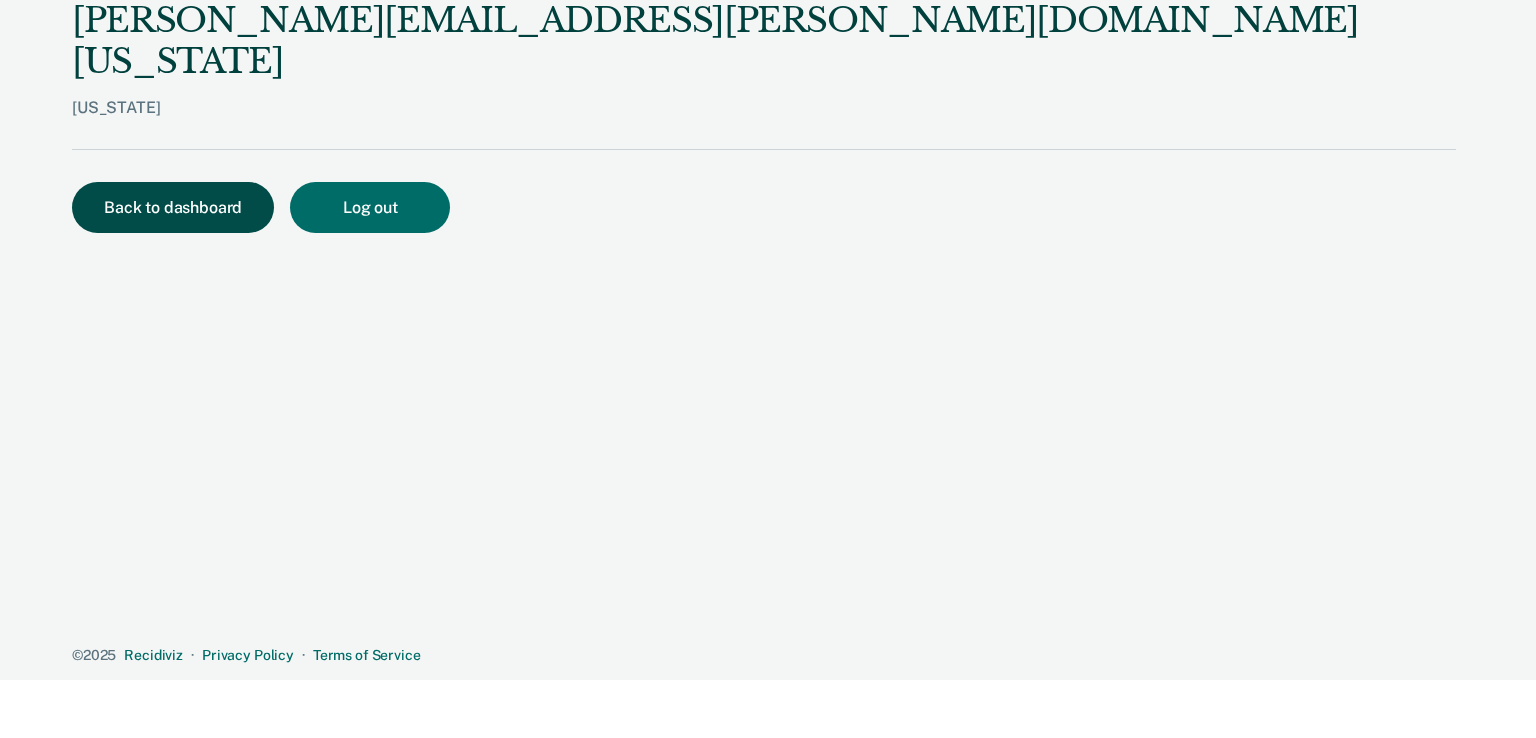 click on "Back to dashboard" at bounding box center [173, 207] 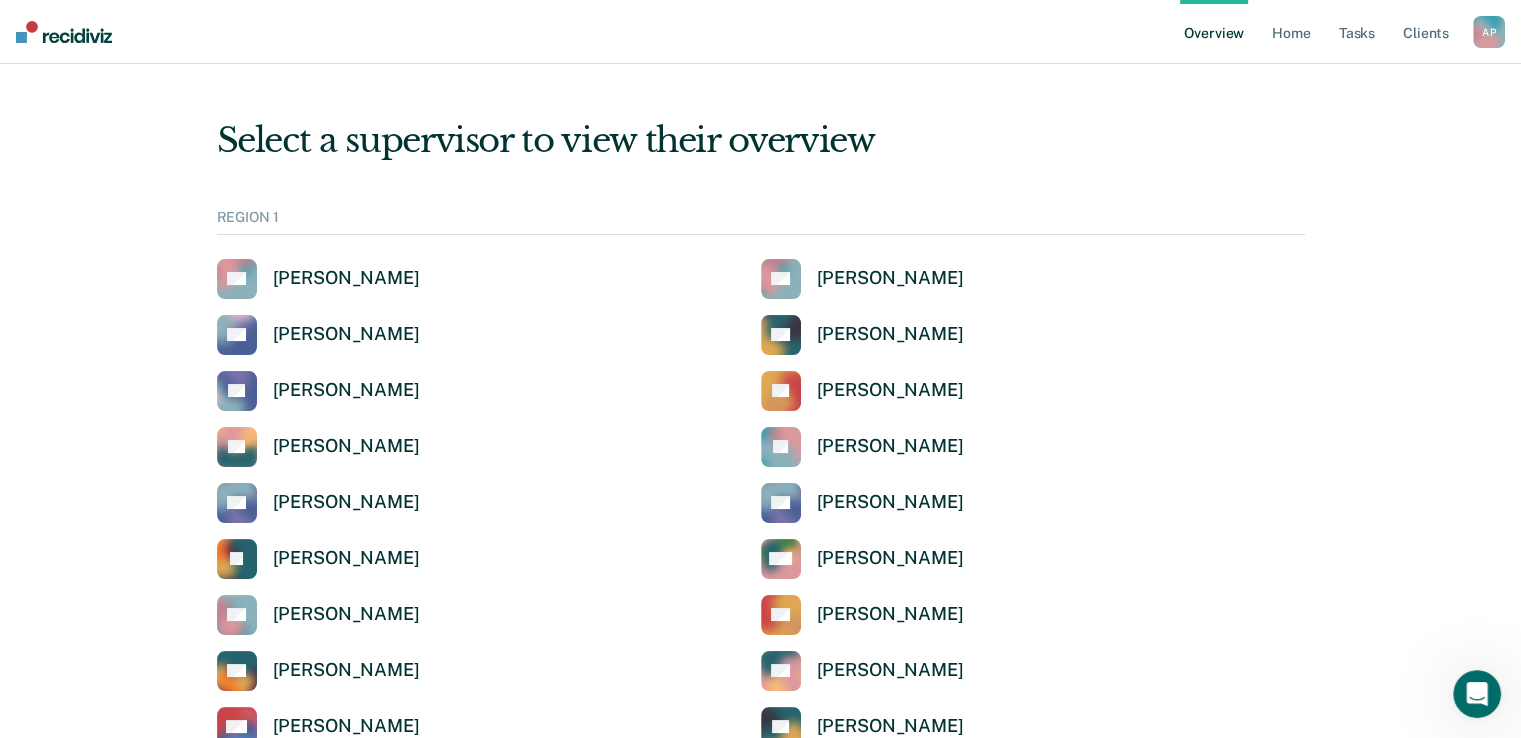 scroll, scrollTop: 0, scrollLeft: 0, axis: both 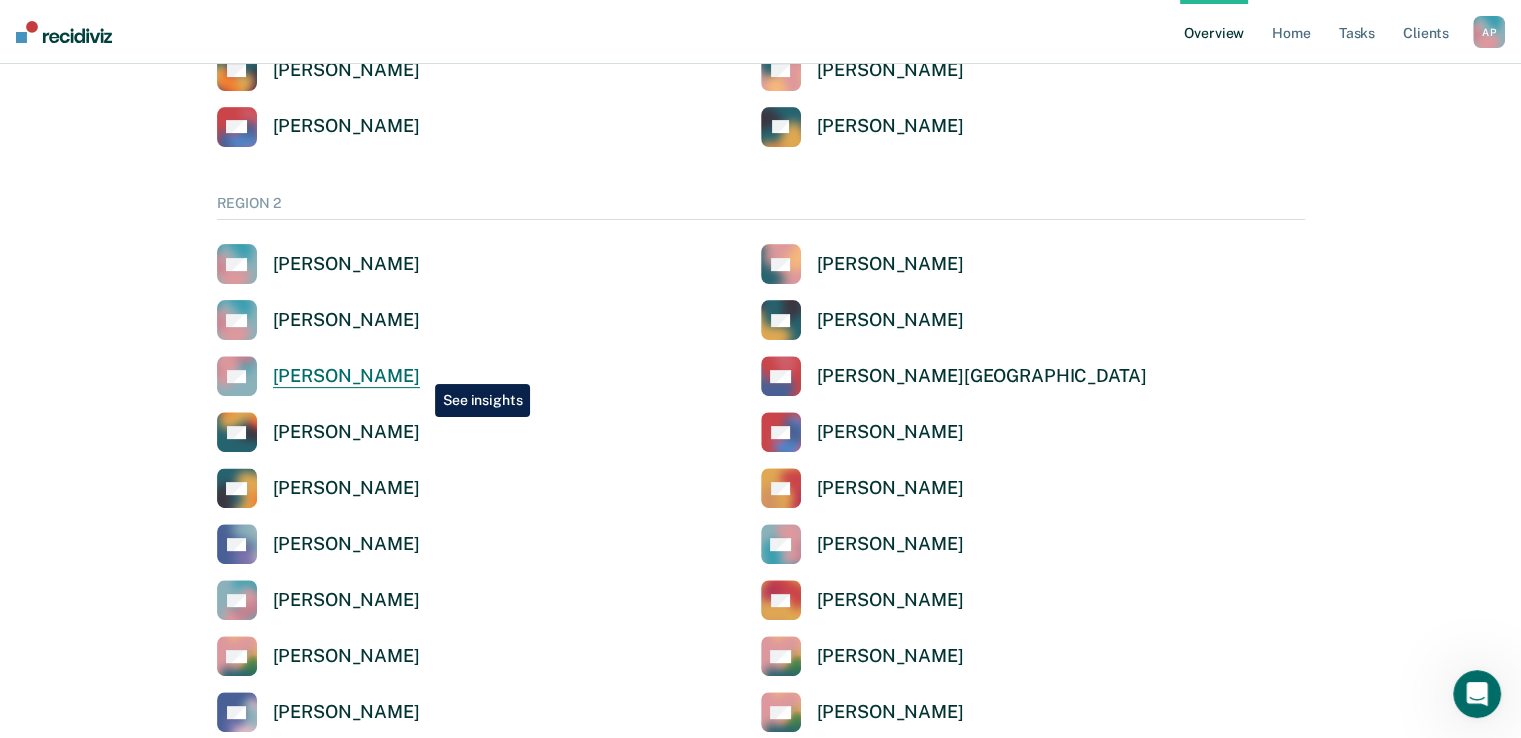 click on "[PERSON_NAME]" at bounding box center (346, 376) 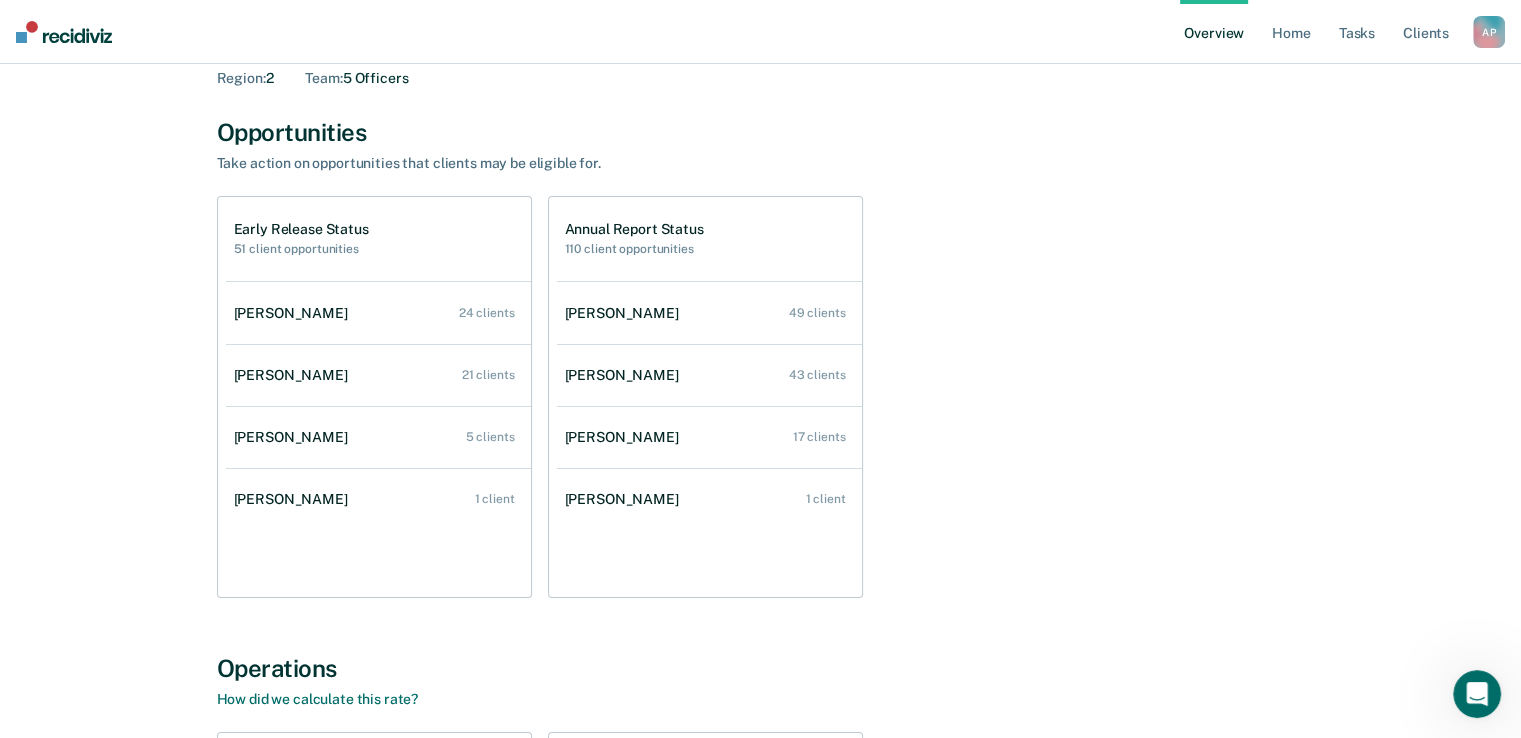 scroll, scrollTop: 0, scrollLeft: 0, axis: both 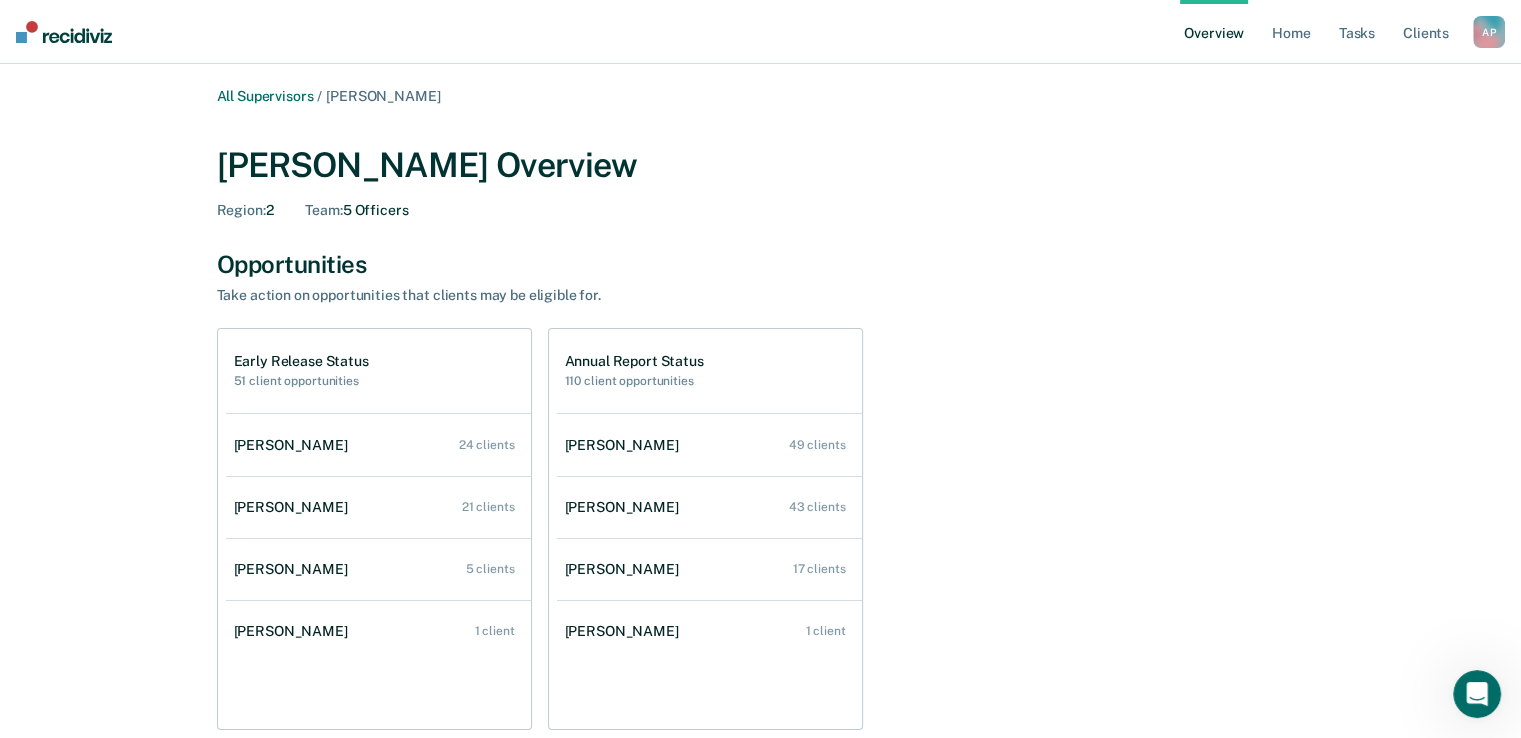 click on "Overview" at bounding box center [1214, 32] 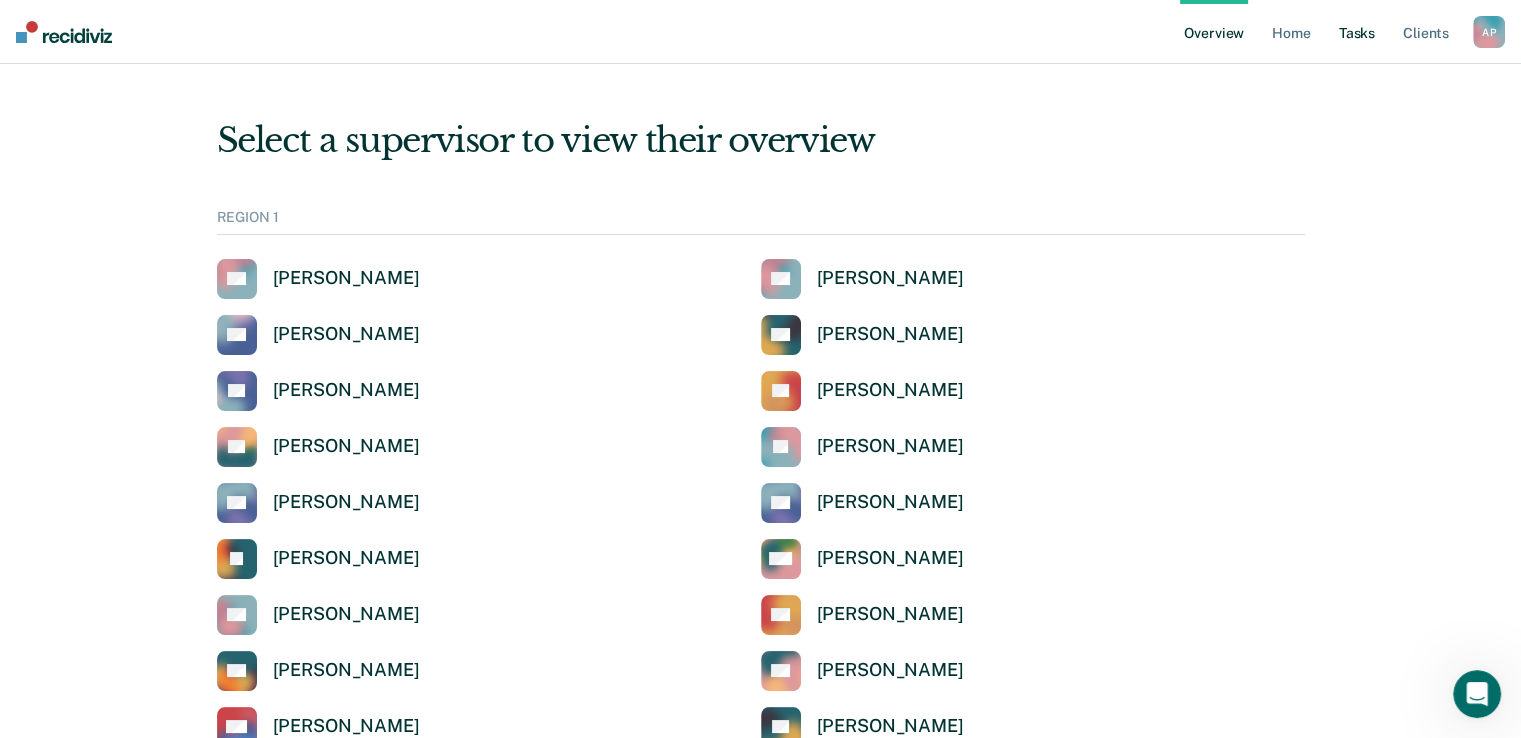 click on "Tasks" at bounding box center [1357, 32] 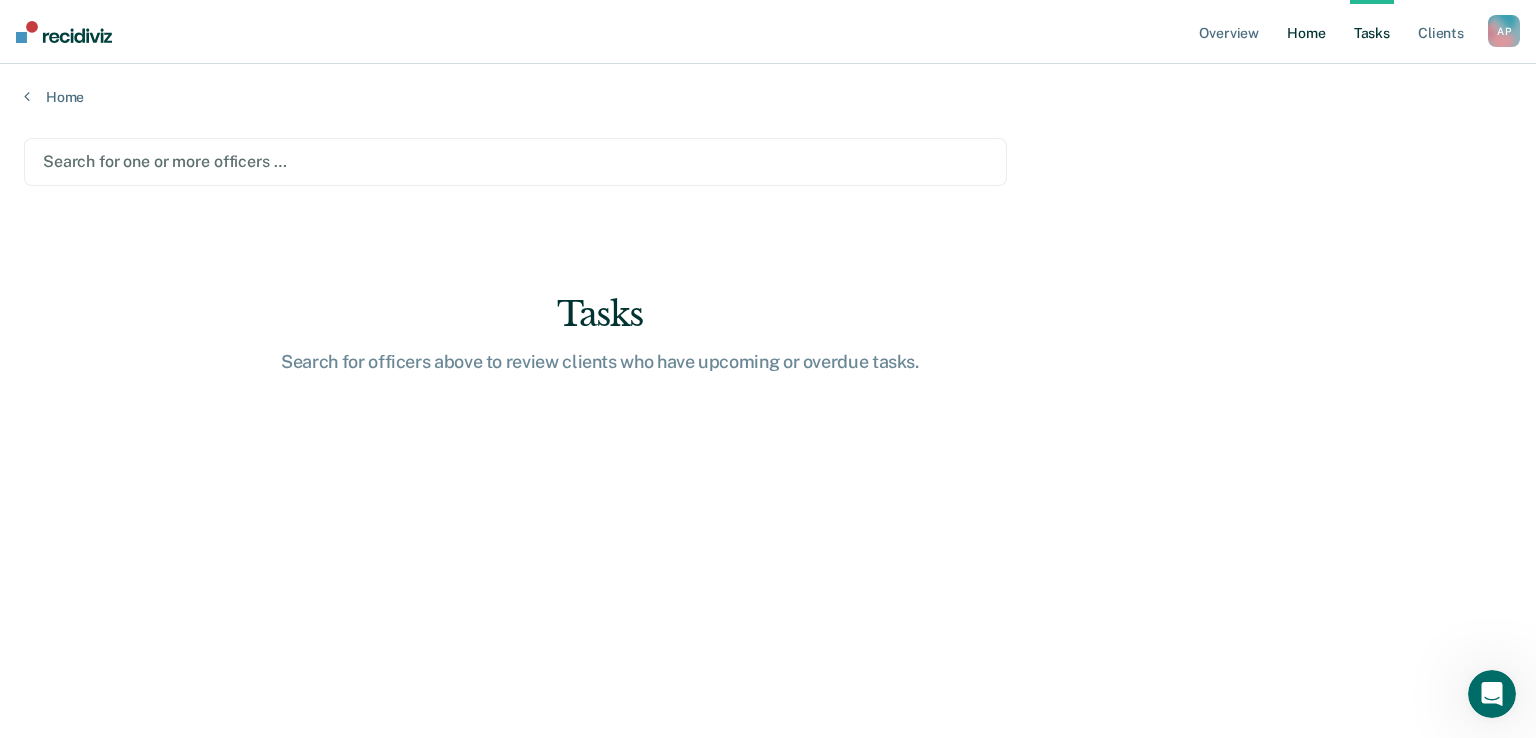 click on "Home" at bounding box center [1306, 32] 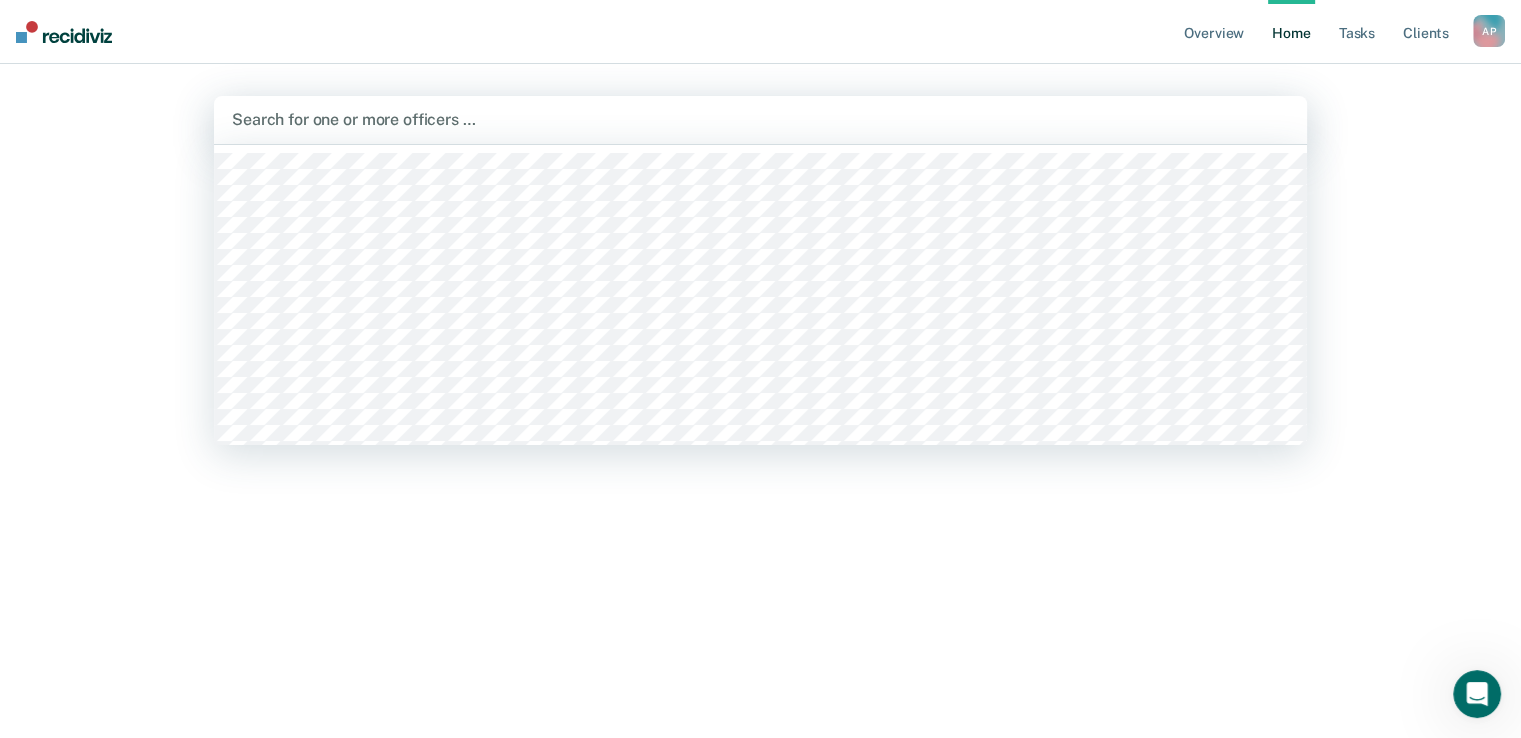 click at bounding box center [760, 119] 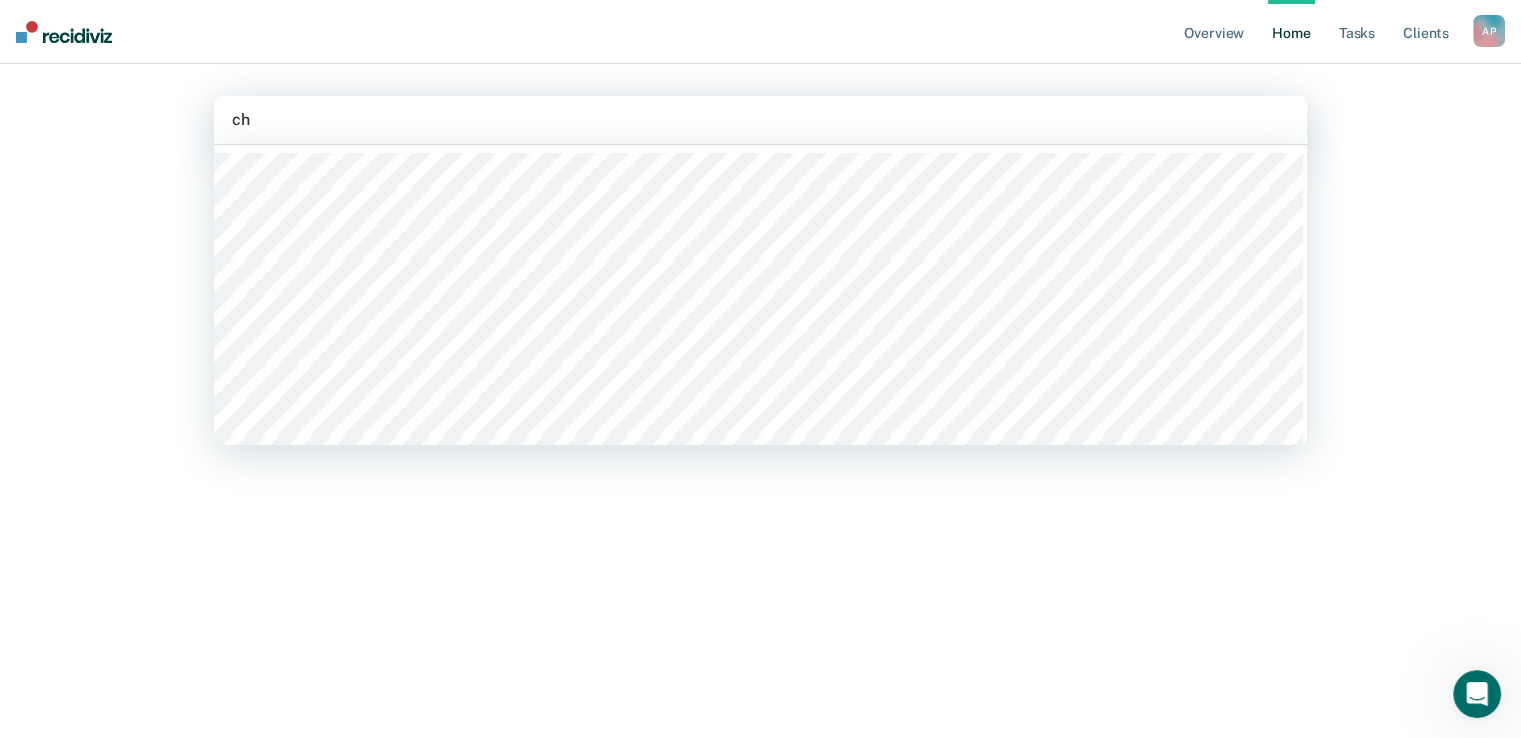 type on "chr" 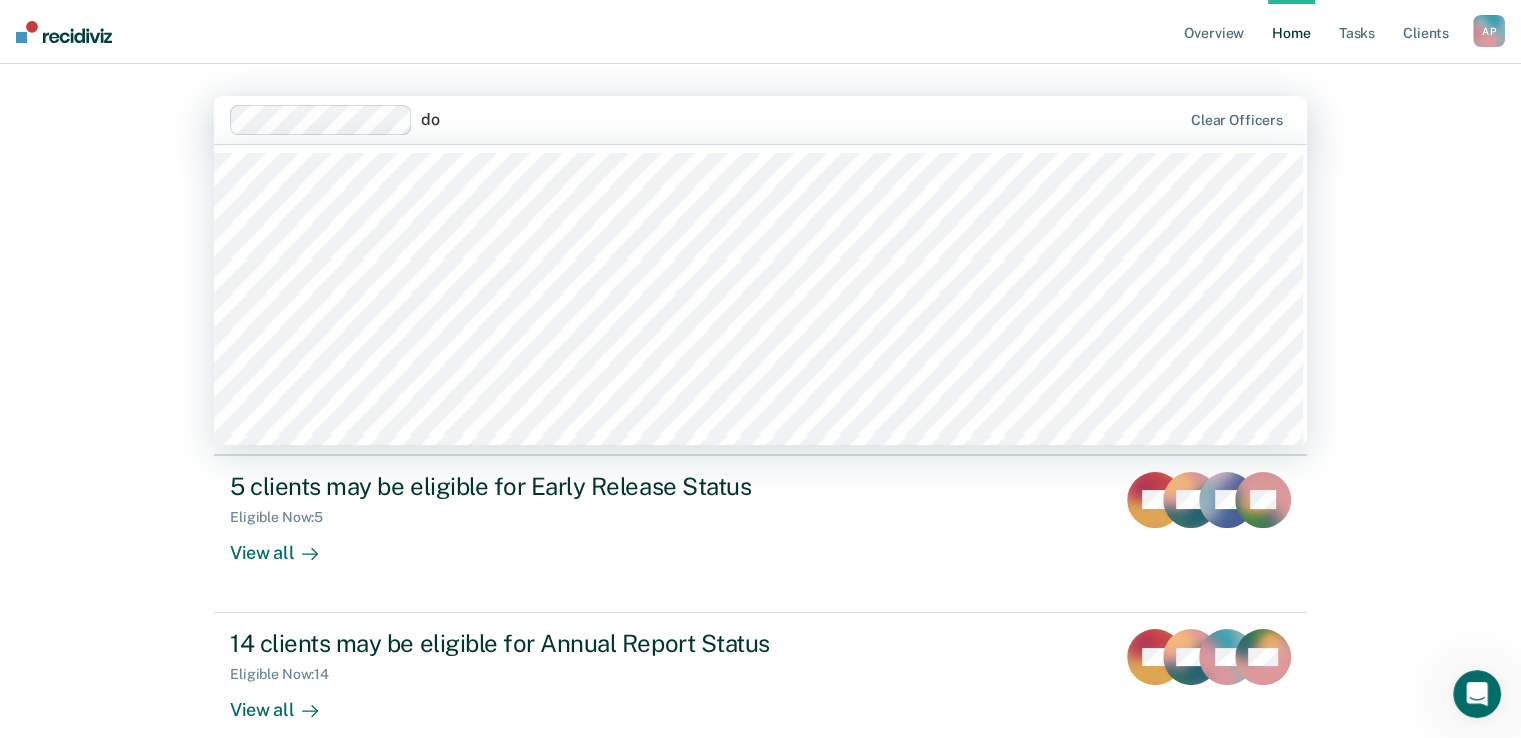 type on "dom" 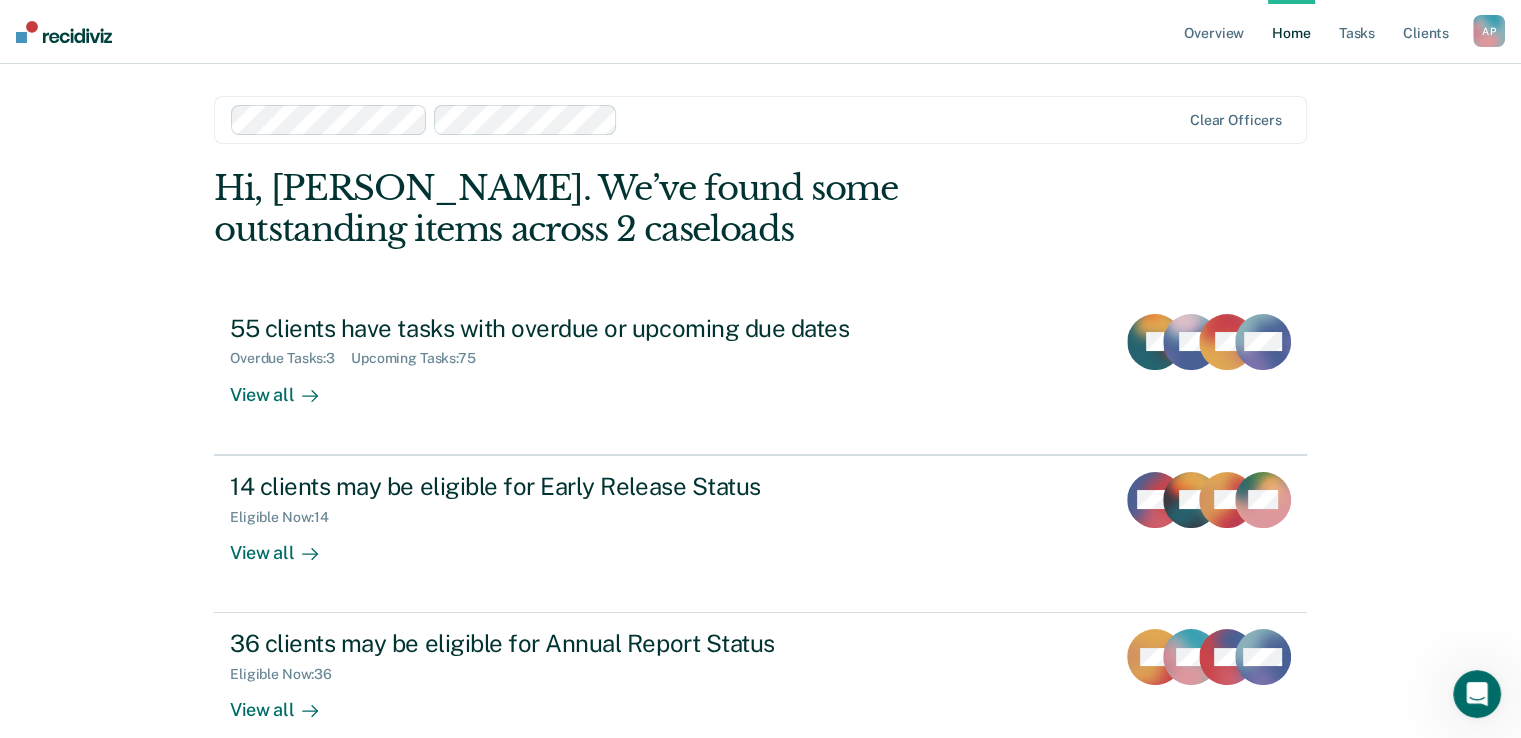 click at bounding box center (903, 119) 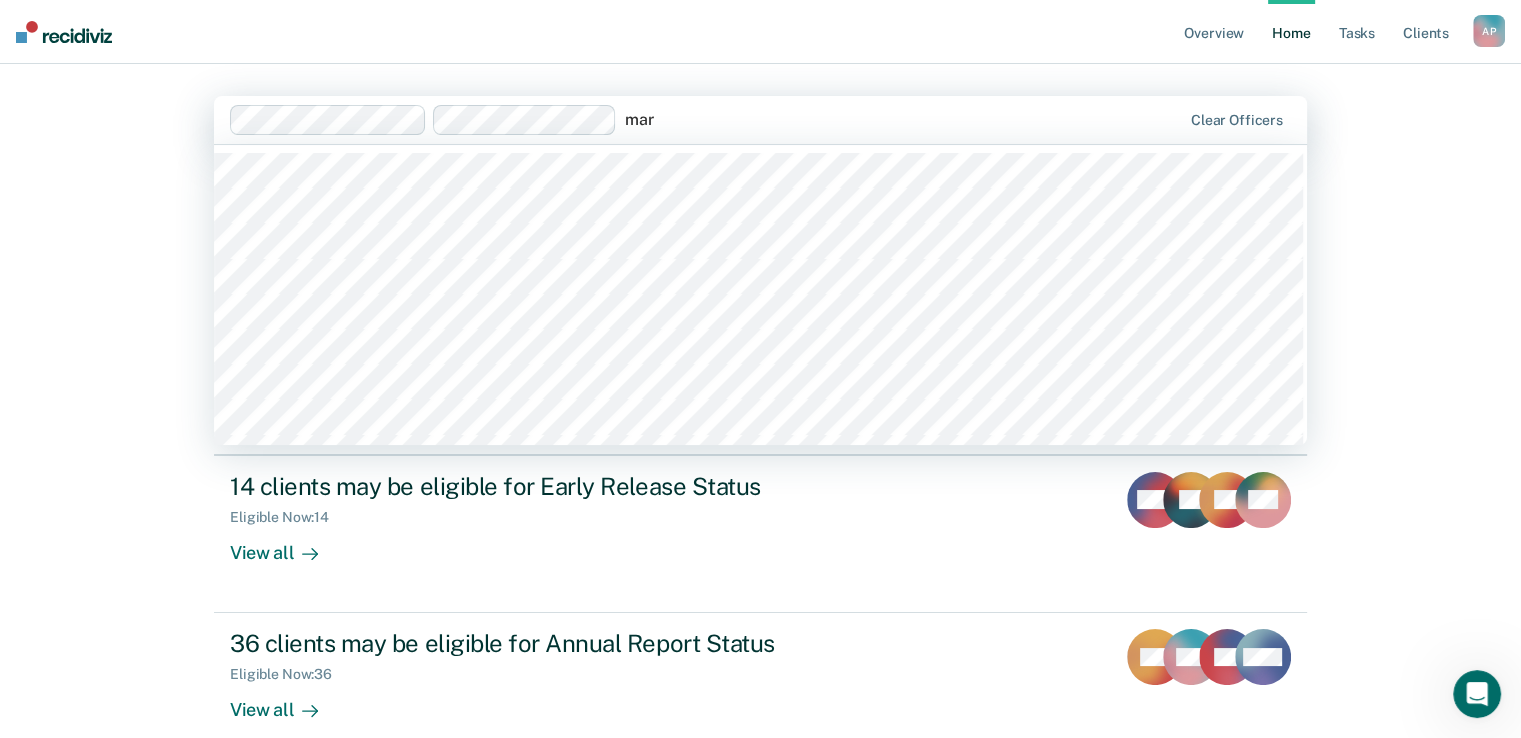 type on "marq" 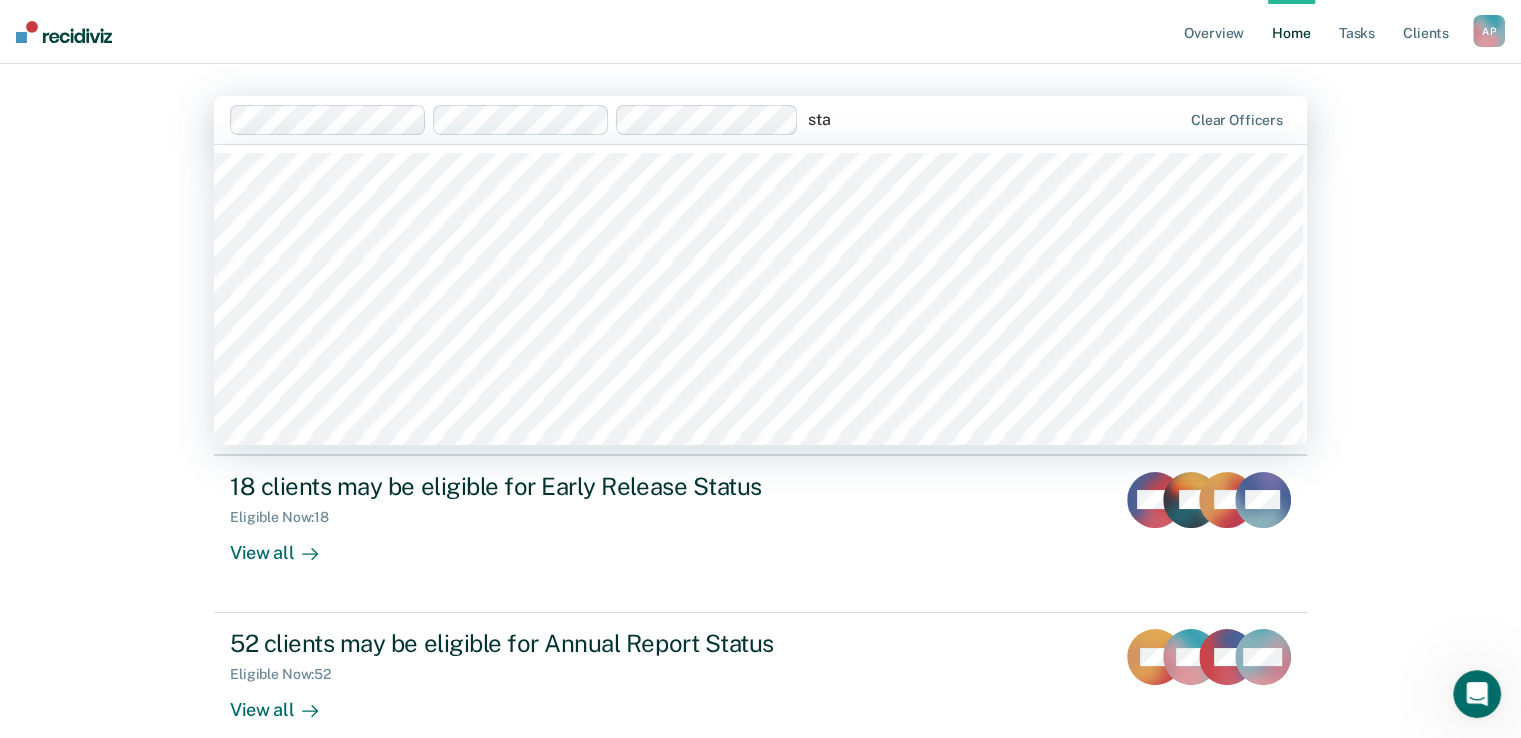 type on "stac" 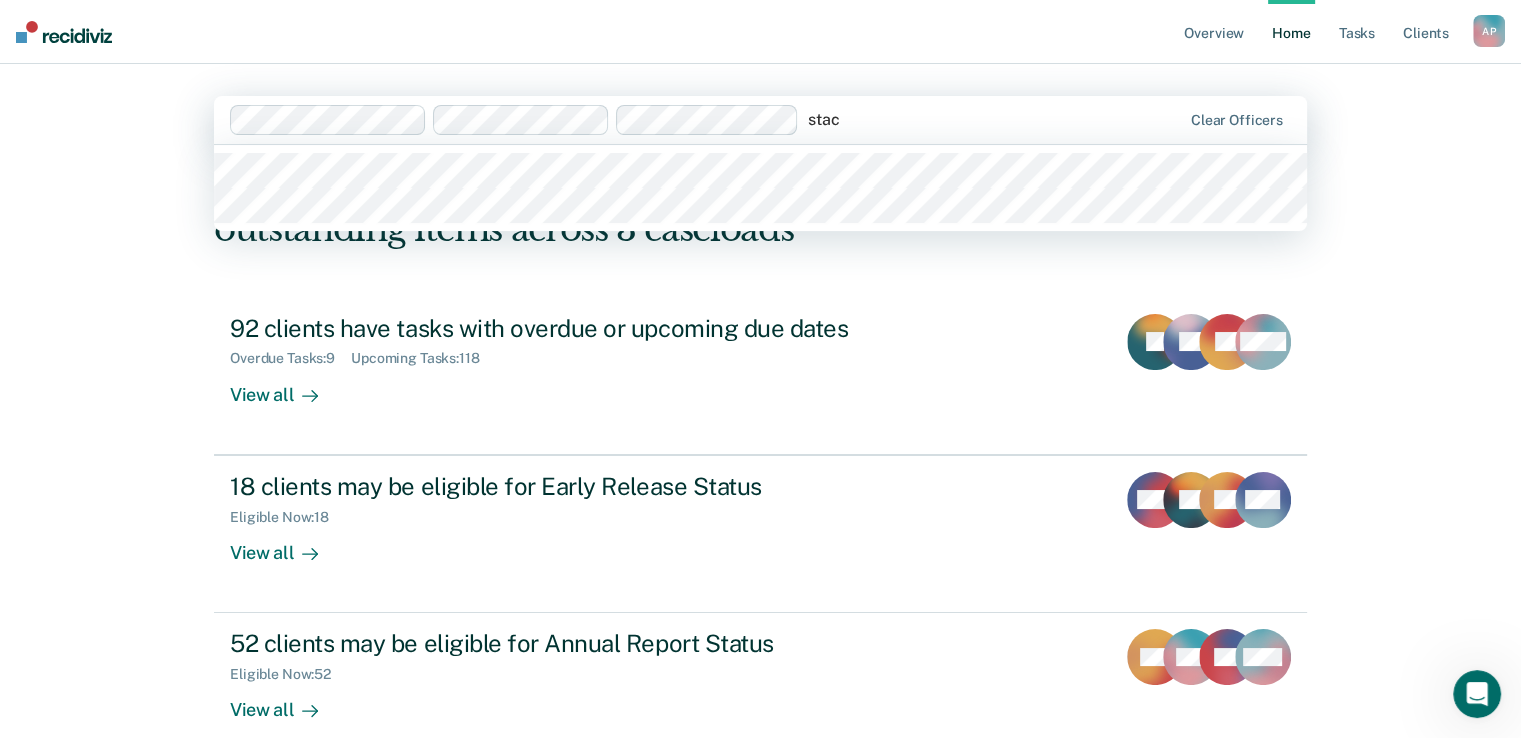 type 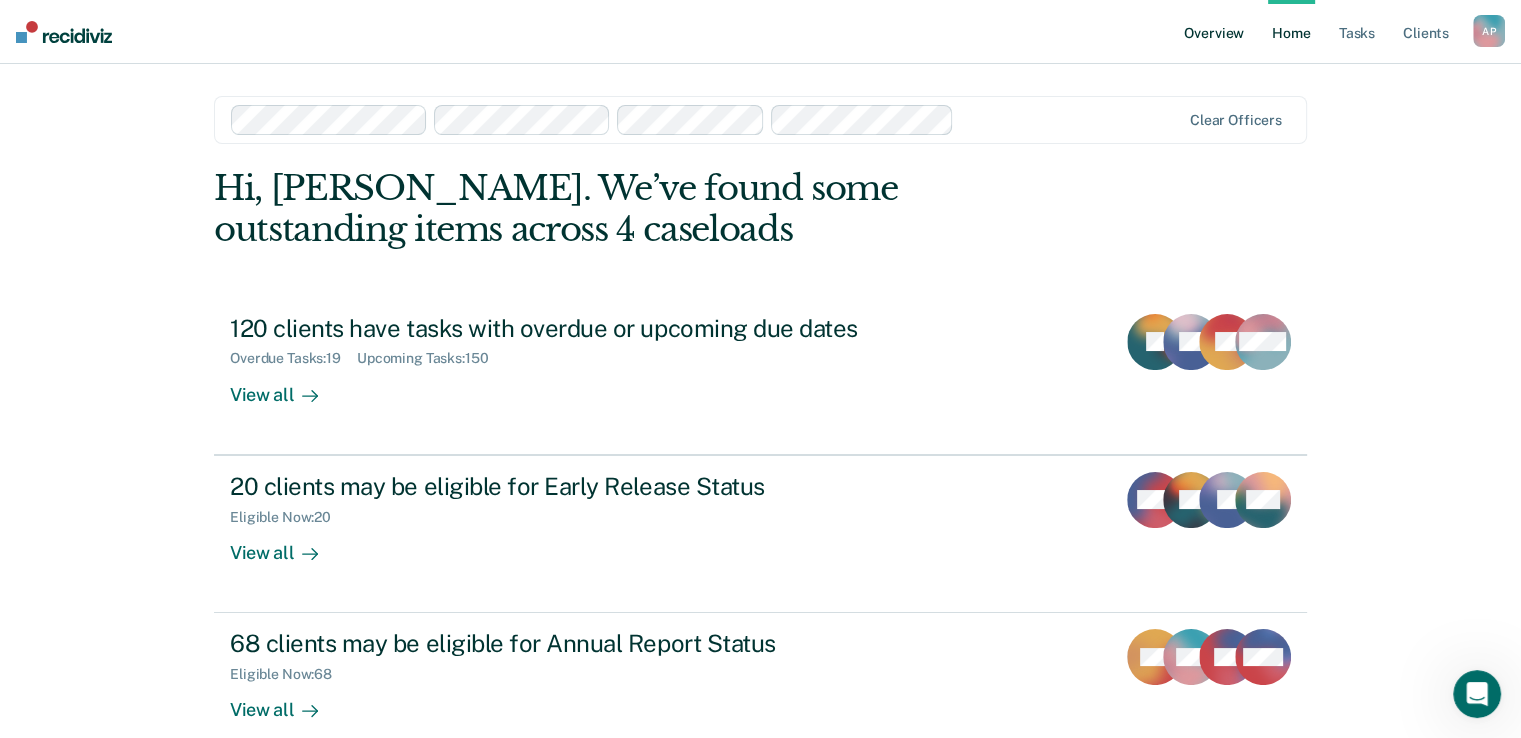 click on "Overview" at bounding box center [1214, 32] 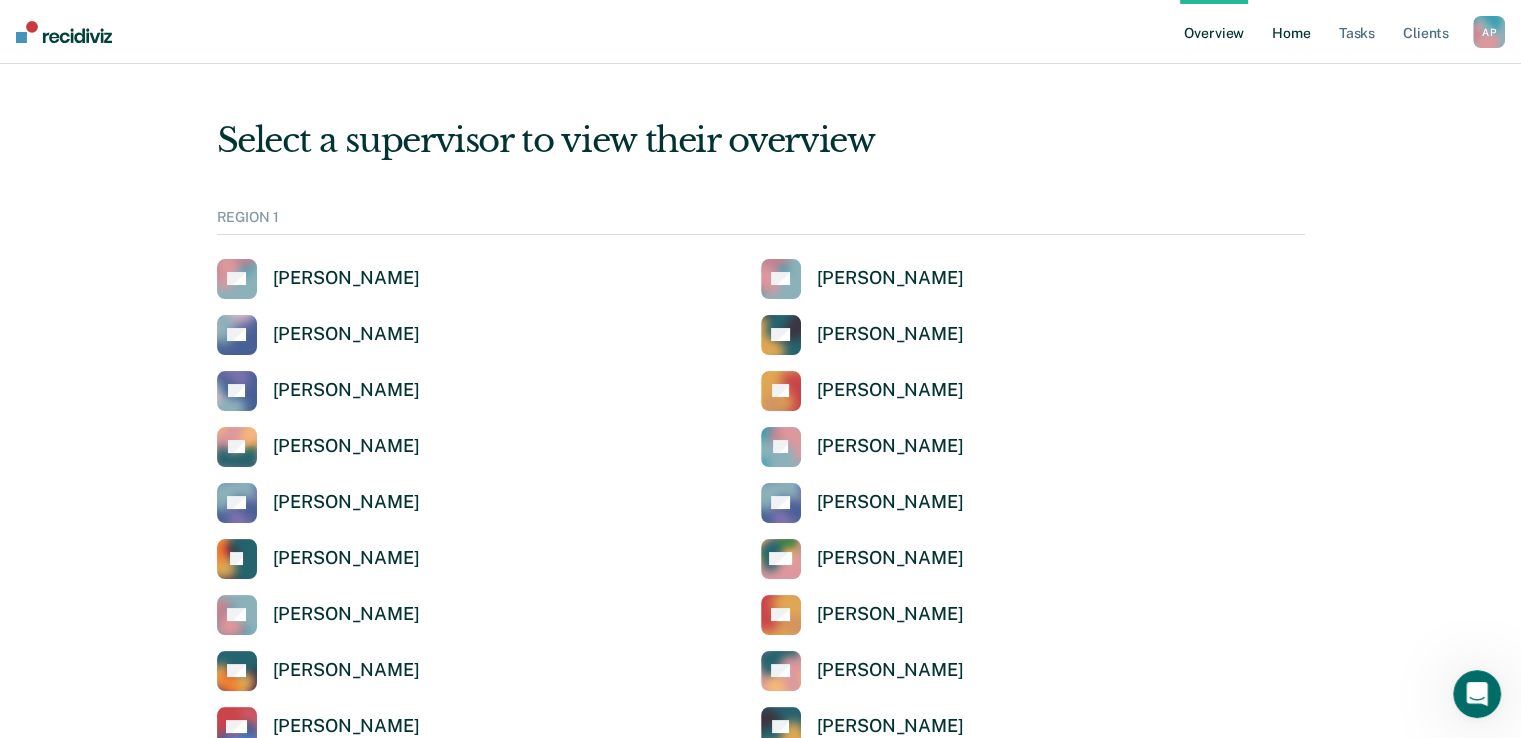 click on "Home" at bounding box center [1291, 32] 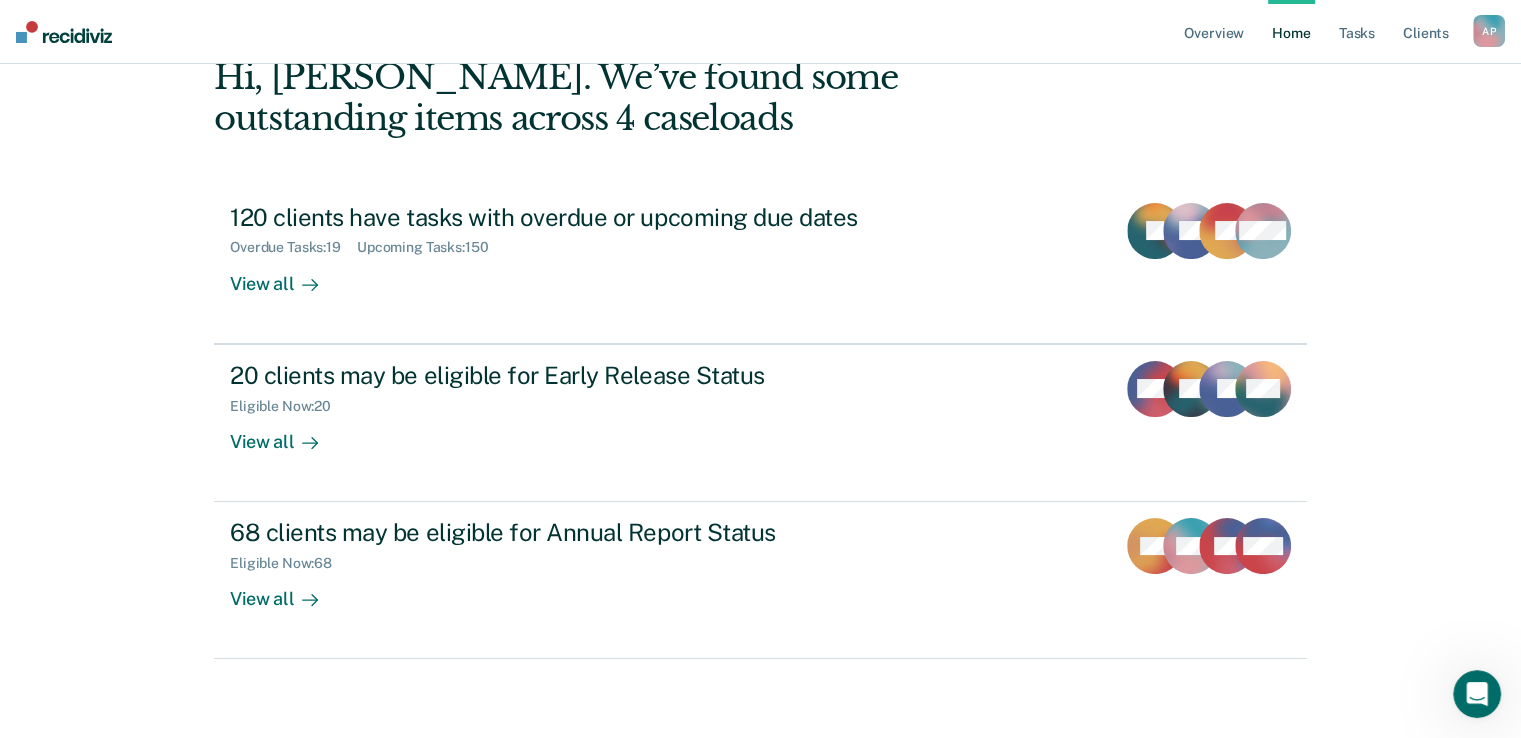 scroll, scrollTop: 112, scrollLeft: 0, axis: vertical 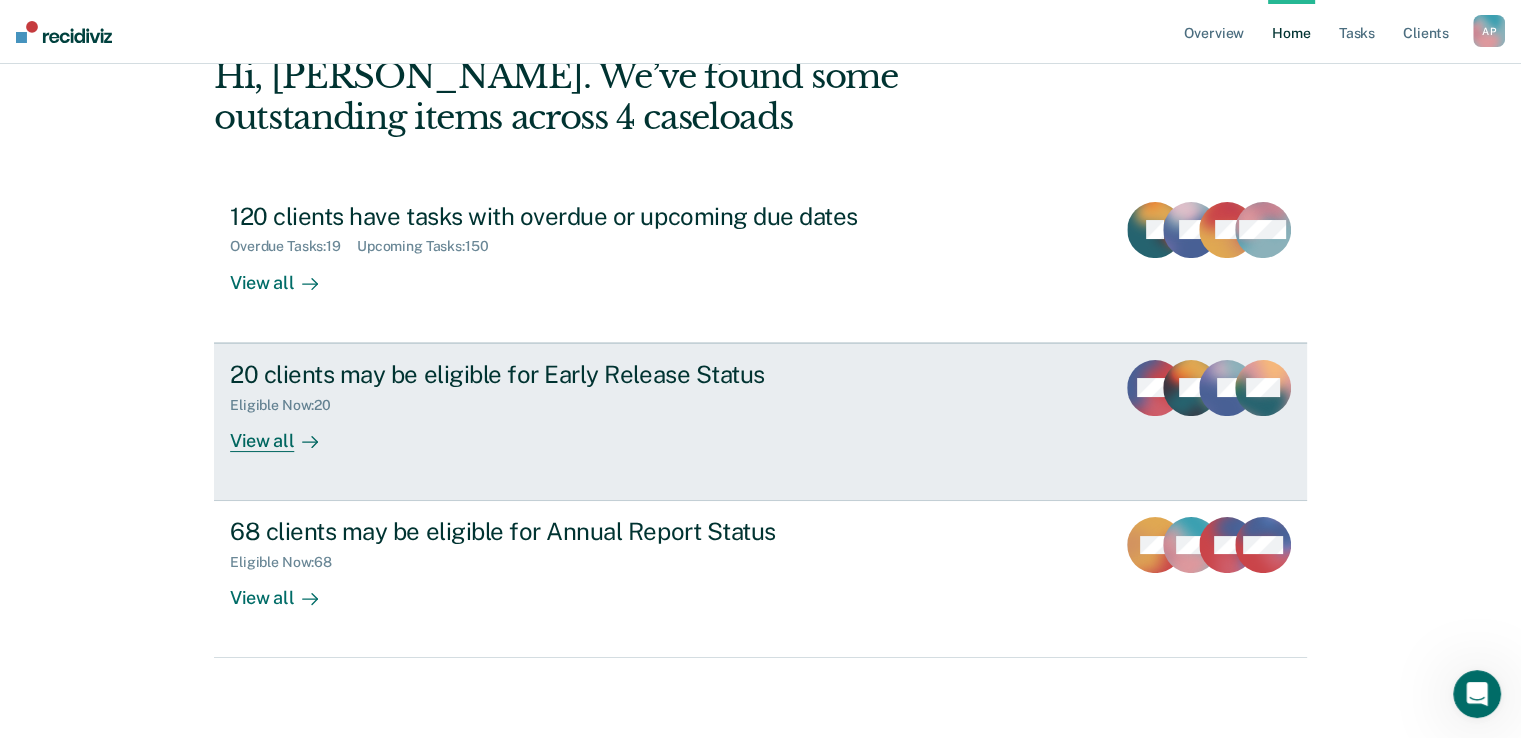 click on "View all" at bounding box center [286, 432] 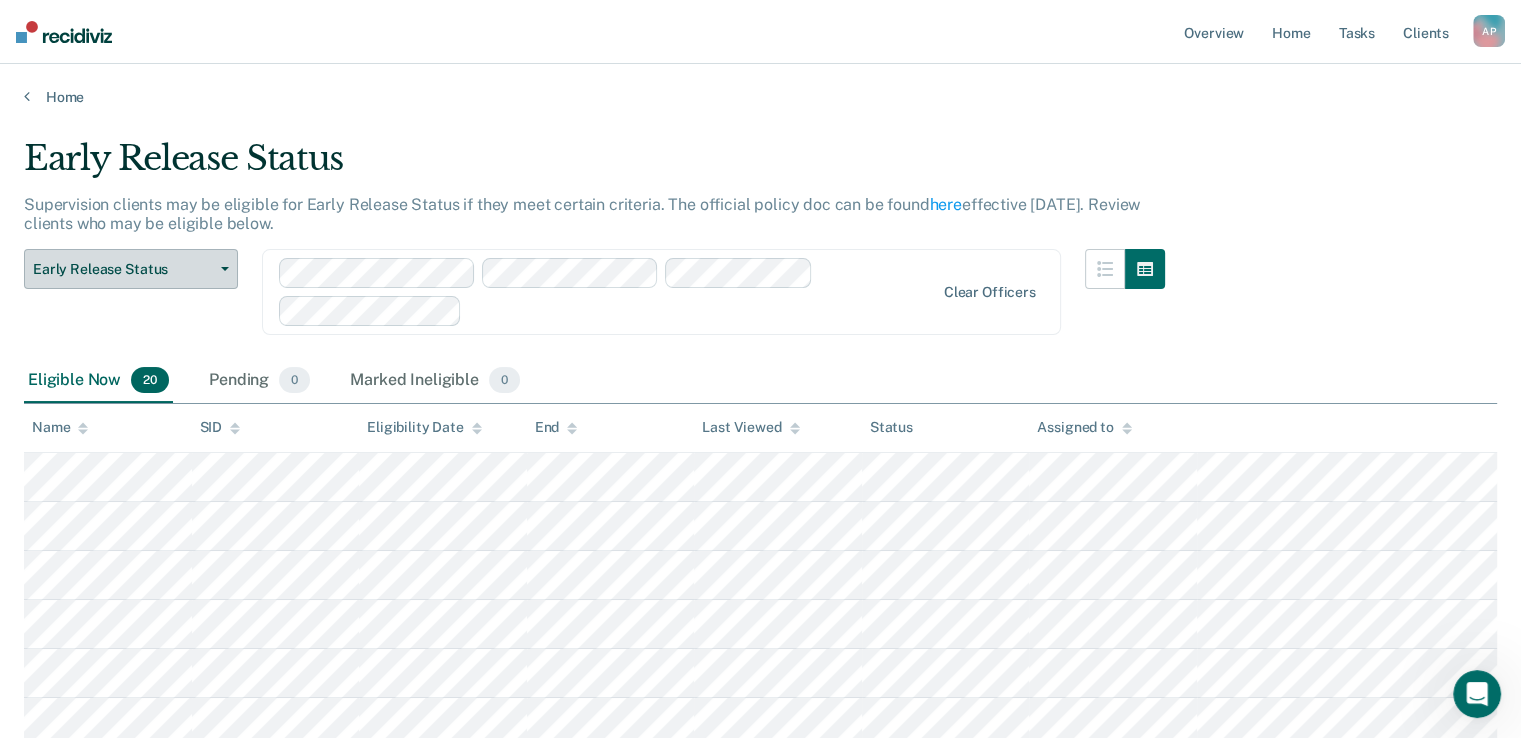 click on "Early Release Status" at bounding box center [123, 269] 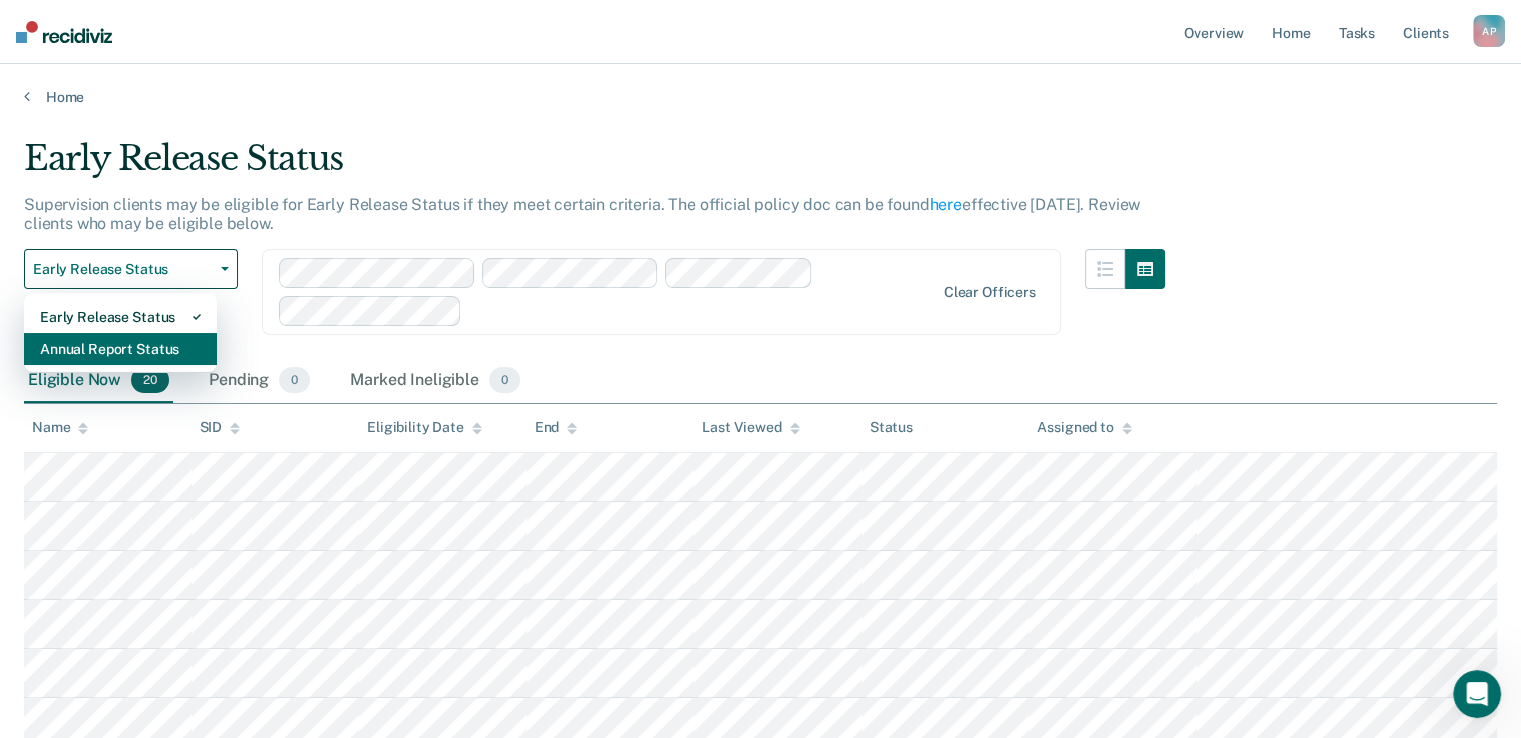 drag, startPoint x: 184, startPoint y: 307, endPoint x: 176, endPoint y: 340, distance: 33.955853 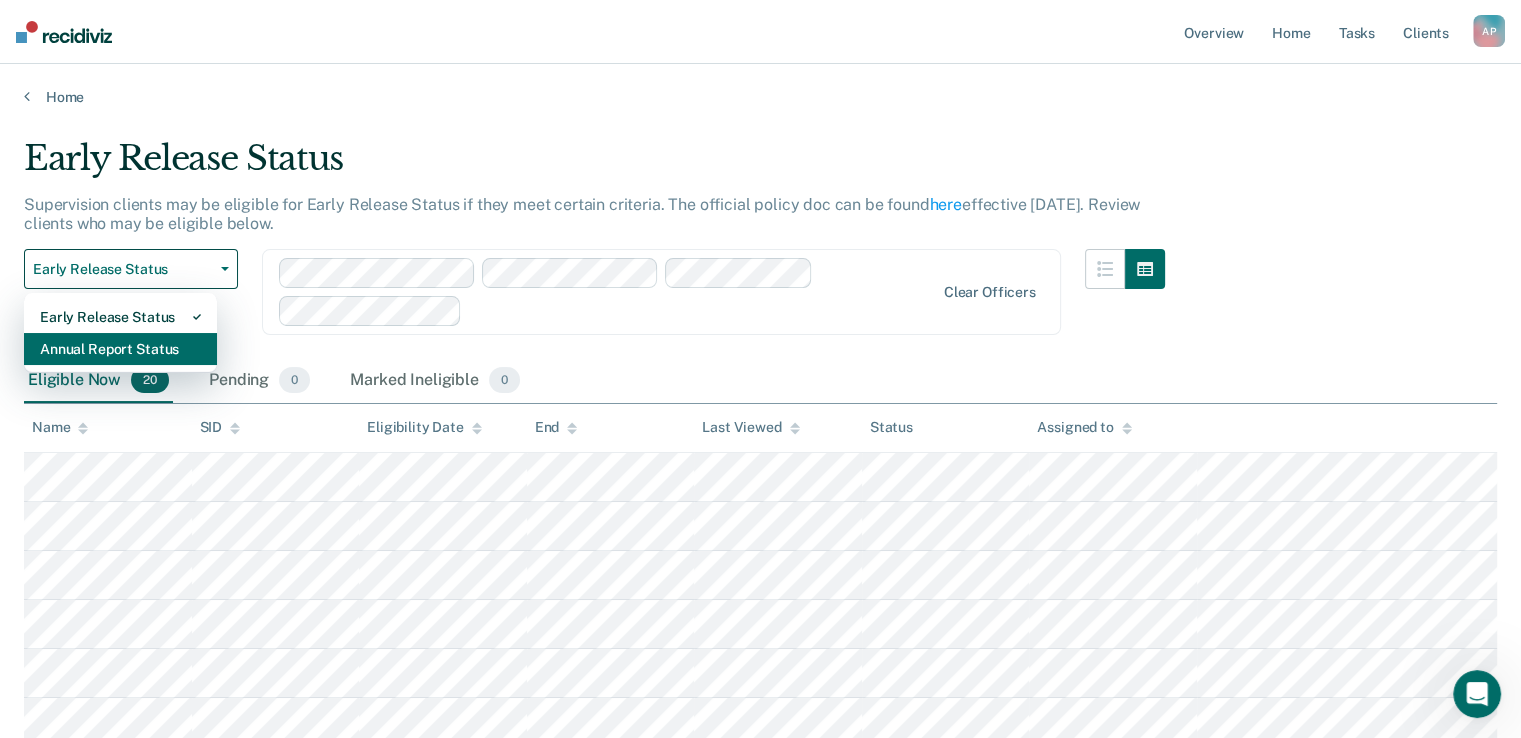 click on "Annual Report Status" at bounding box center [120, 349] 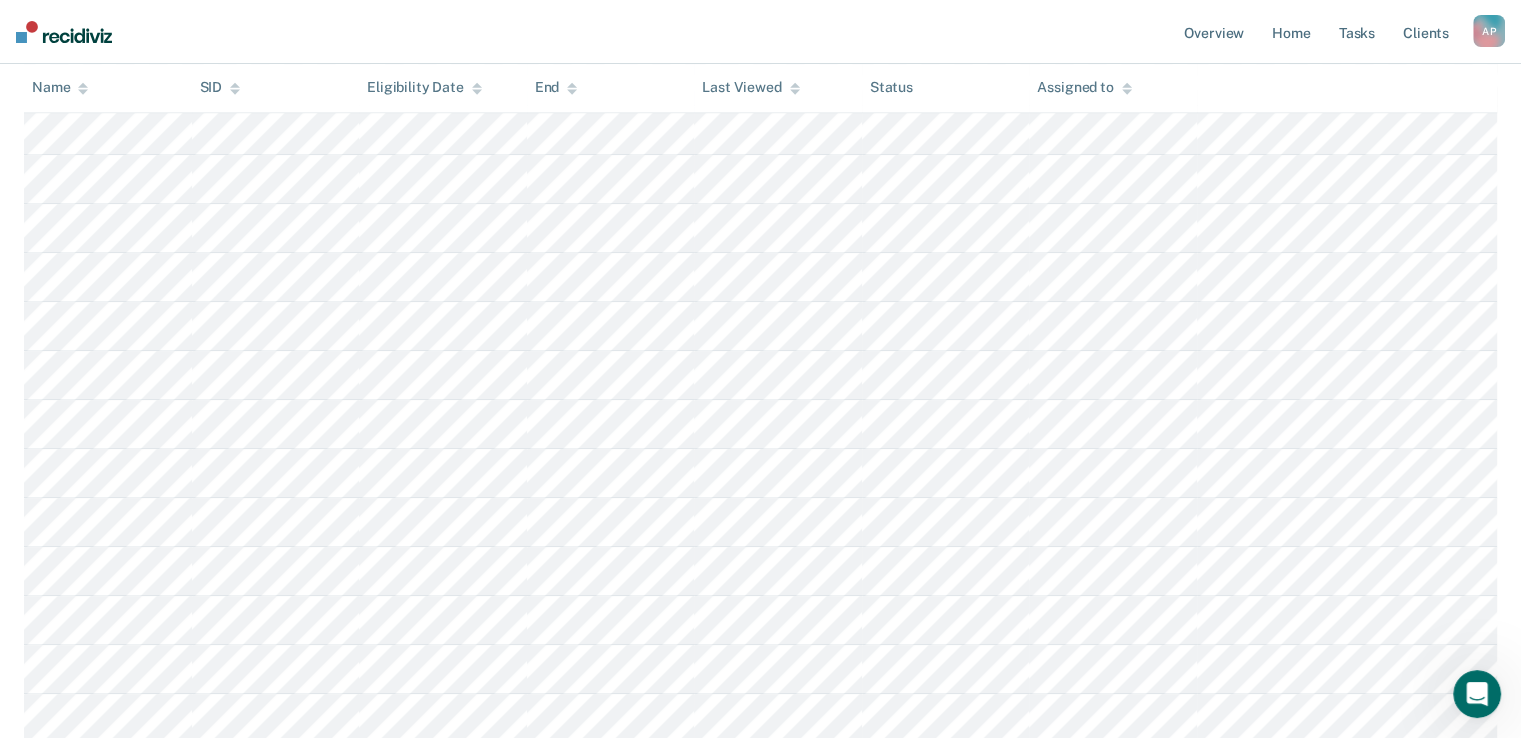 scroll, scrollTop: 1200, scrollLeft: 0, axis: vertical 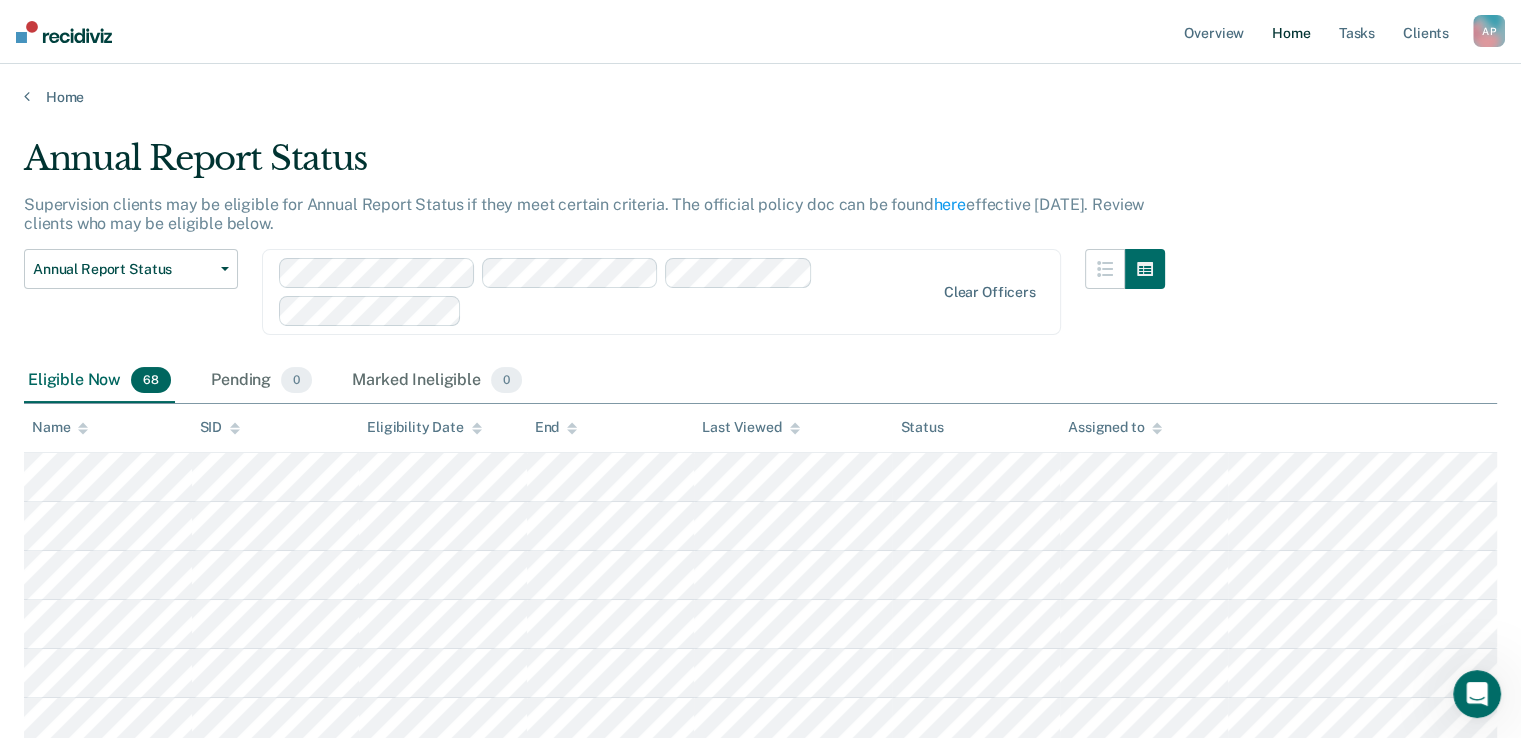 click on "Home" at bounding box center (1291, 32) 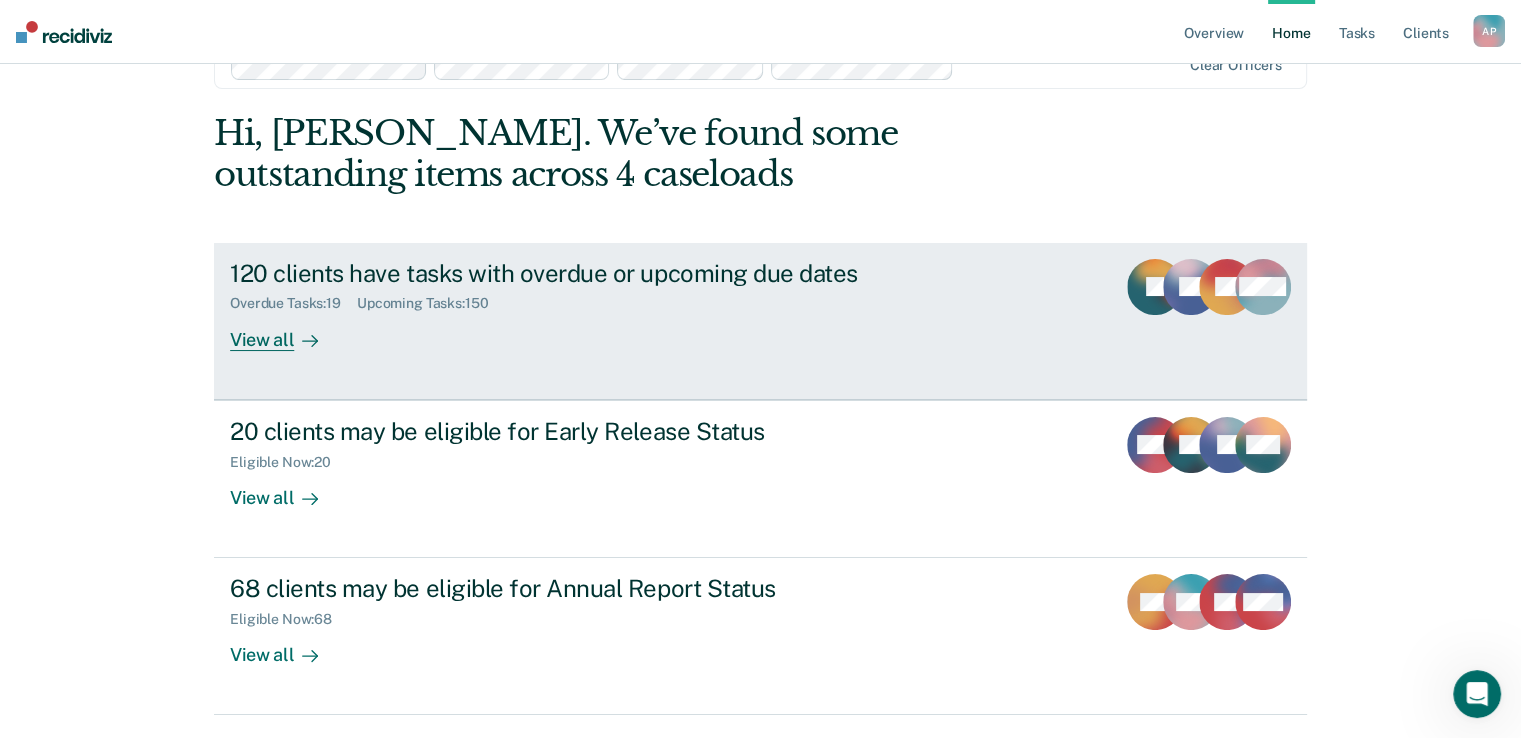 scroll, scrollTop: 112, scrollLeft: 0, axis: vertical 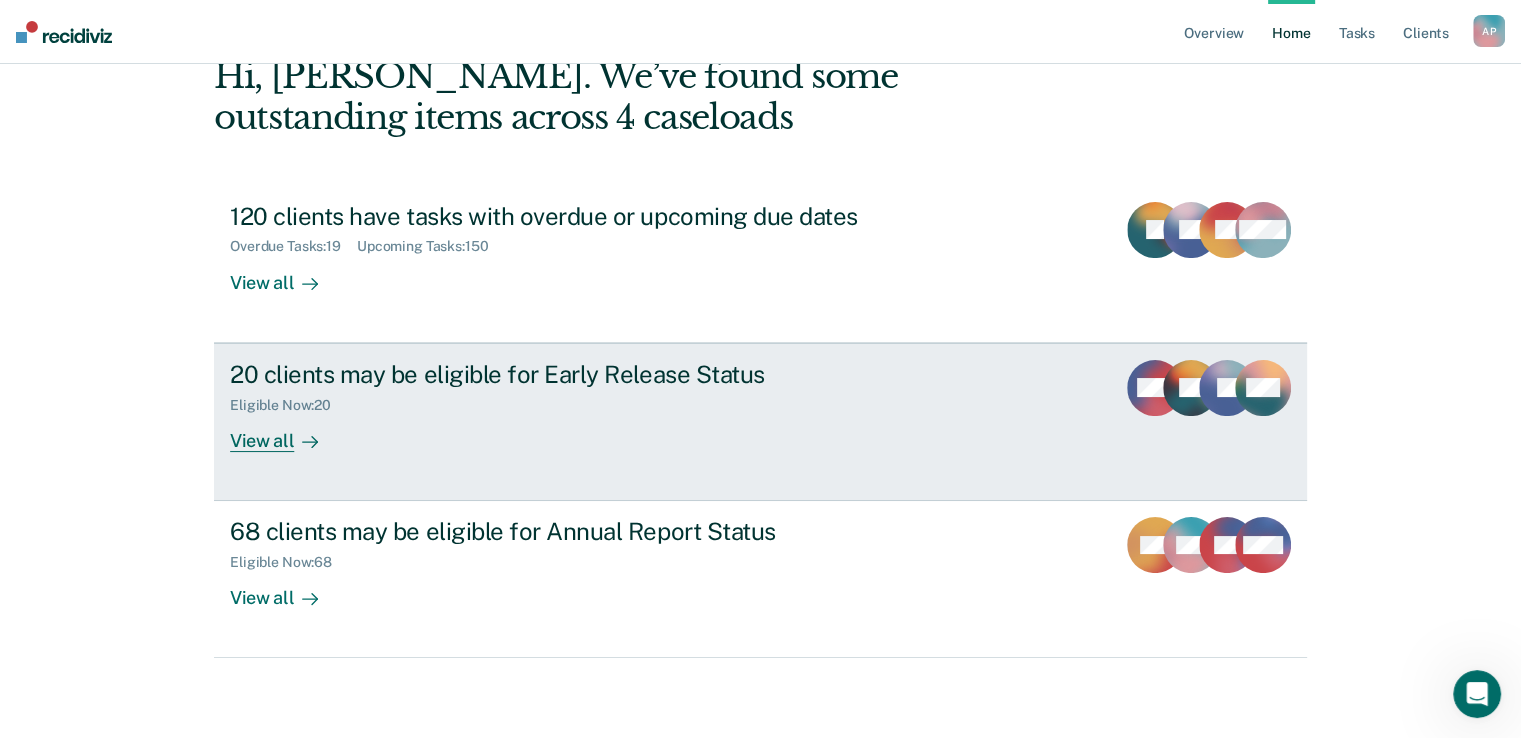 click on "View all" at bounding box center [286, 432] 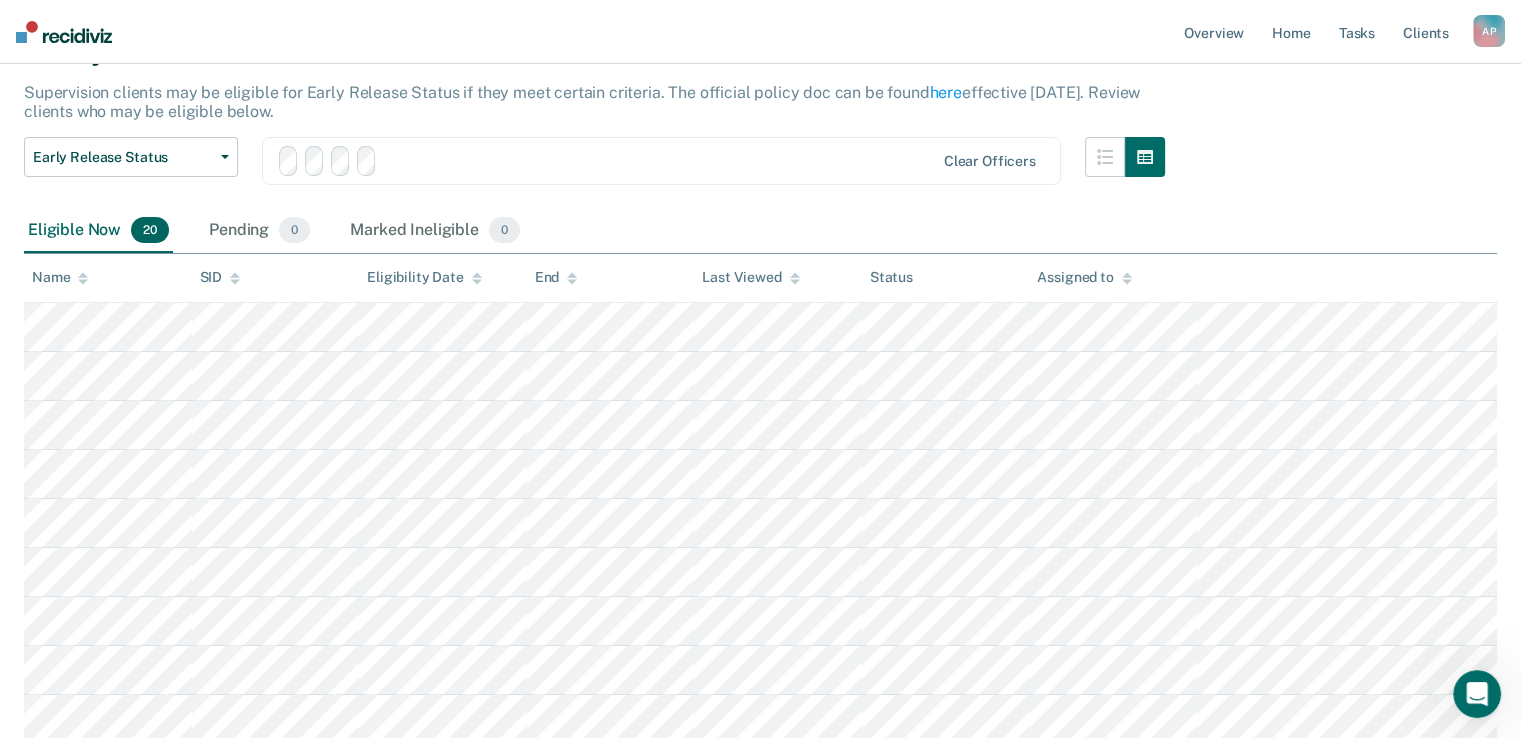 scroll, scrollTop: 0, scrollLeft: 0, axis: both 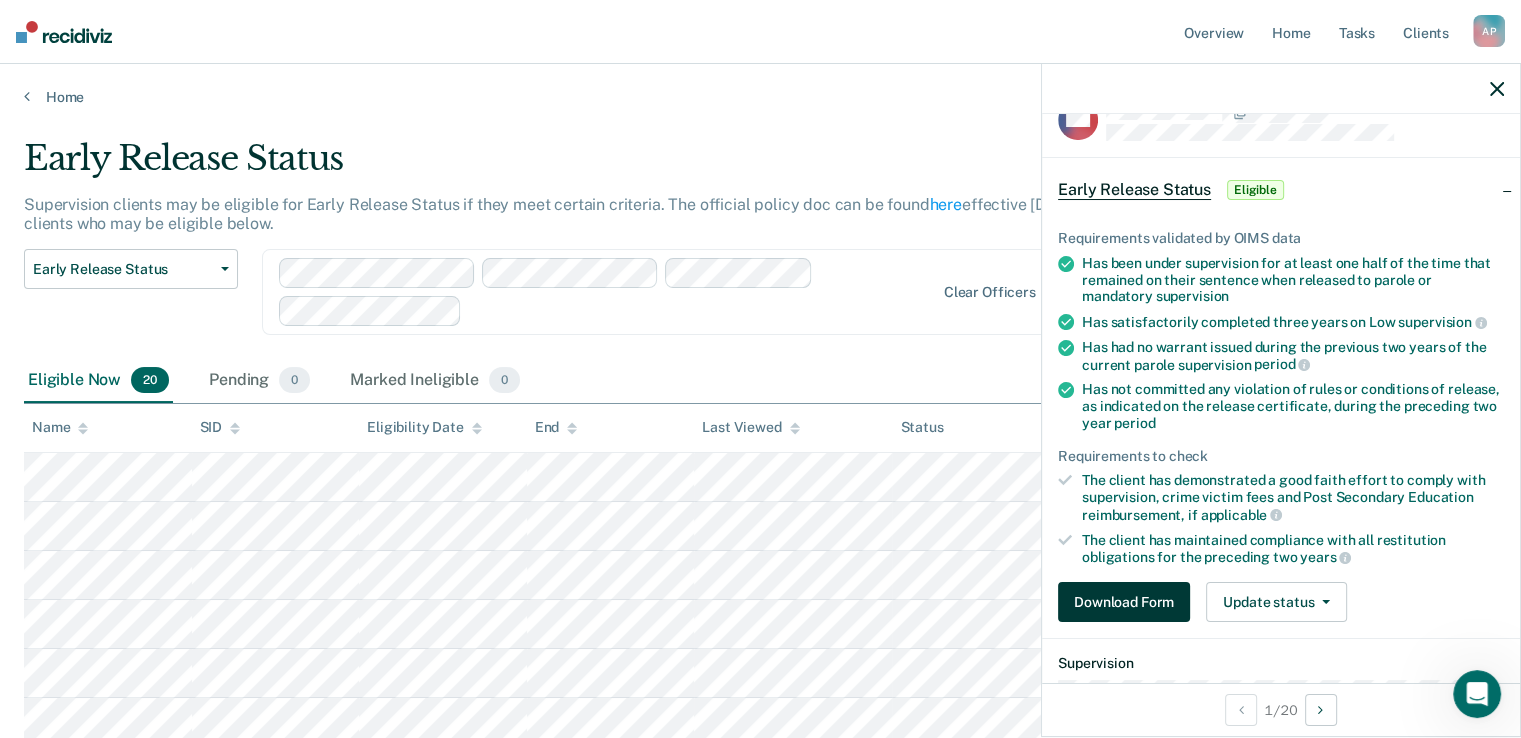 click on "Download Form" at bounding box center (1124, 602) 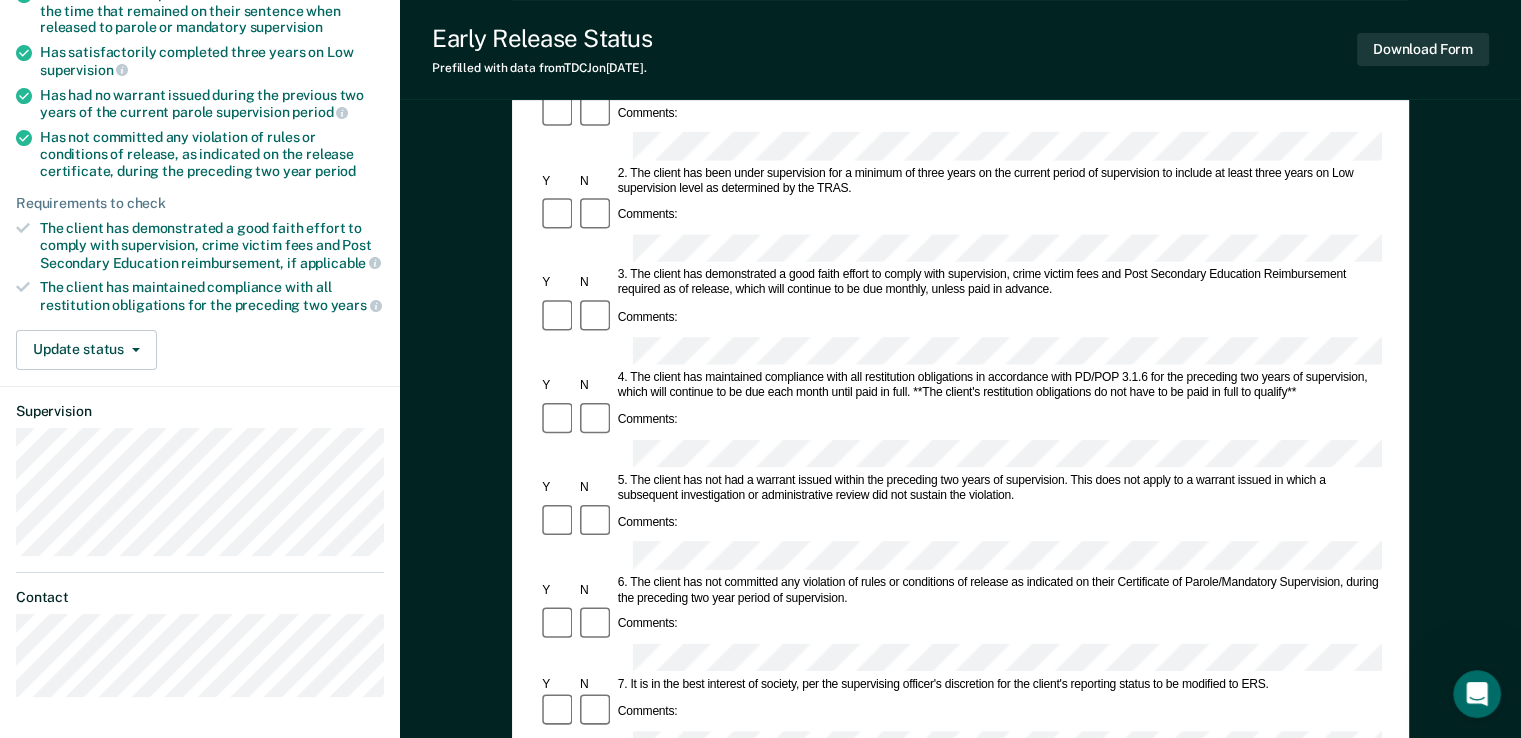scroll, scrollTop: 0, scrollLeft: 0, axis: both 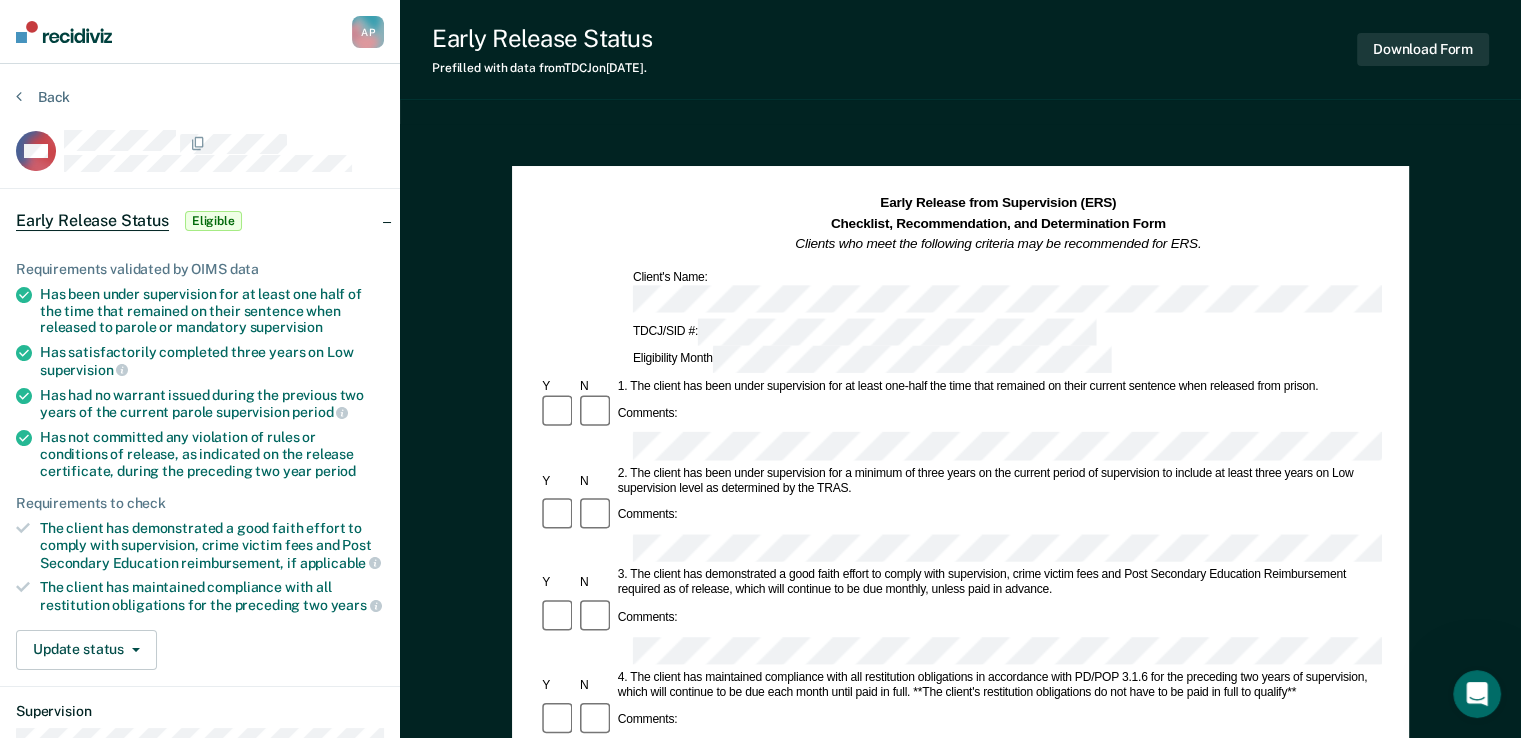 click 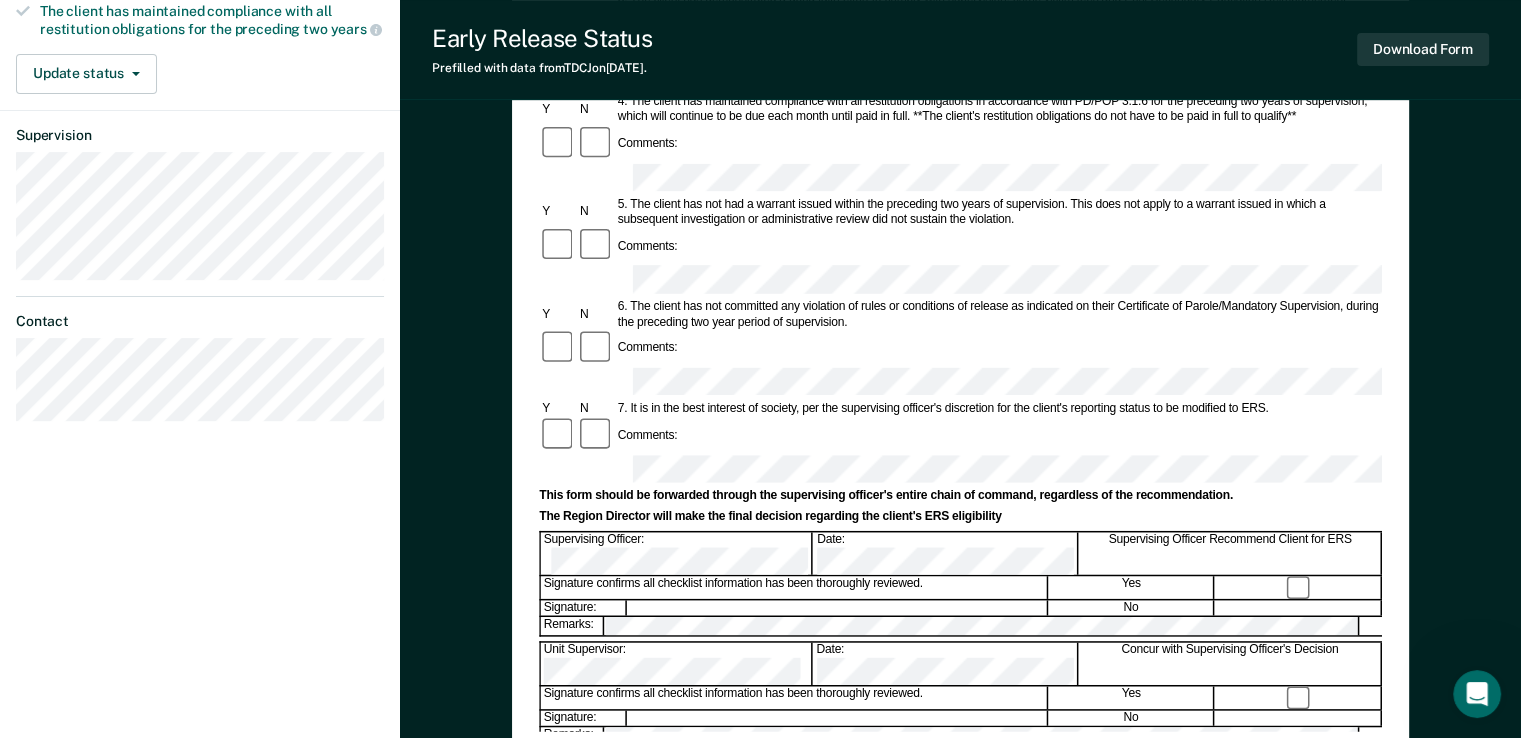 scroll, scrollTop: 353, scrollLeft: 0, axis: vertical 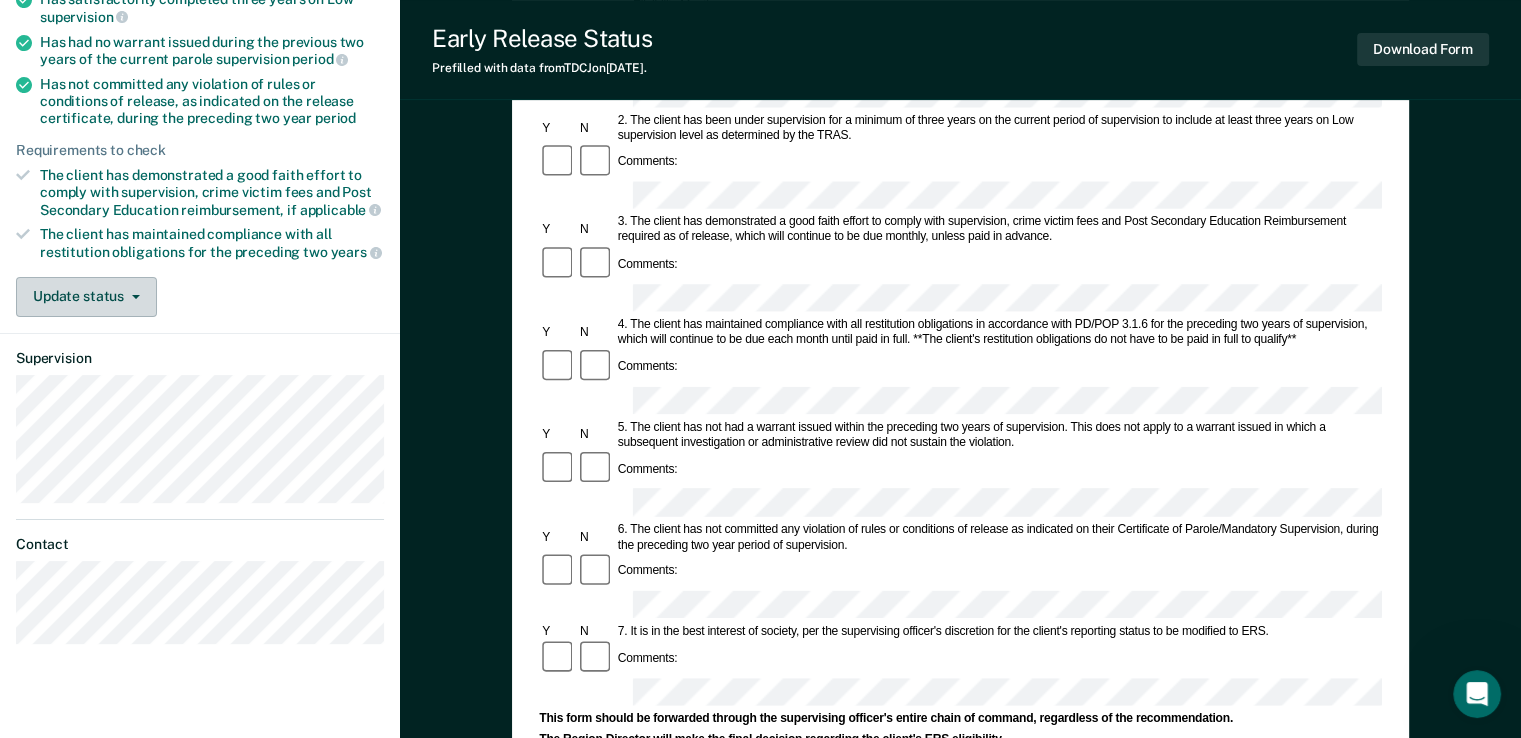 click on "Update status" at bounding box center [86, 297] 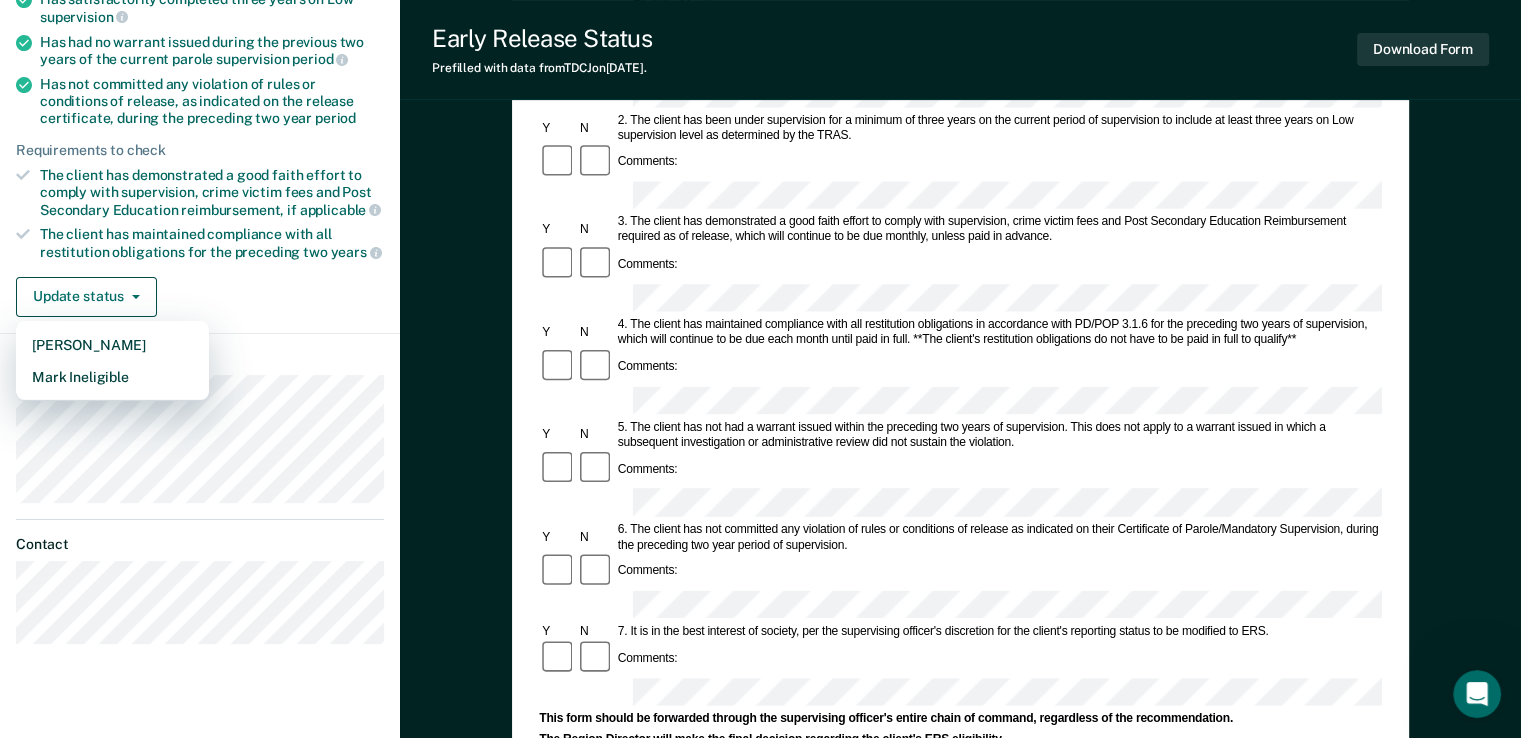 click on "Update status [PERSON_NAME] Mark Ineligible" at bounding box center (200, 297) 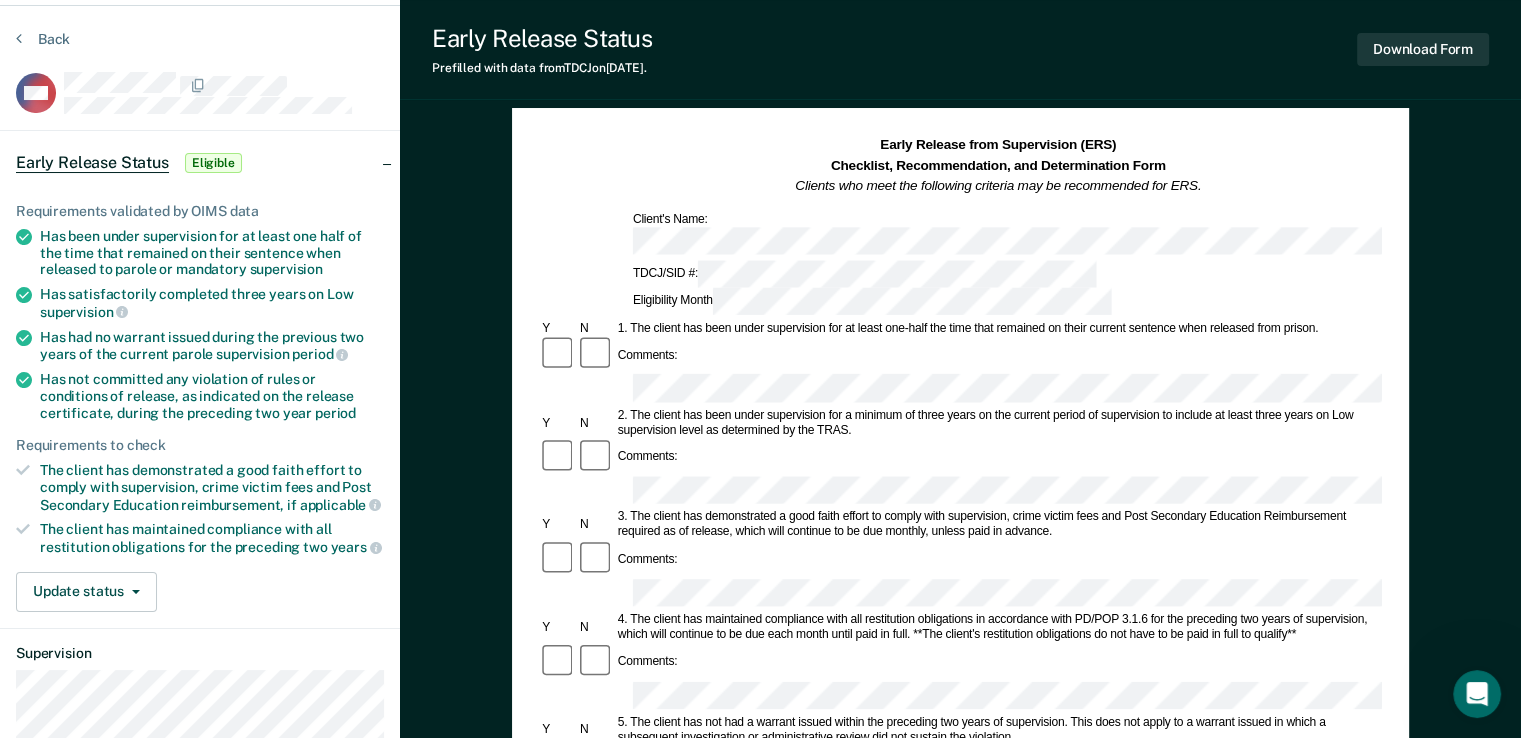 scroll, scrollTop: 0, scrollLeft: 0, axis: both 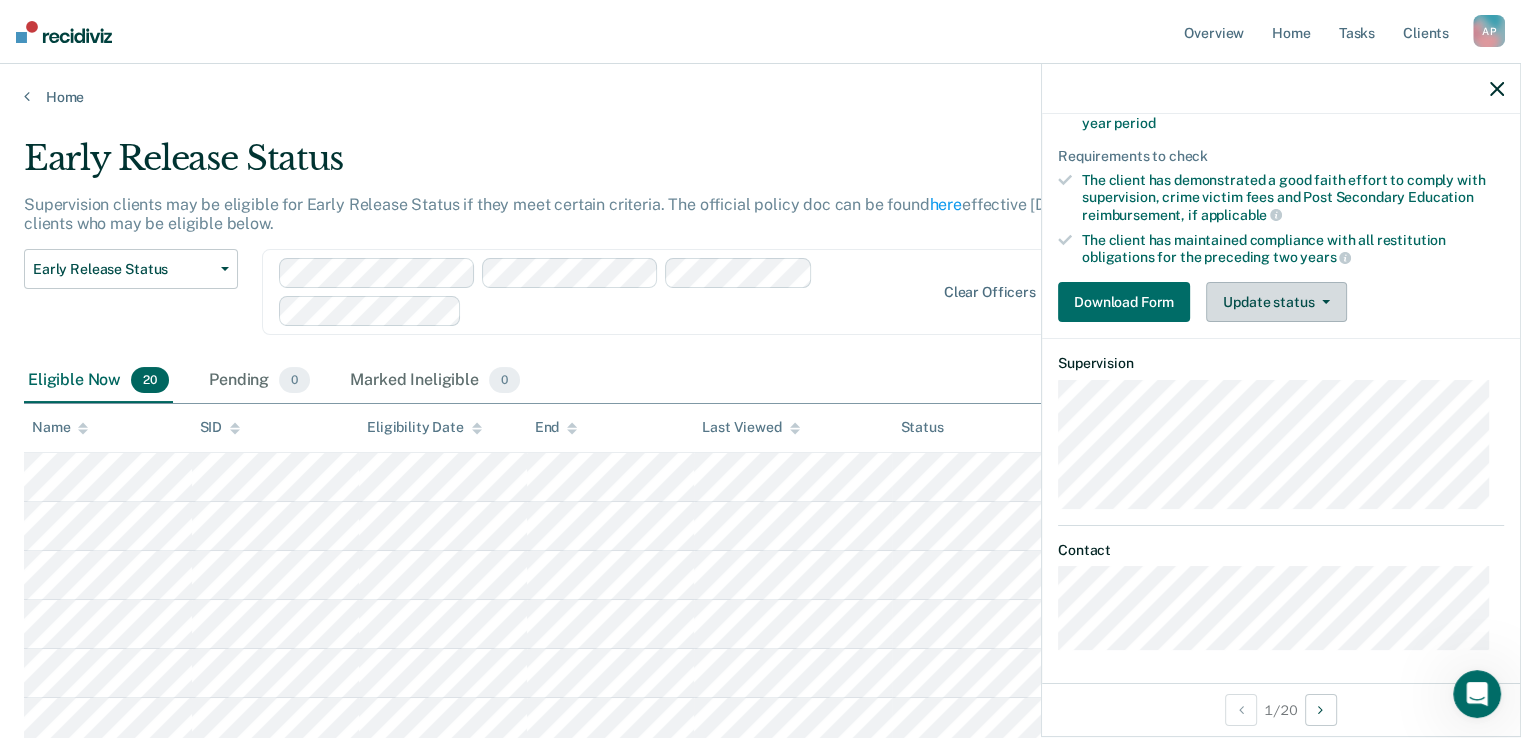 click on "Update status" at bounding box center [1276, 302] 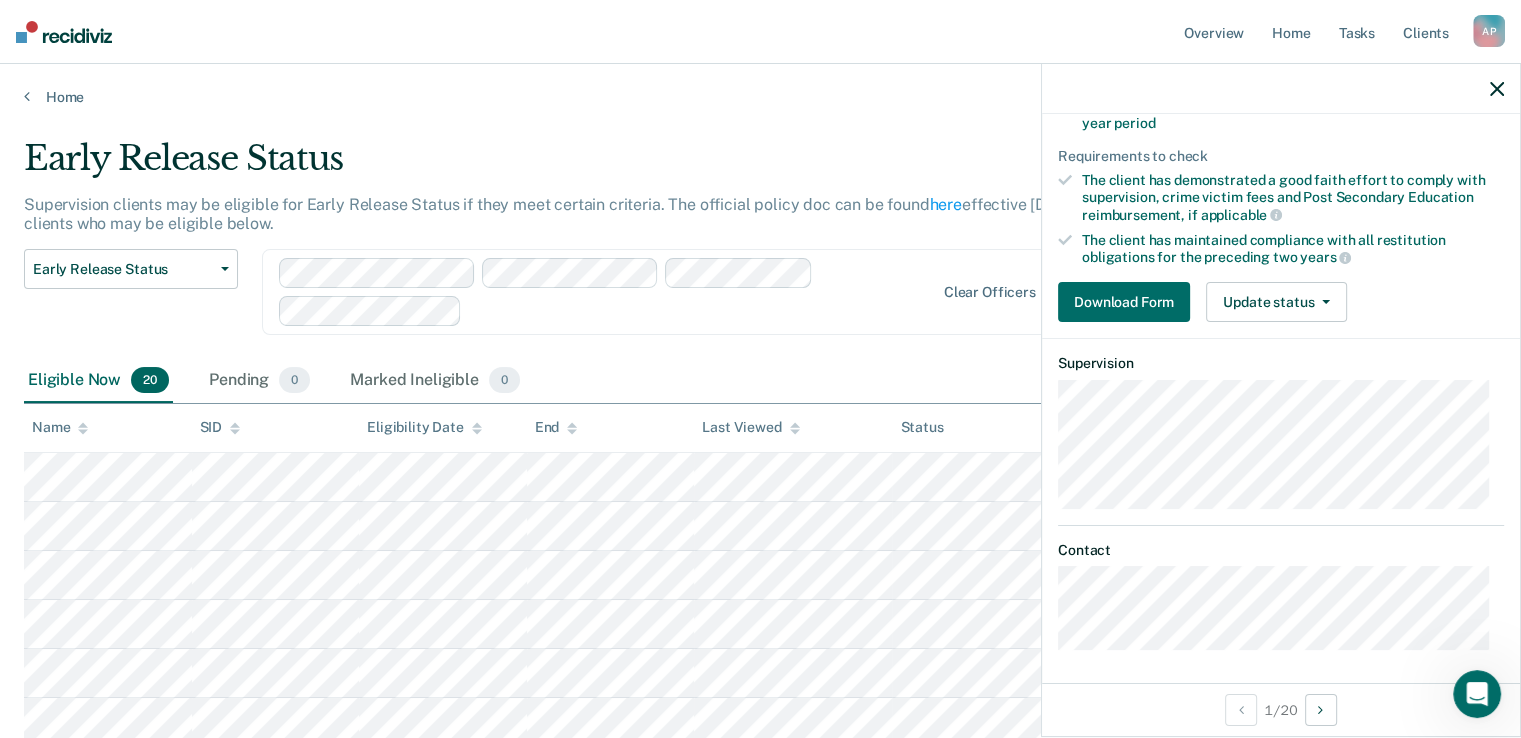 click on "Download Form Update status [PERSON_NAME] Mark Ineligible" at bounding box center (1281, 302) 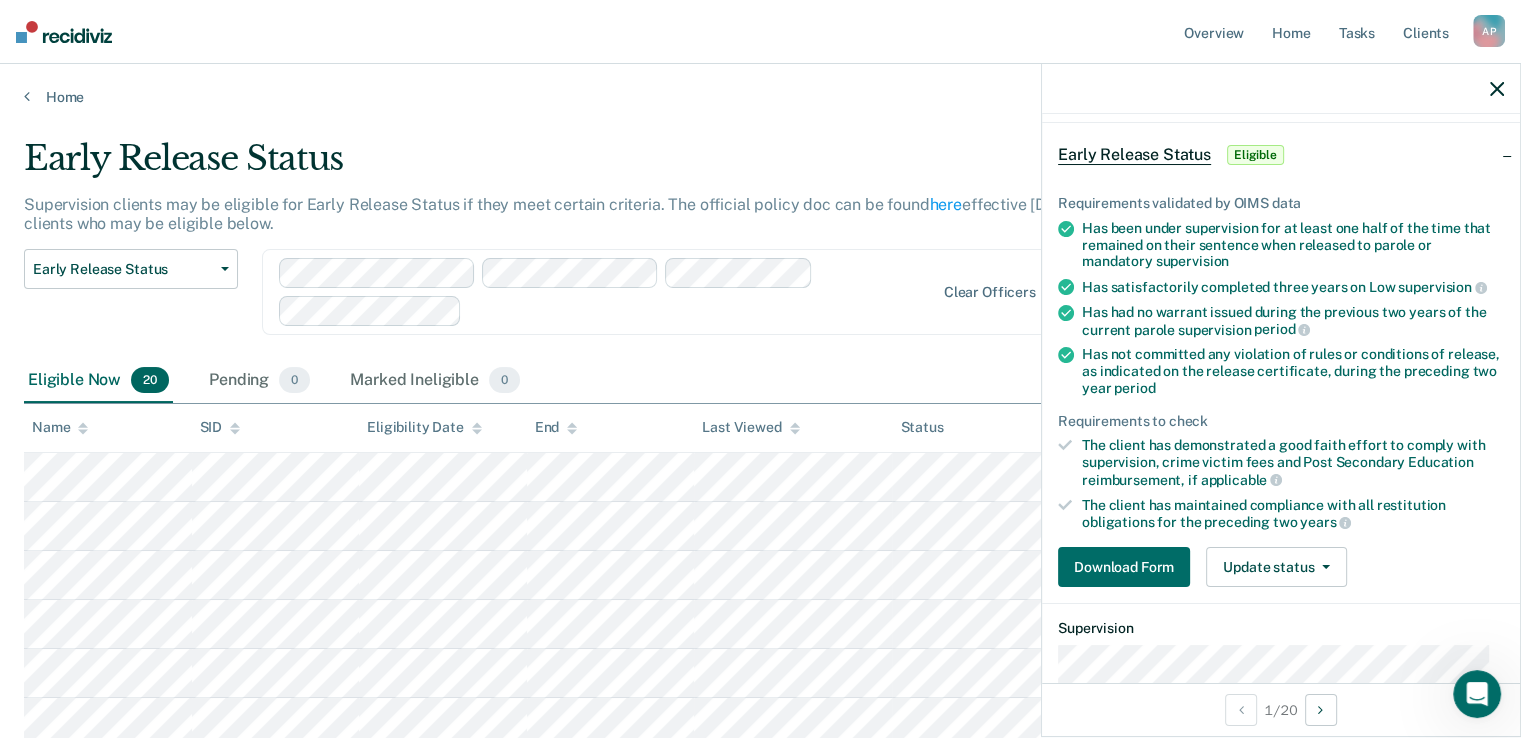 scroll, scrollTop: 300, scrollLeft: 0, axis: vertical 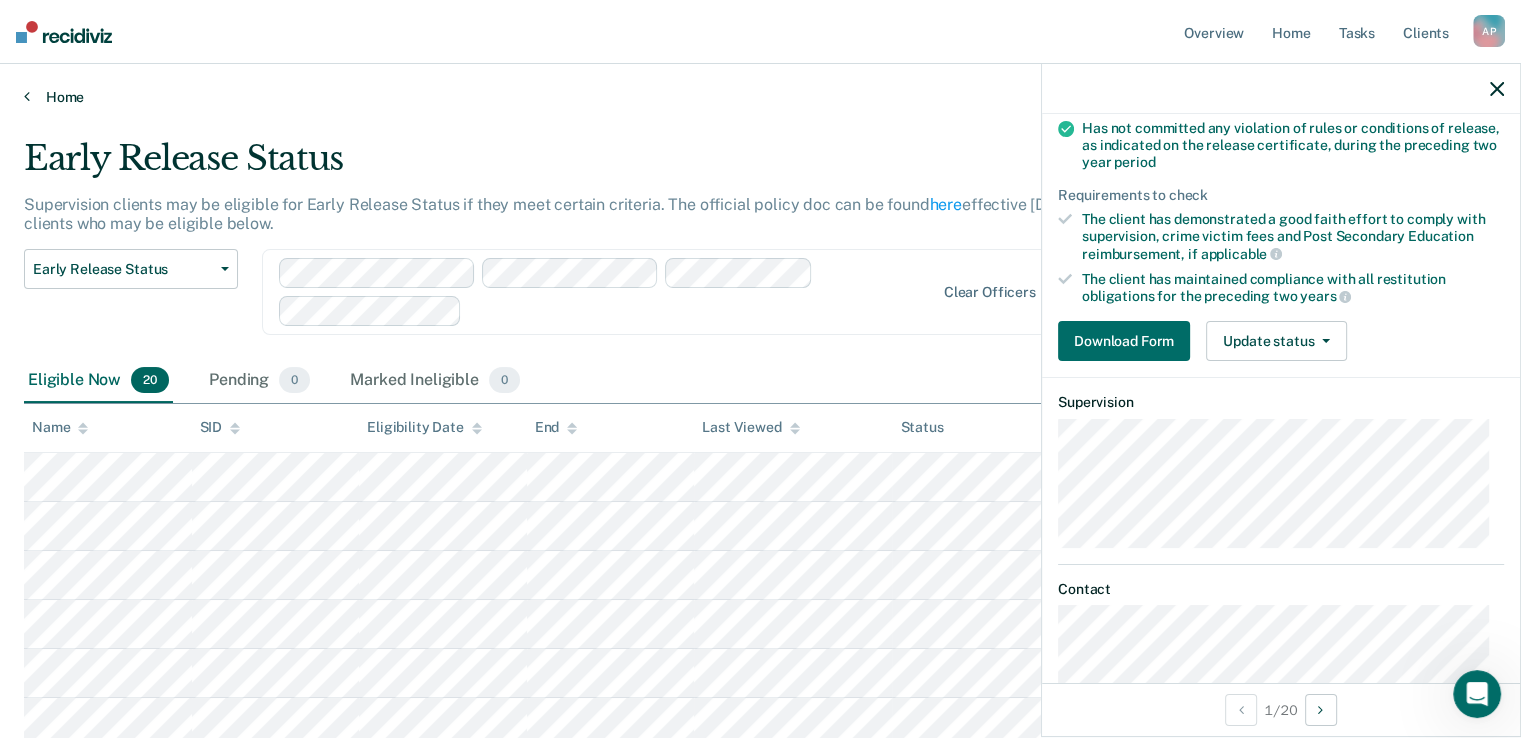 click on "Home" at bounding box center [760, 97] 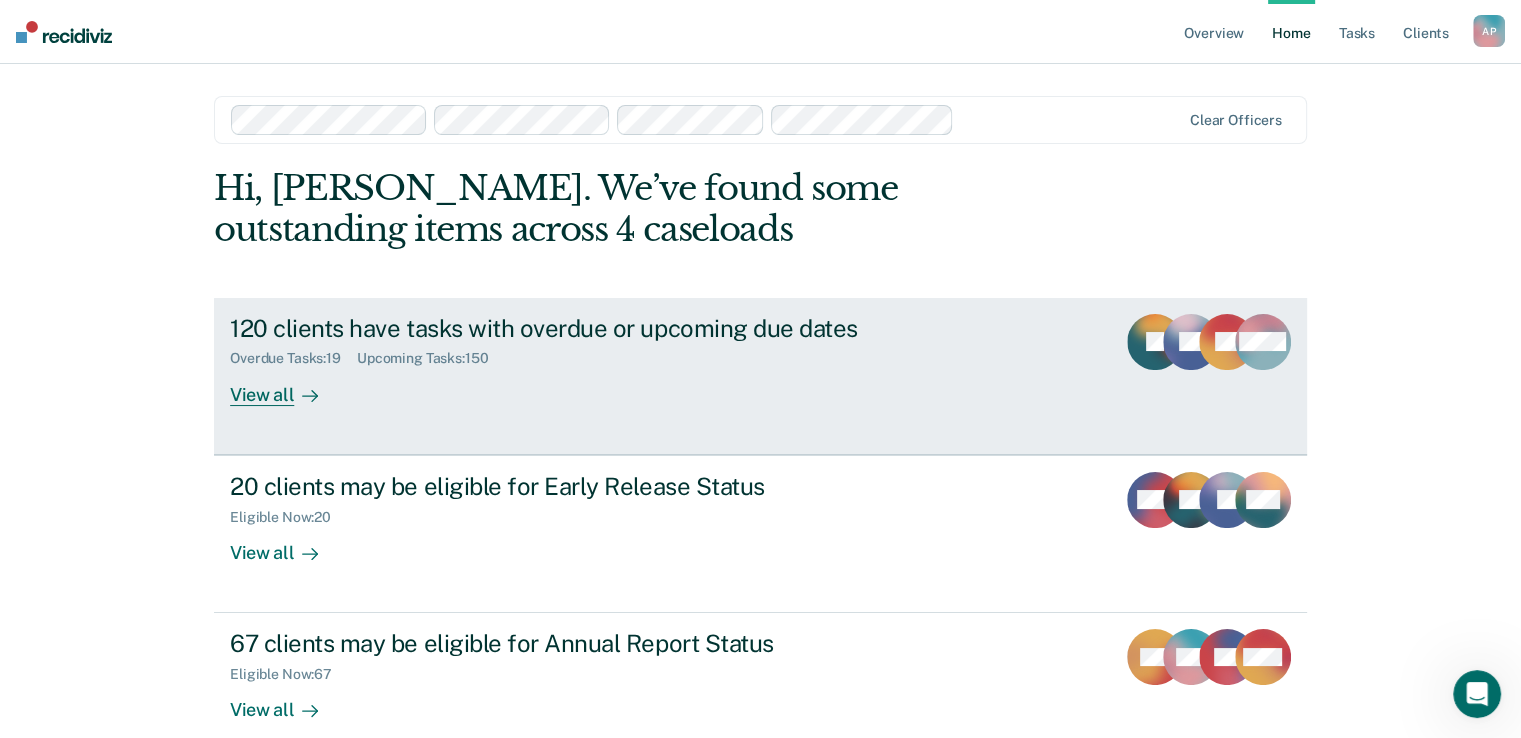 click on "View all" at bounding box center [286, 386] 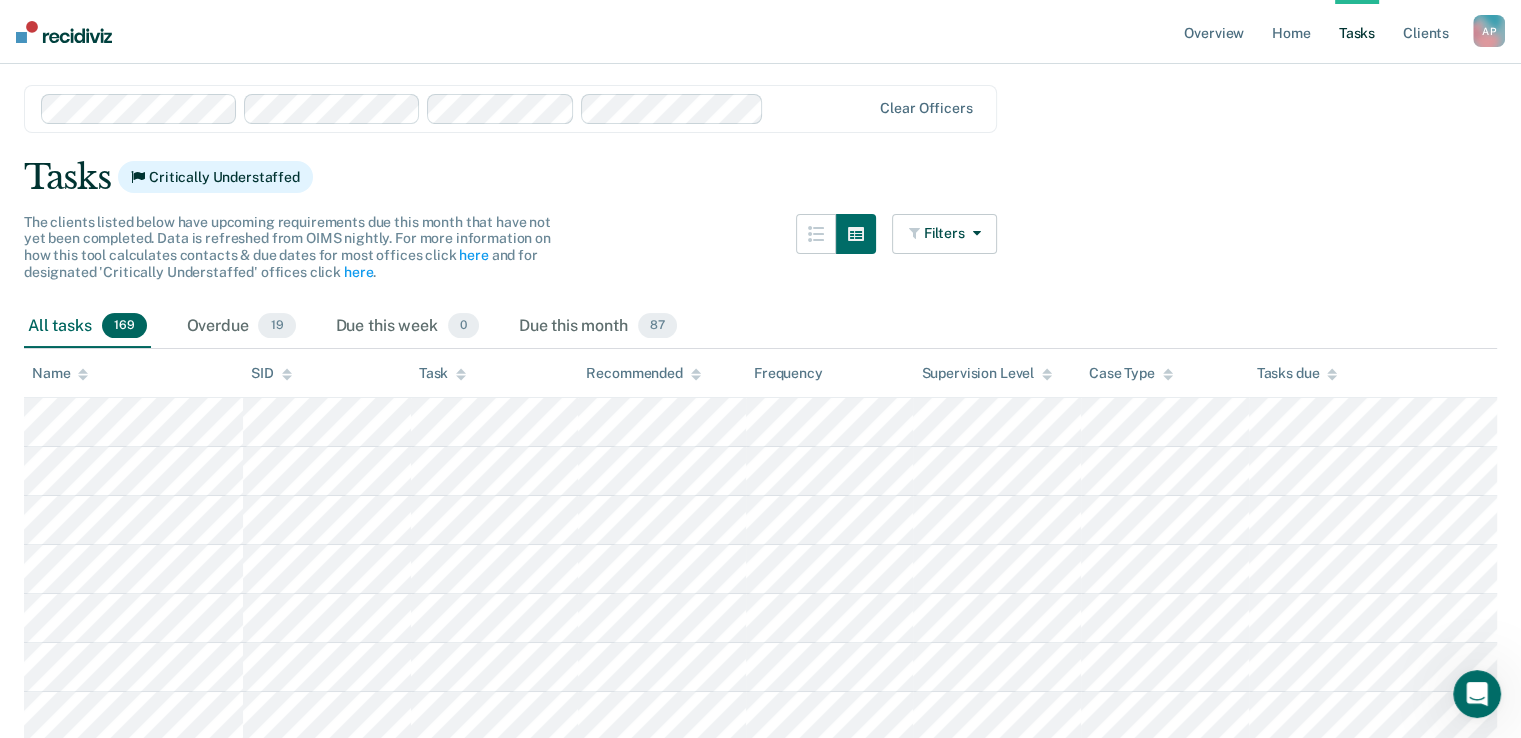 scroll, scrollTop: 100, scrollLeft: 0, axis: vertical 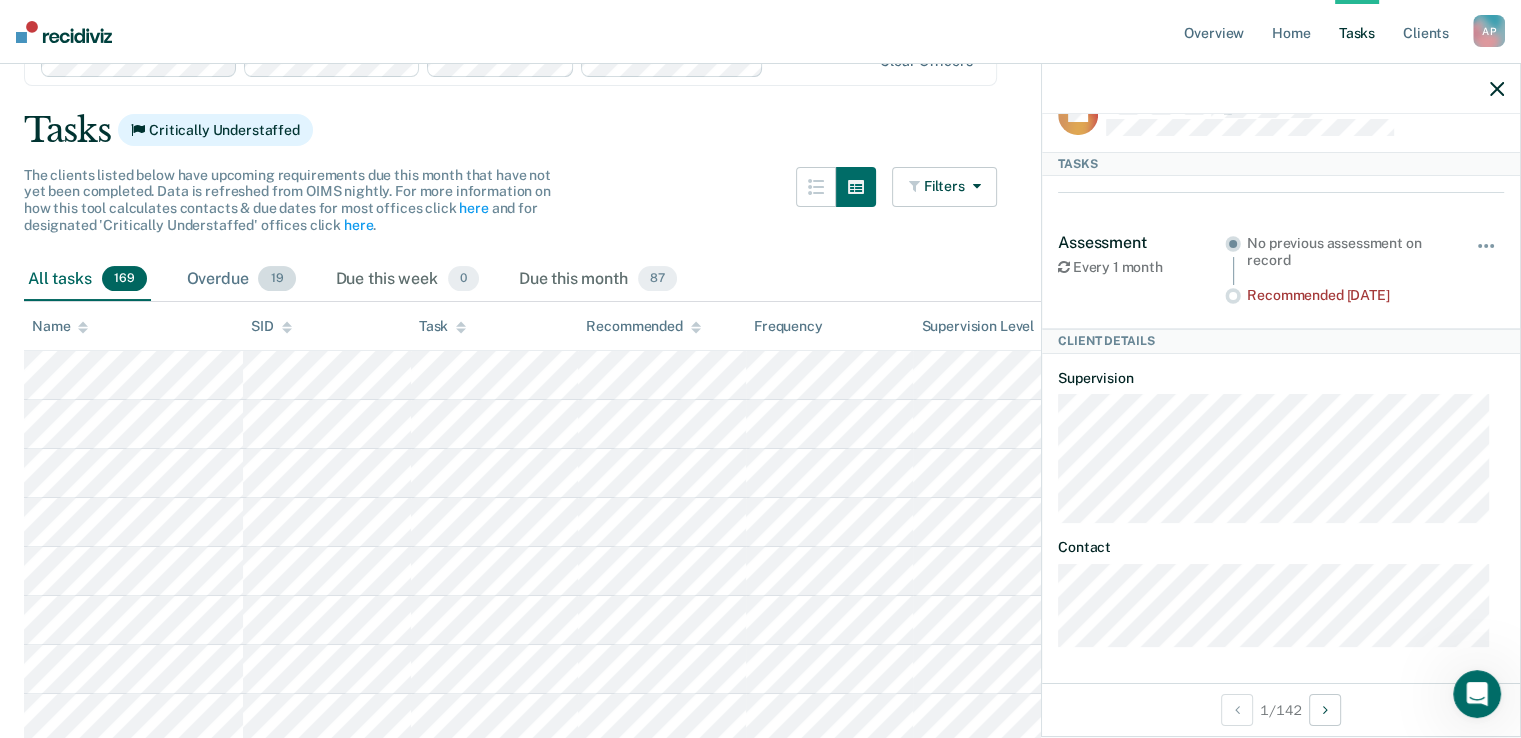click on "Overdue 19" at bounding box center [241, 280] 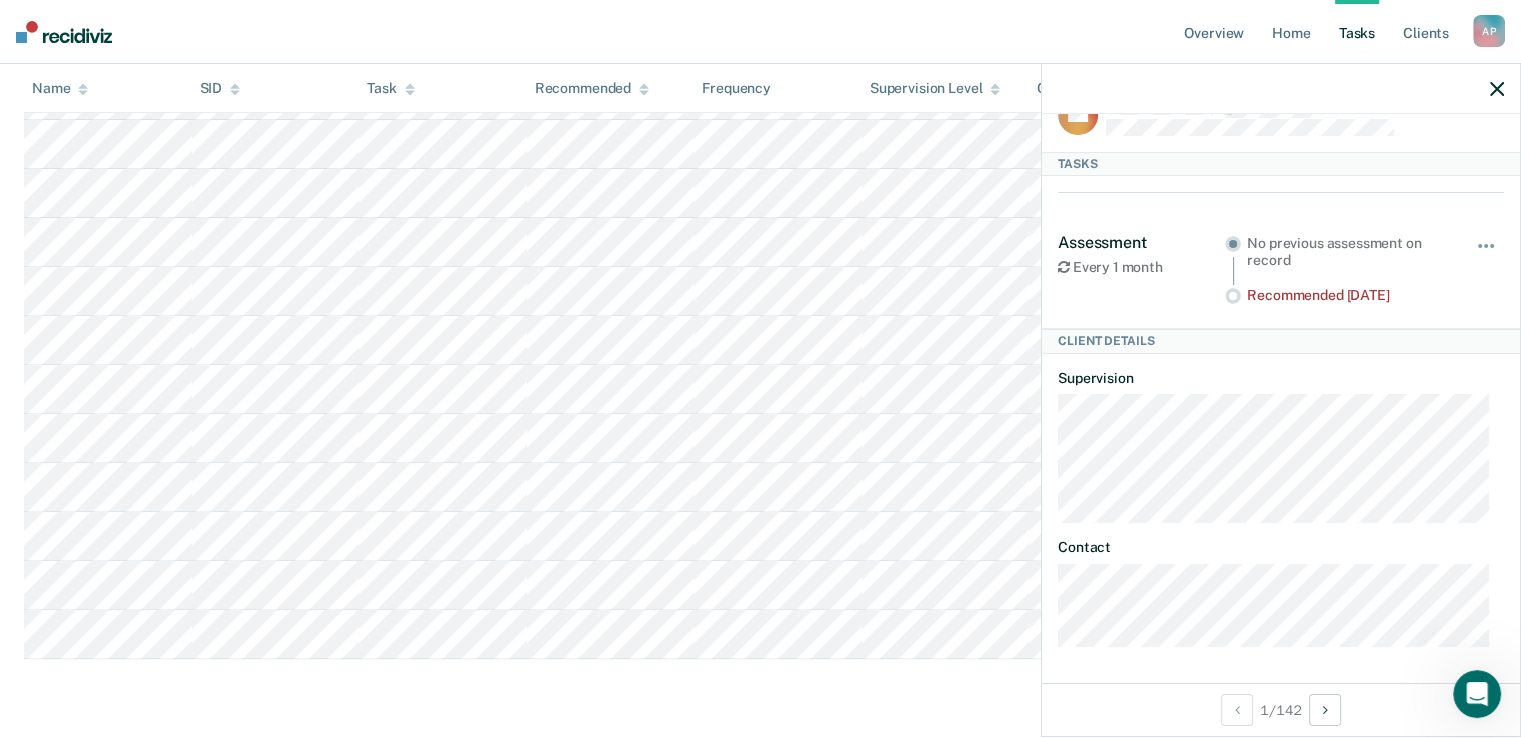 scroll, scrollTop: 123, scrollLeft: 0, axis: vertical 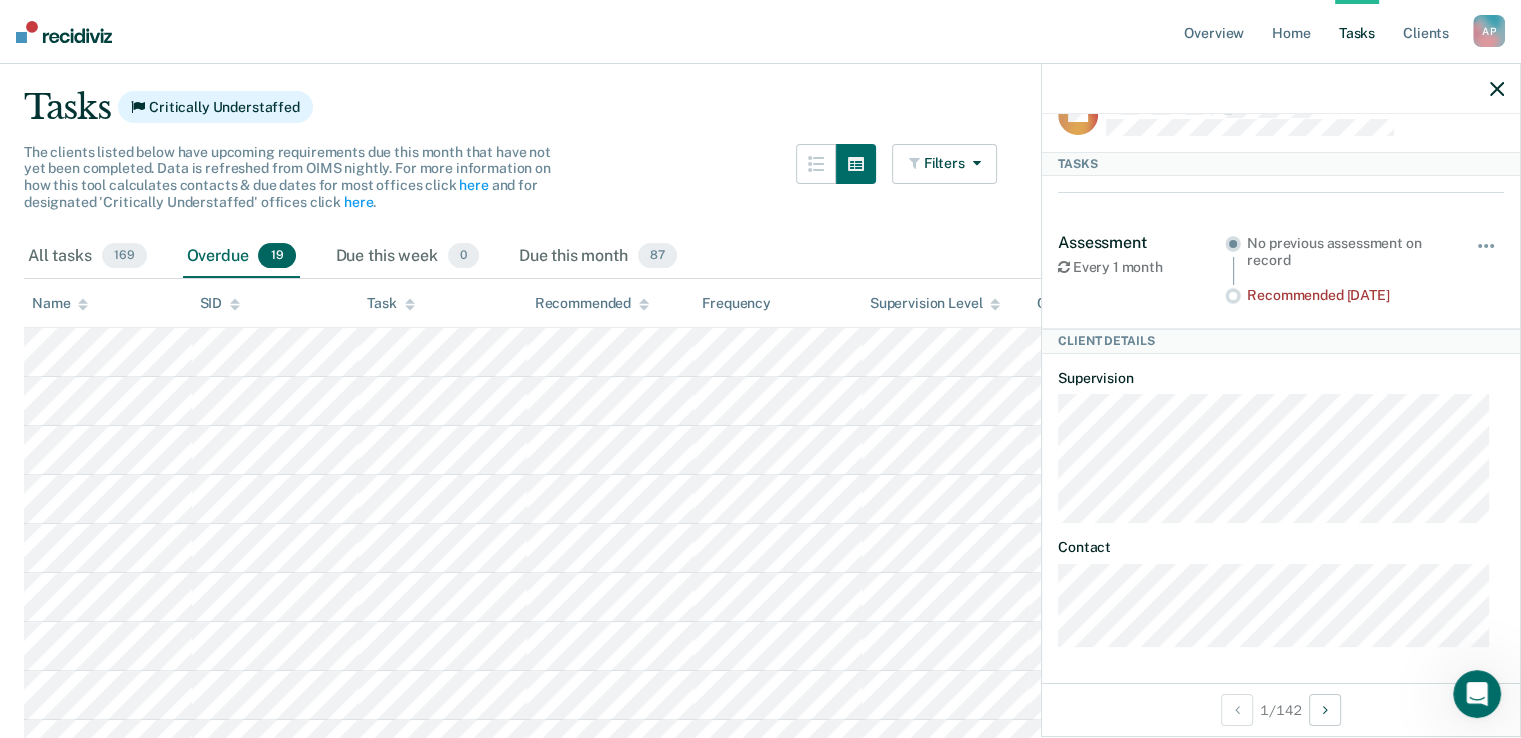 click on "A P" at bounding box center [1489, 31] 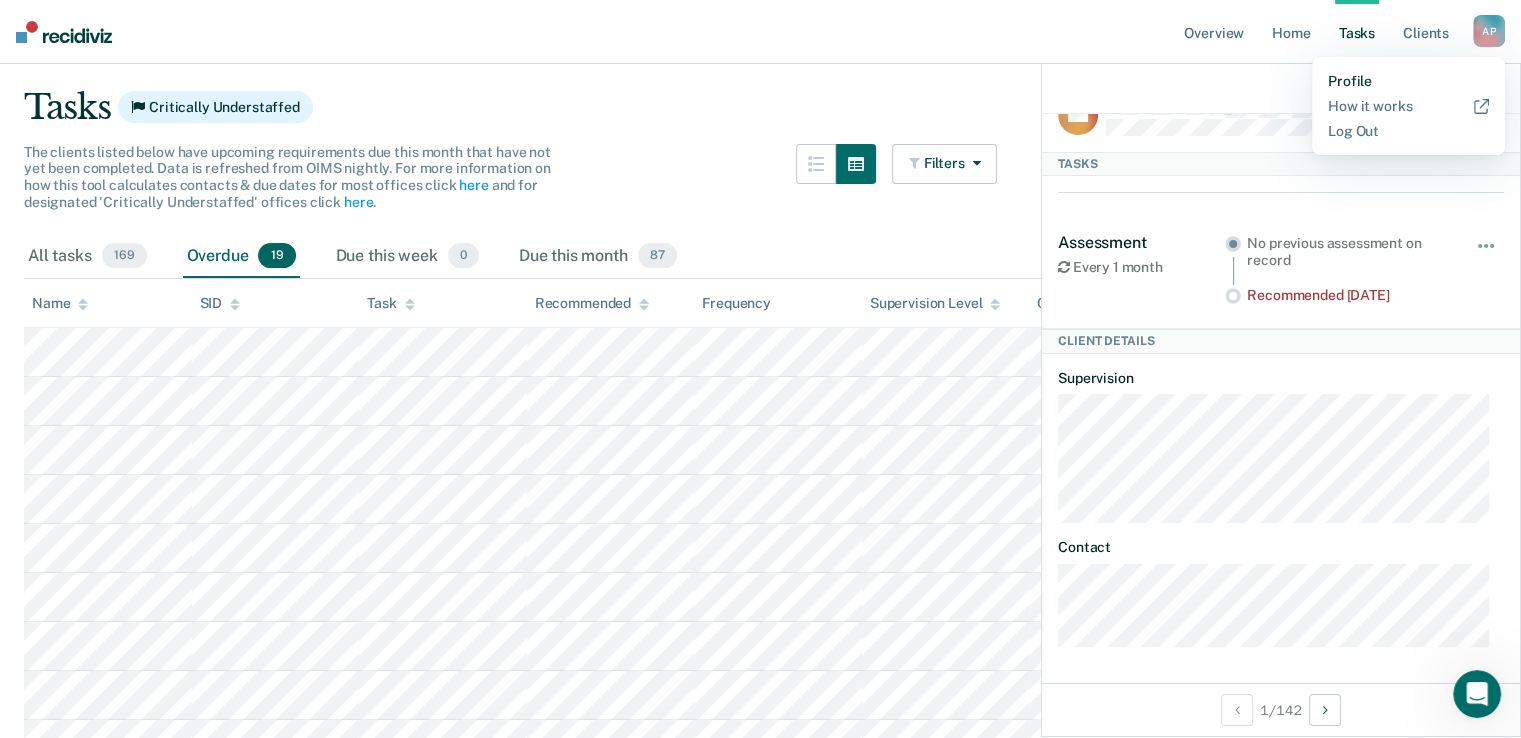 click on "Profile" at bounding box center [1408, 81] 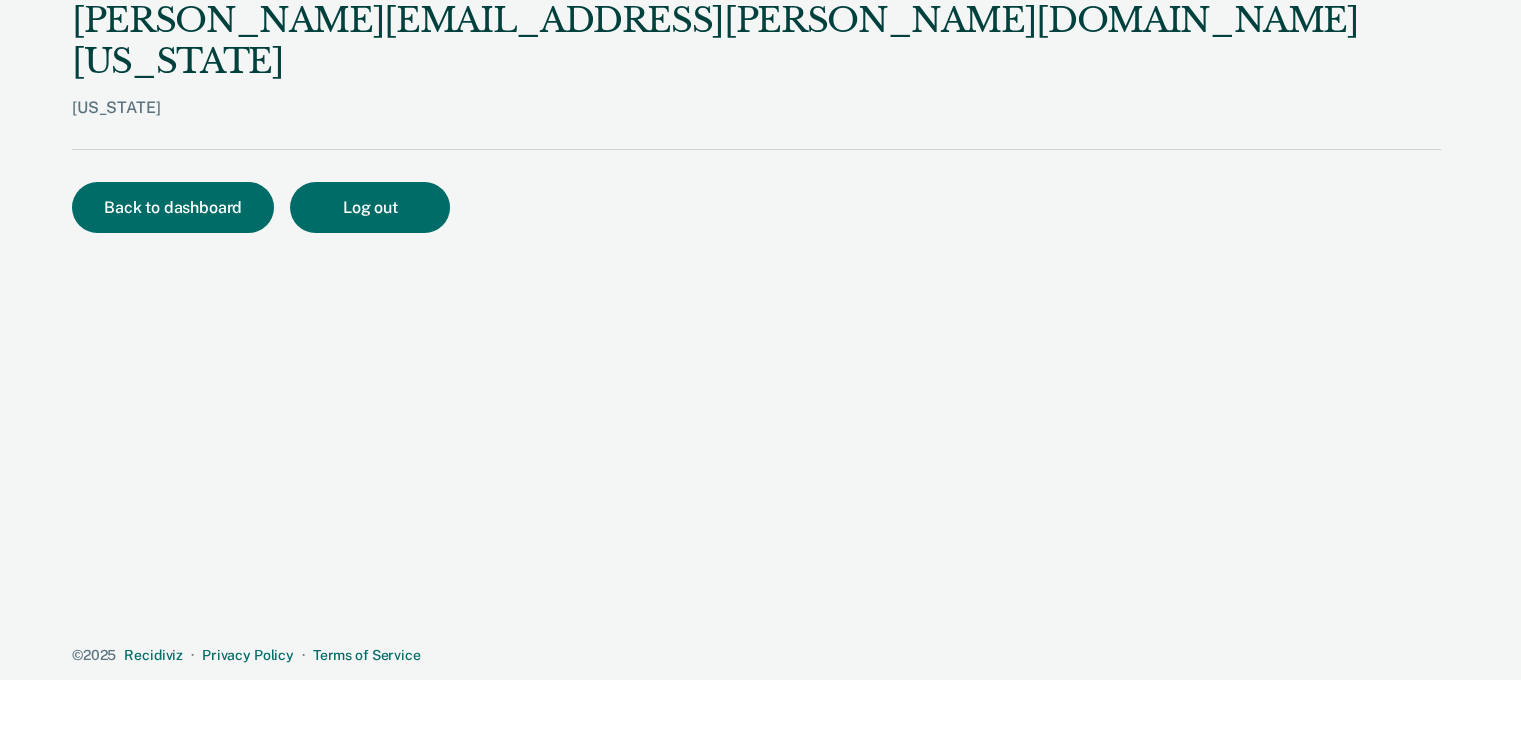 scroll, scrollTop: 0, scrollLeft: 0, axis: both 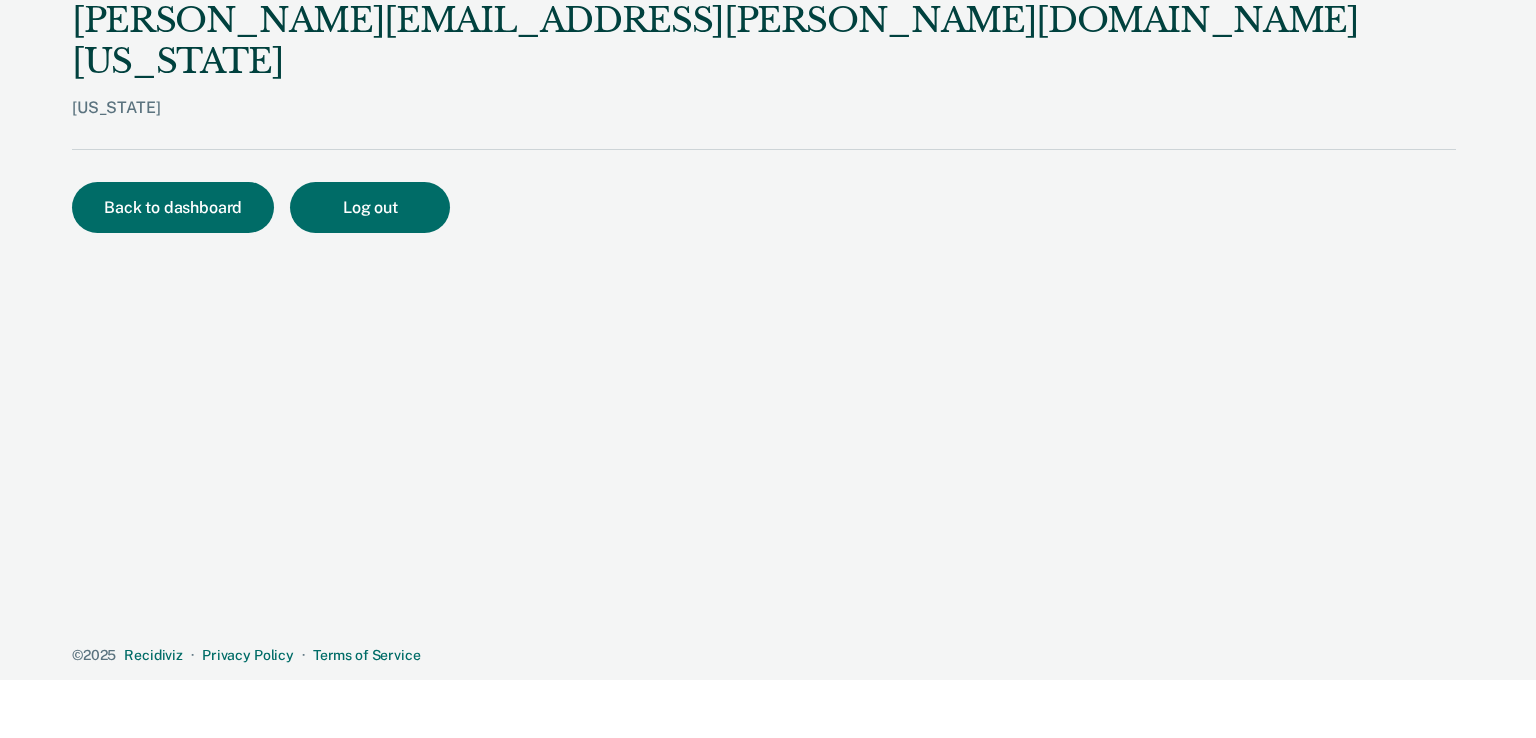 click on "[PERSON_NAME][EMAIL_ADDRESS][PERSON_NAME][DOMAIN_NAME][US_STATE] [US_STATE] Back to dashboard Log out ©  2025 Recidiviz · Privacy Policy · Terms of Service" at bounding box center (764, 332) 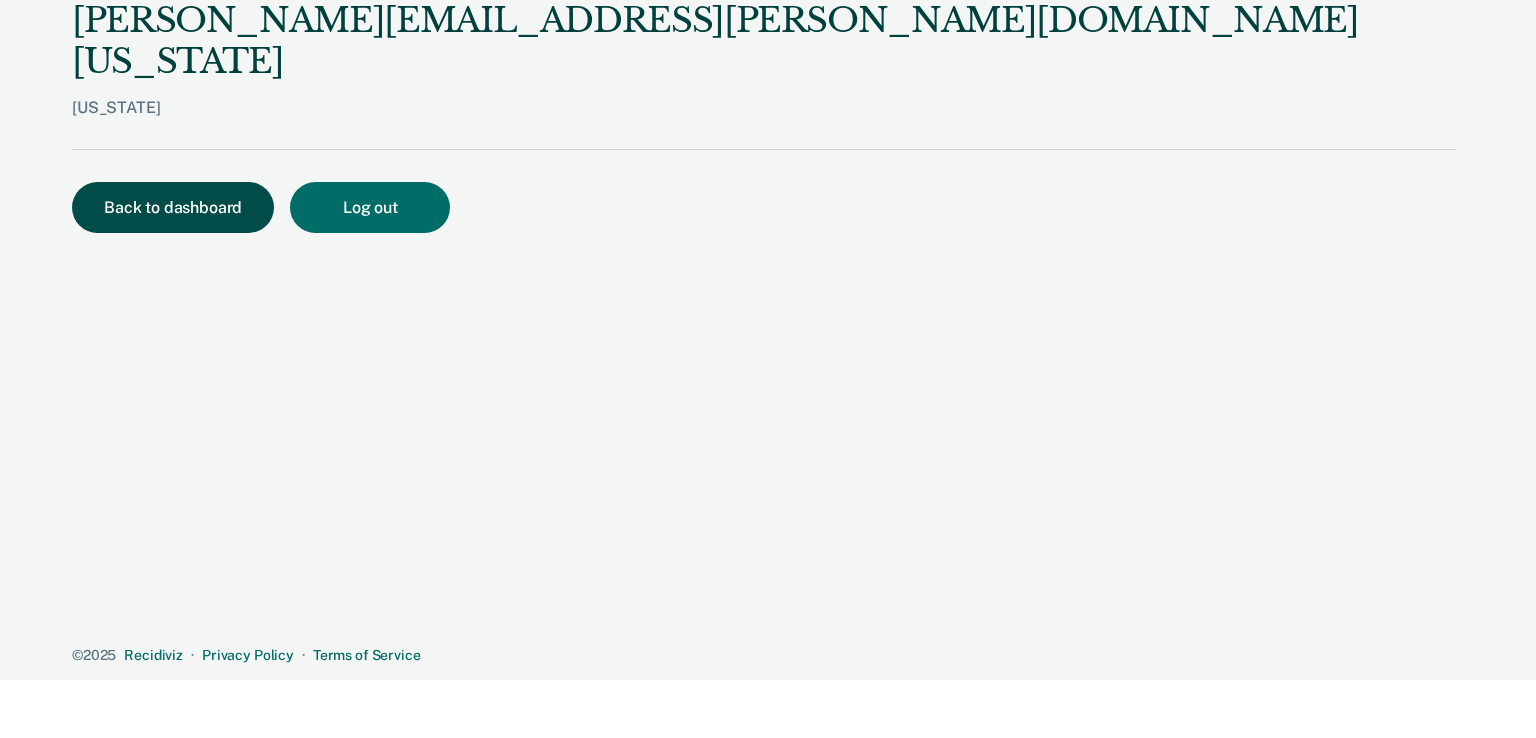 click on "Back to dashboard" at bounding box center [173, 207] 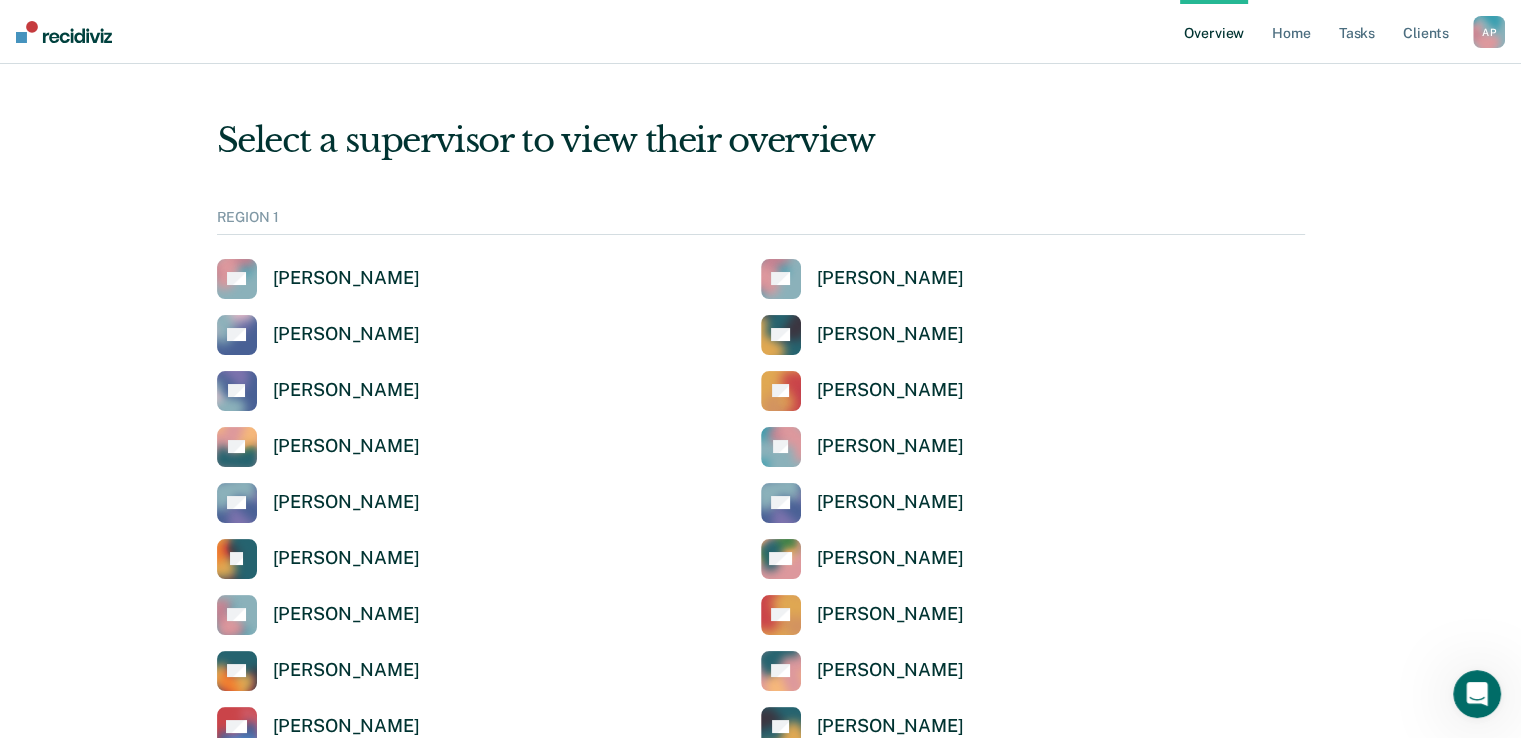scroll, scrollTop: 0, scrollLeft: 0, axis: both 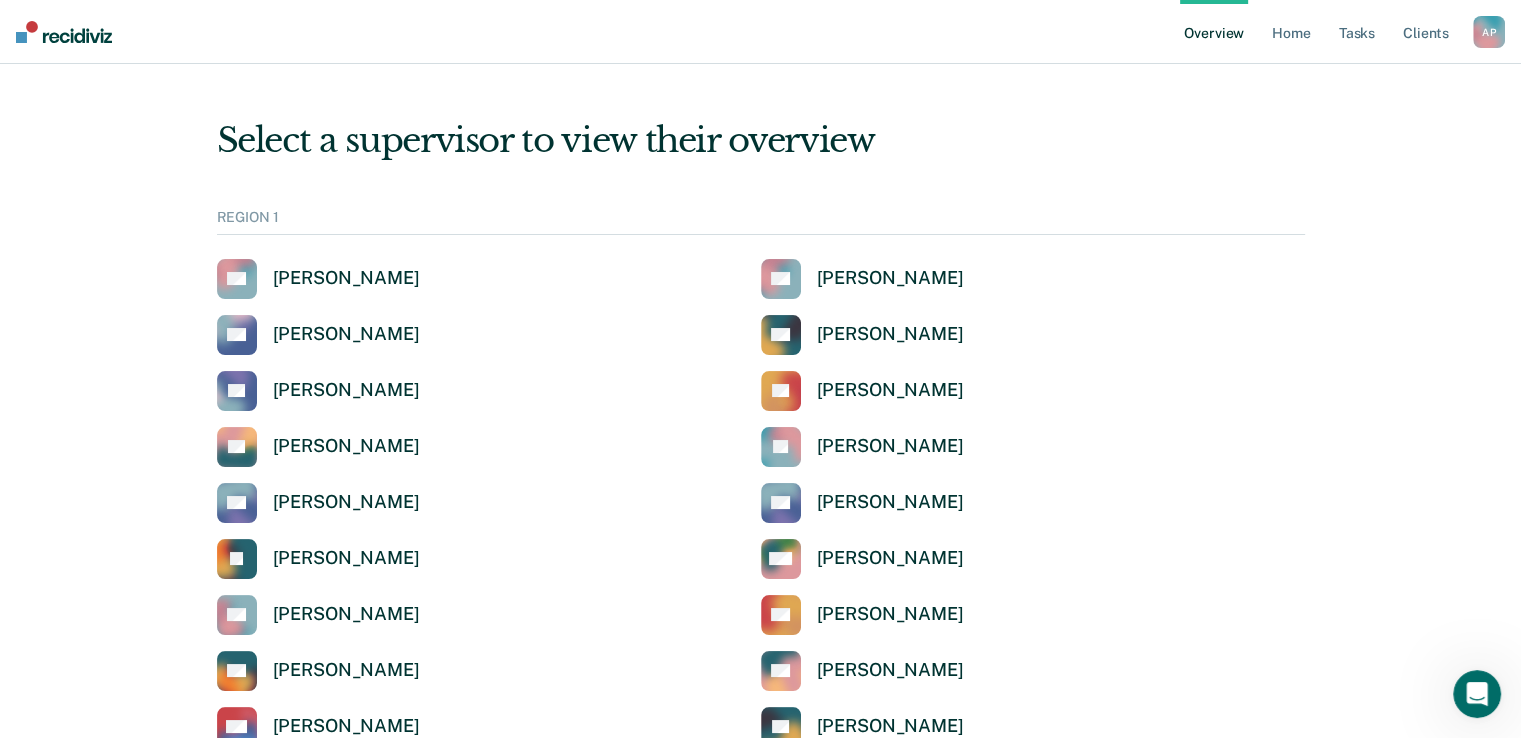 click on "REGION 1" at bounding box center (761, 222) 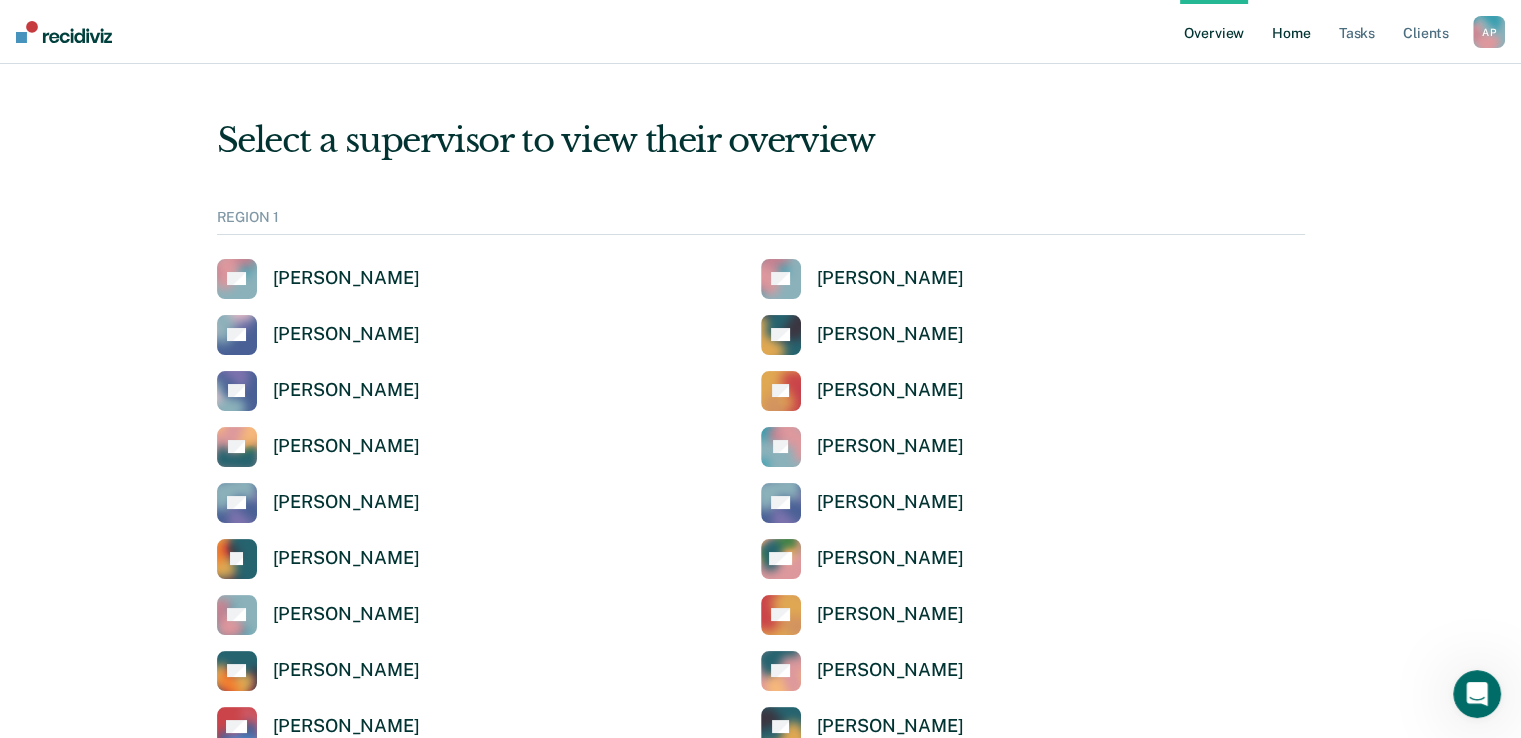 click on "Home" at bounding box center [1291, 32] 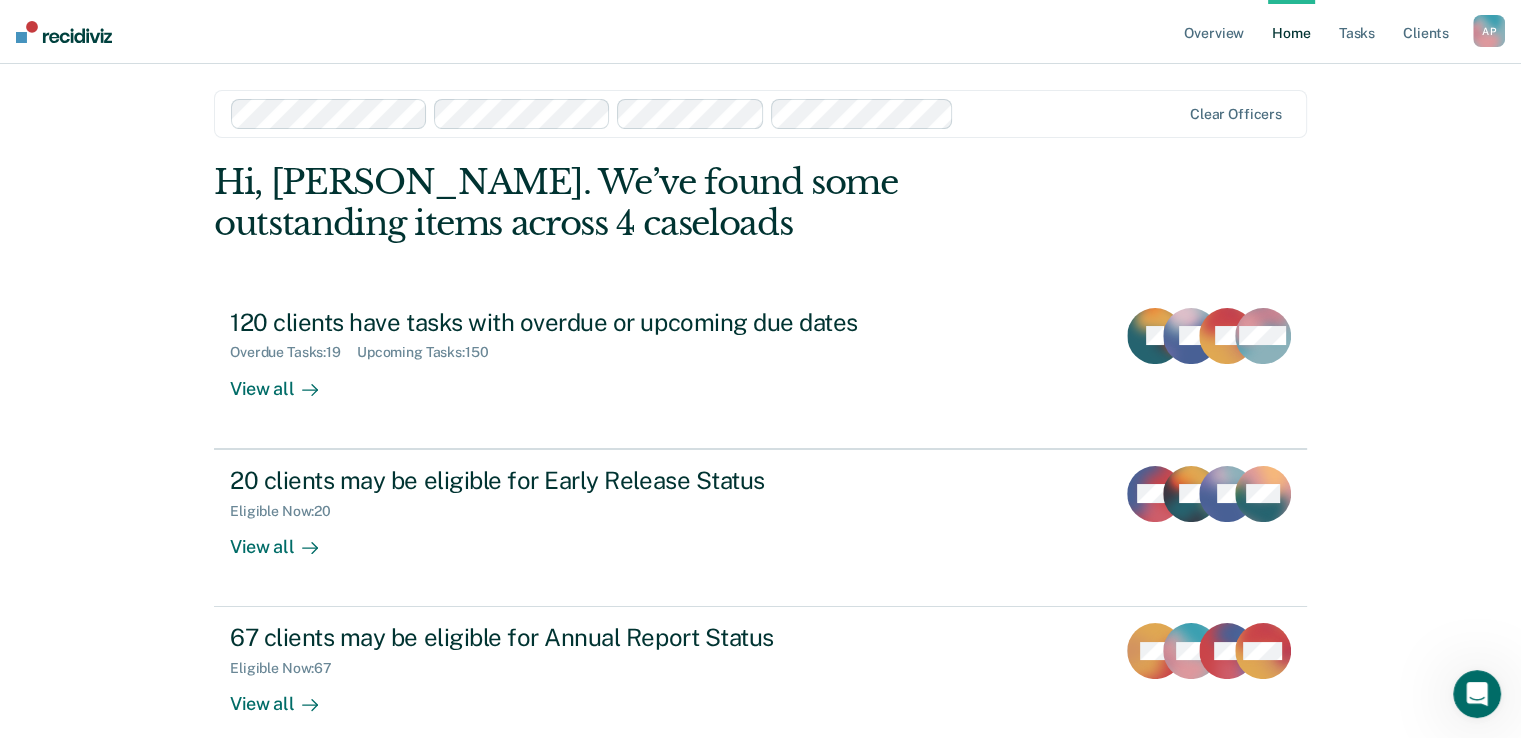scroll, scrollTop: 0, scrollLeft: 0, axis: both 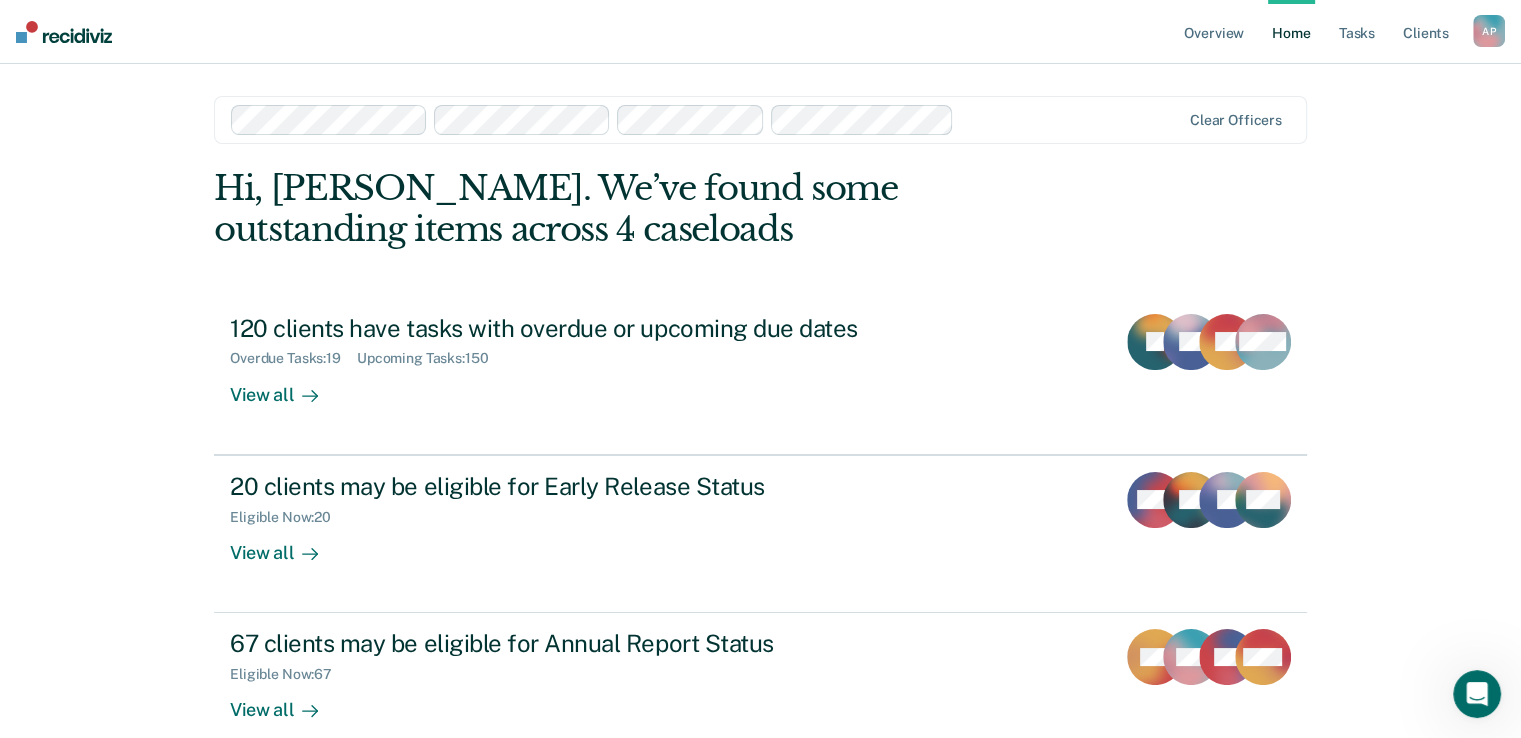 click on "Home" at bounding box center [1291, 32] 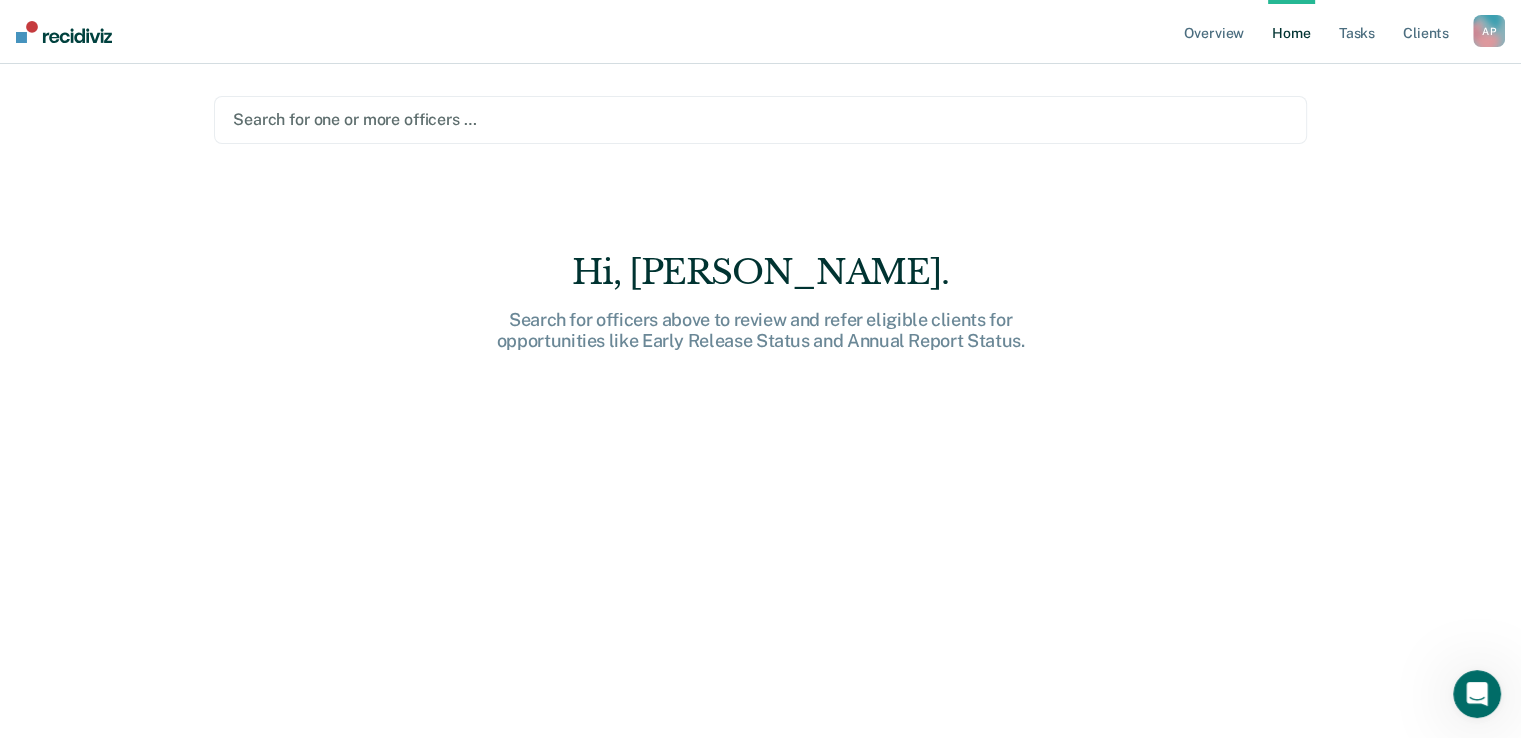 click on "Hi, [PERSON_NAME]." at bounding box center [761, 272] 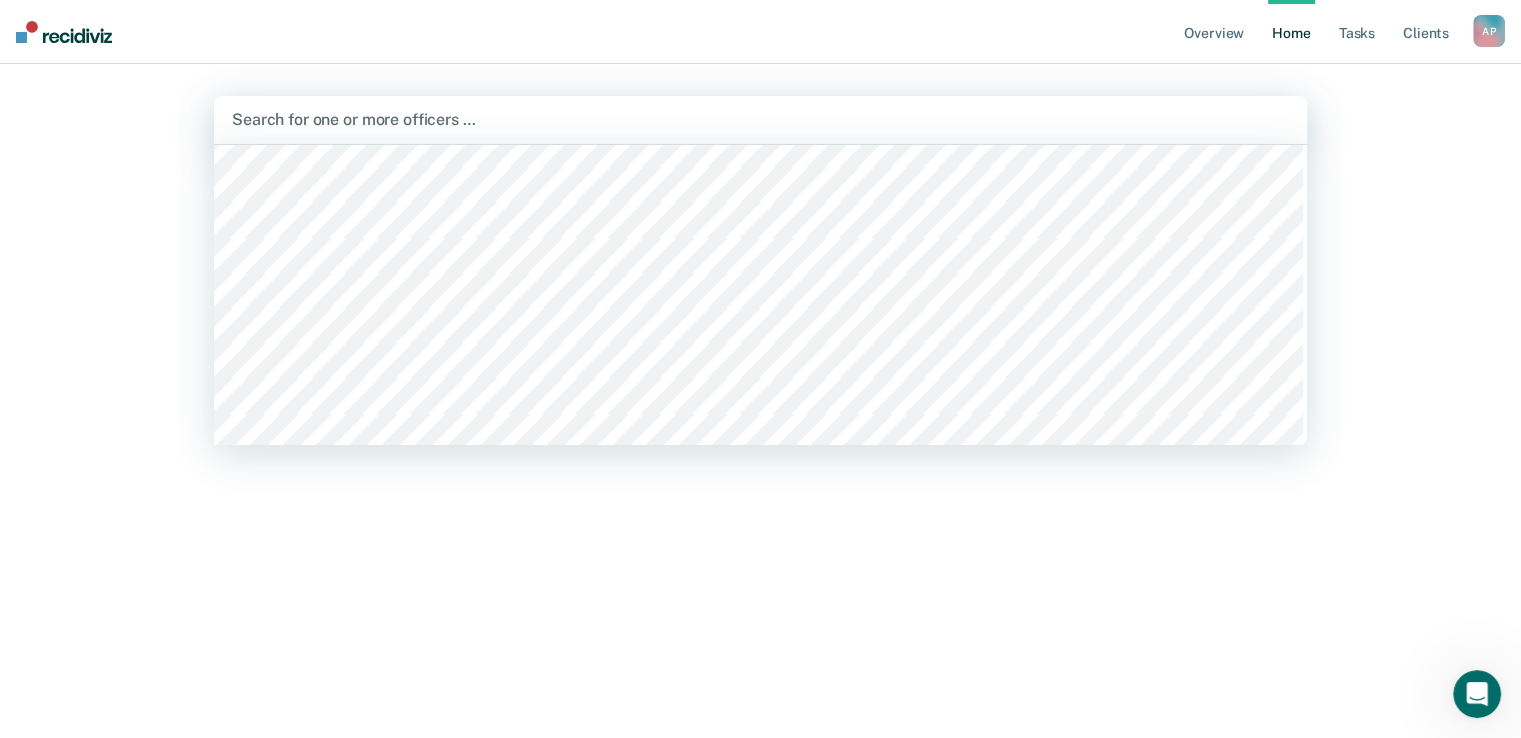 scroll, scrollTop: 600, scrollLeft: 0, axis: vertical 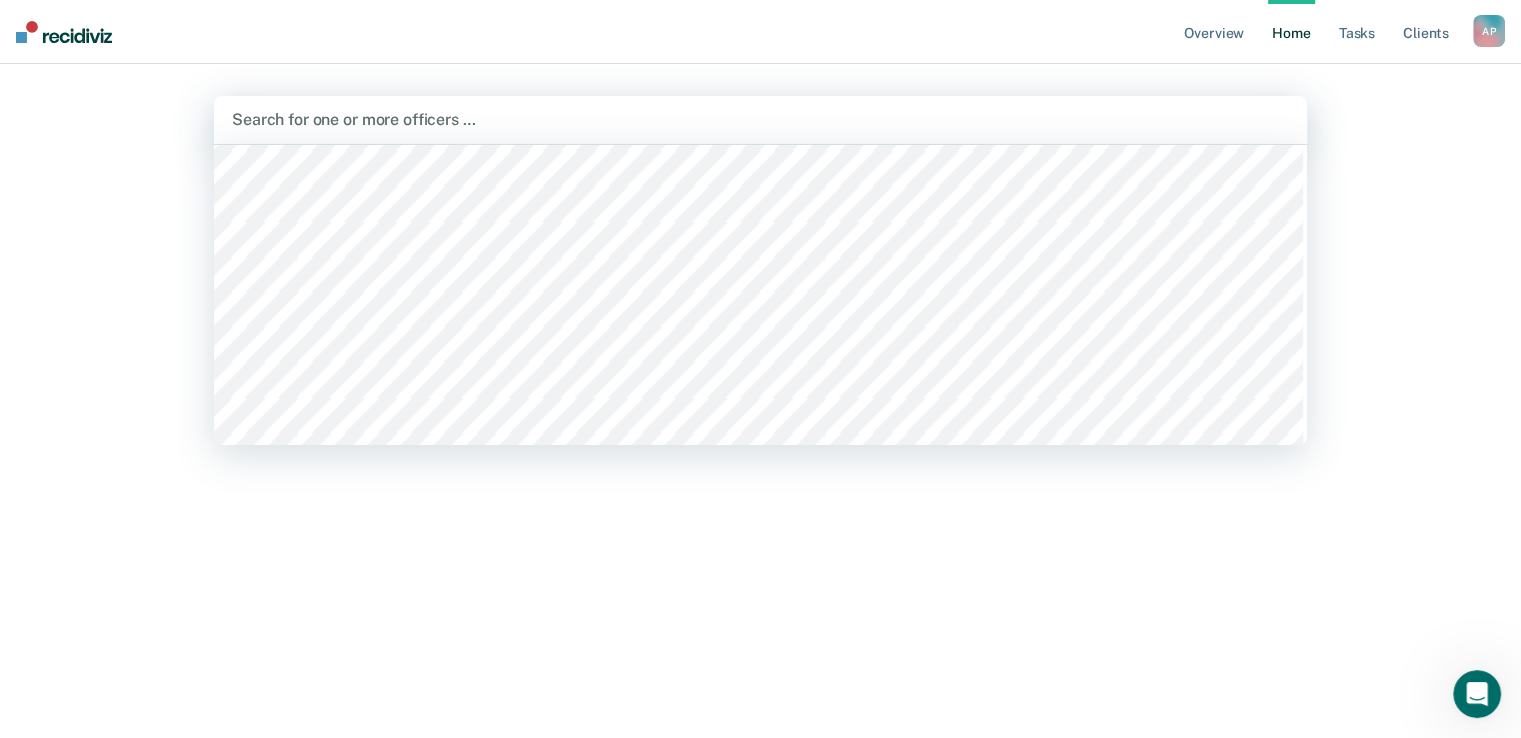 click at bounding box center [760, 119] 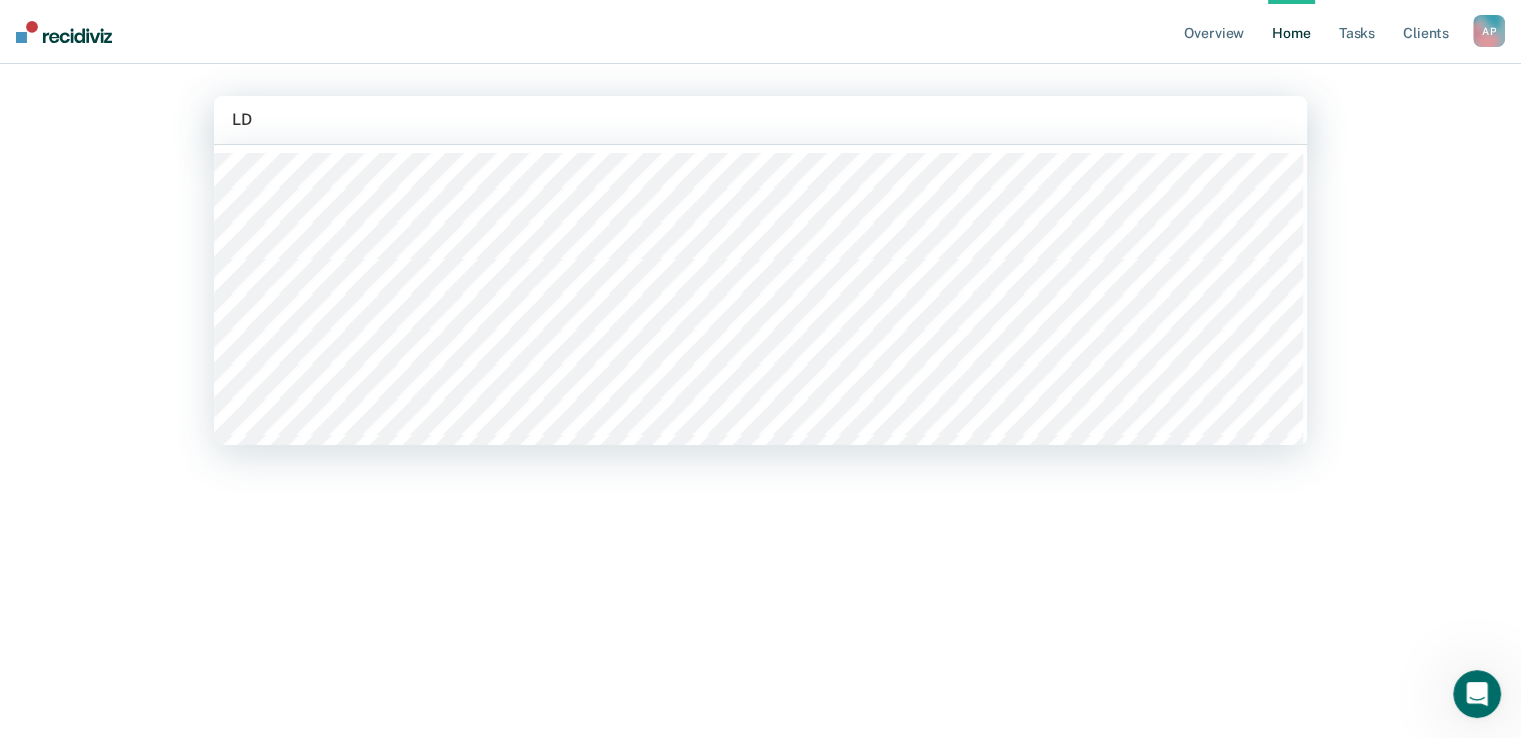 type on "L" 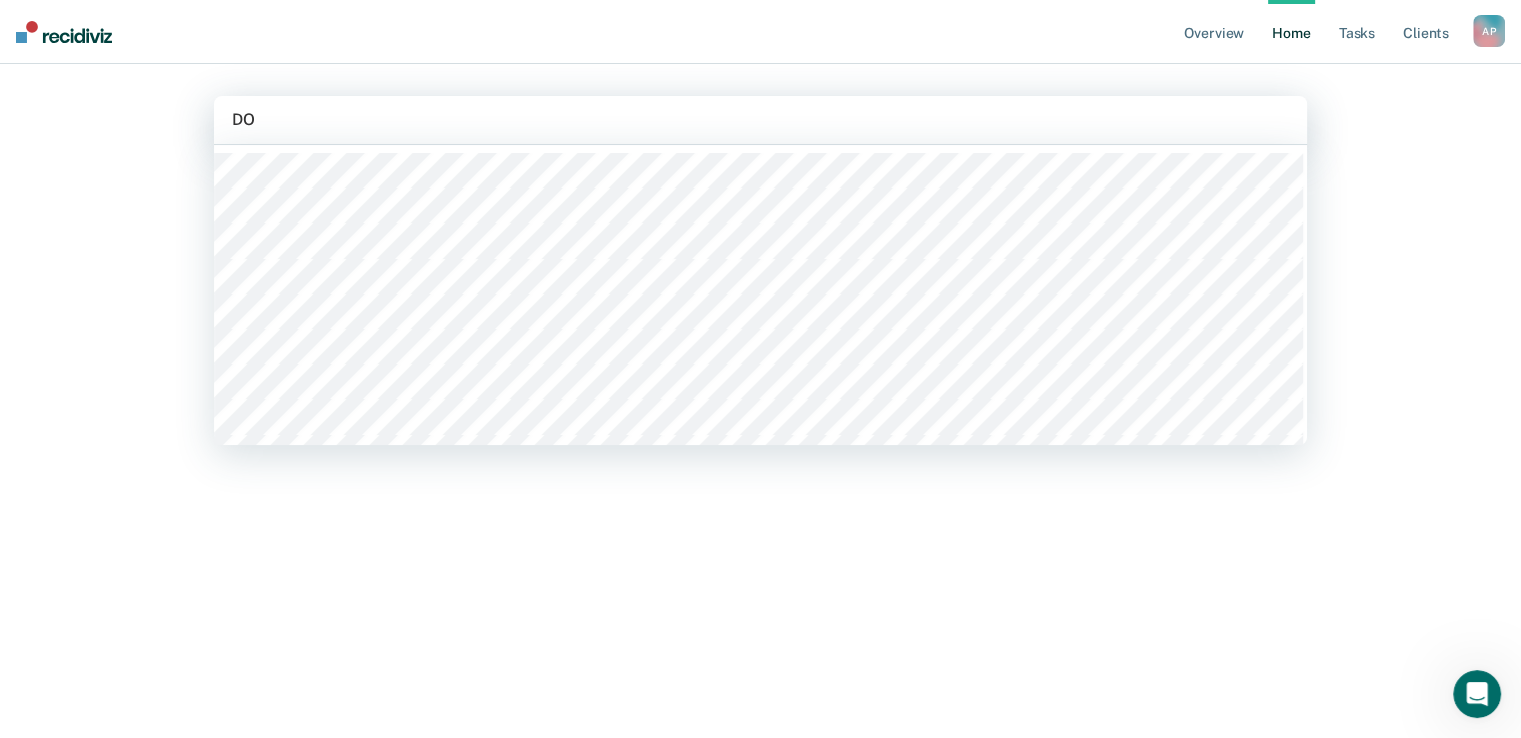 type on "DOM" 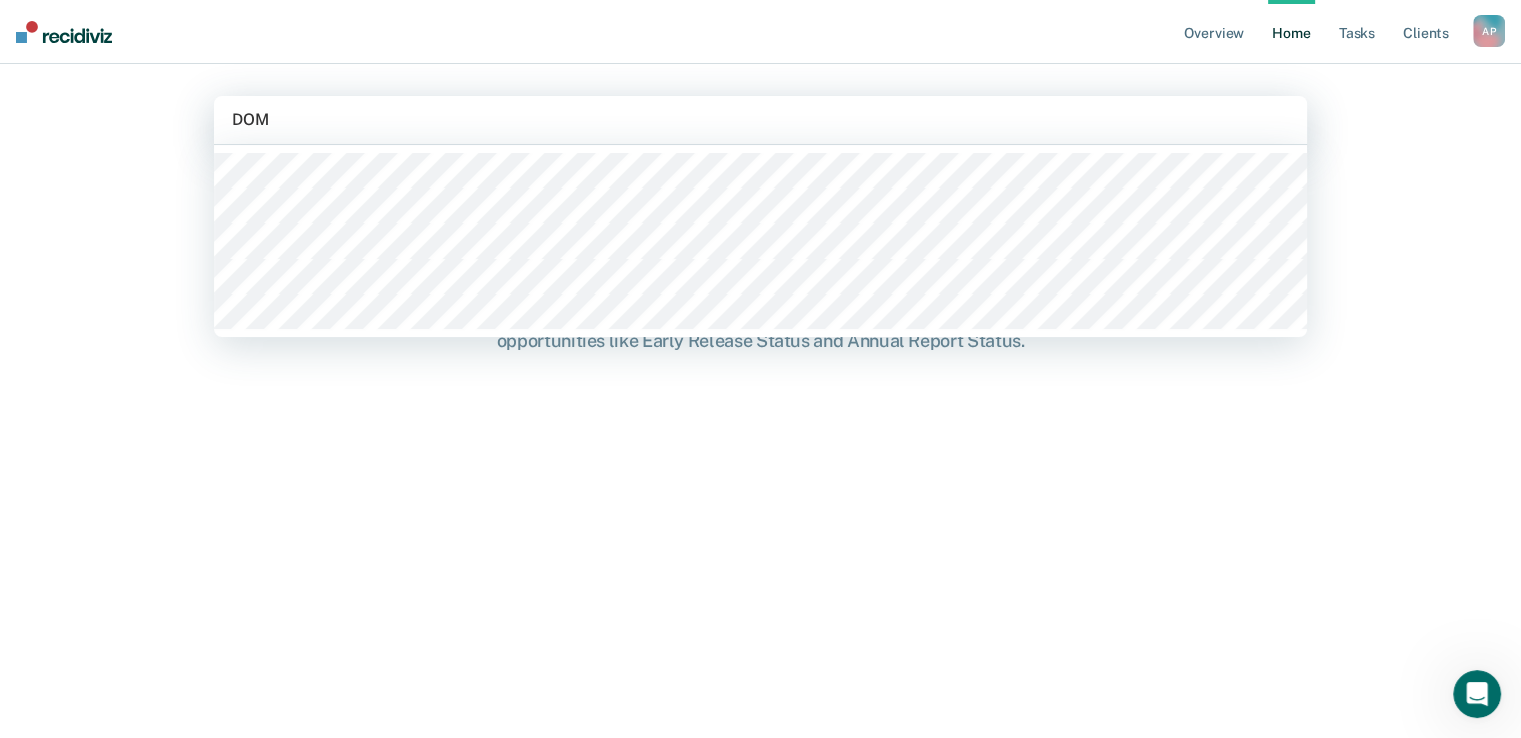 type 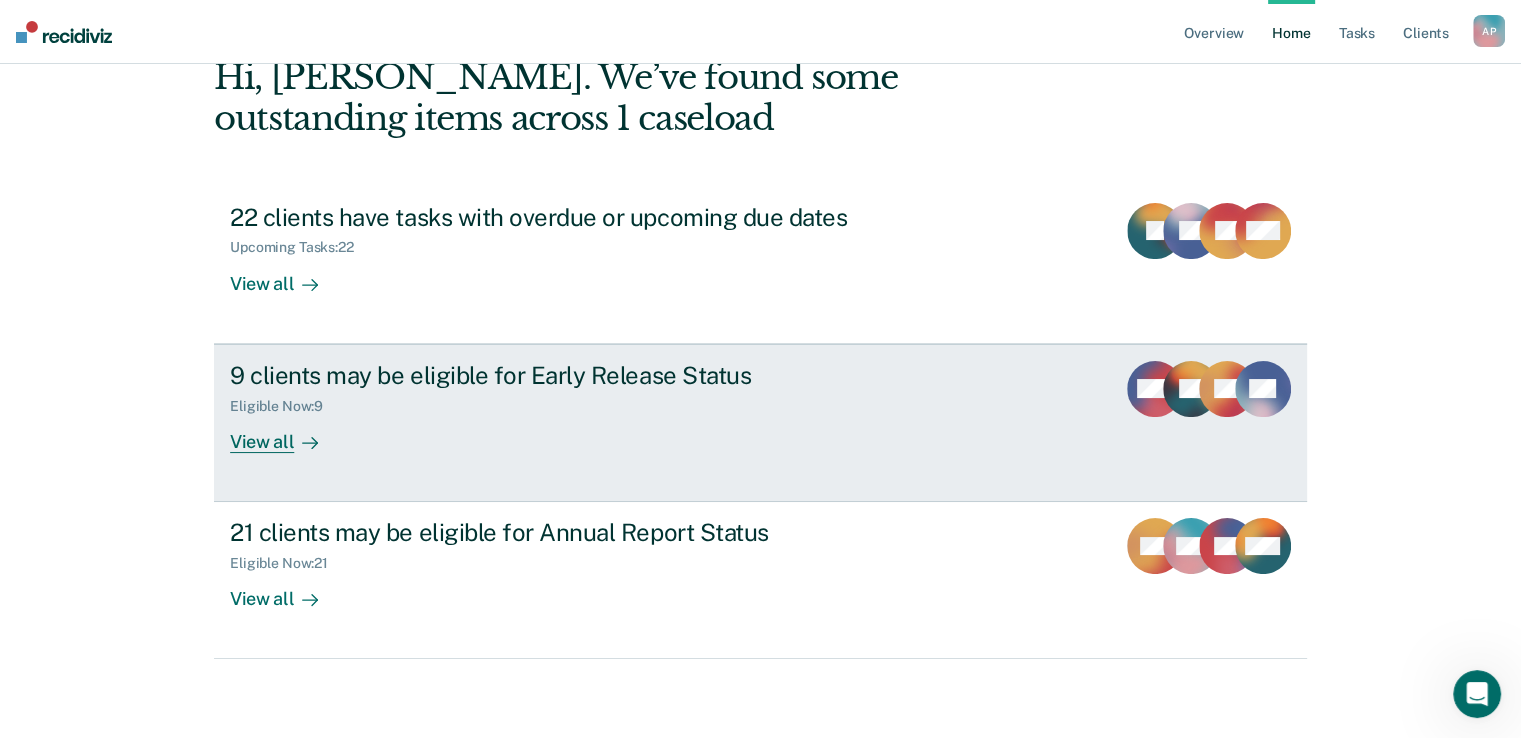 scroll, scrollTop: 112, scrollLeft: 0, axis: vertical 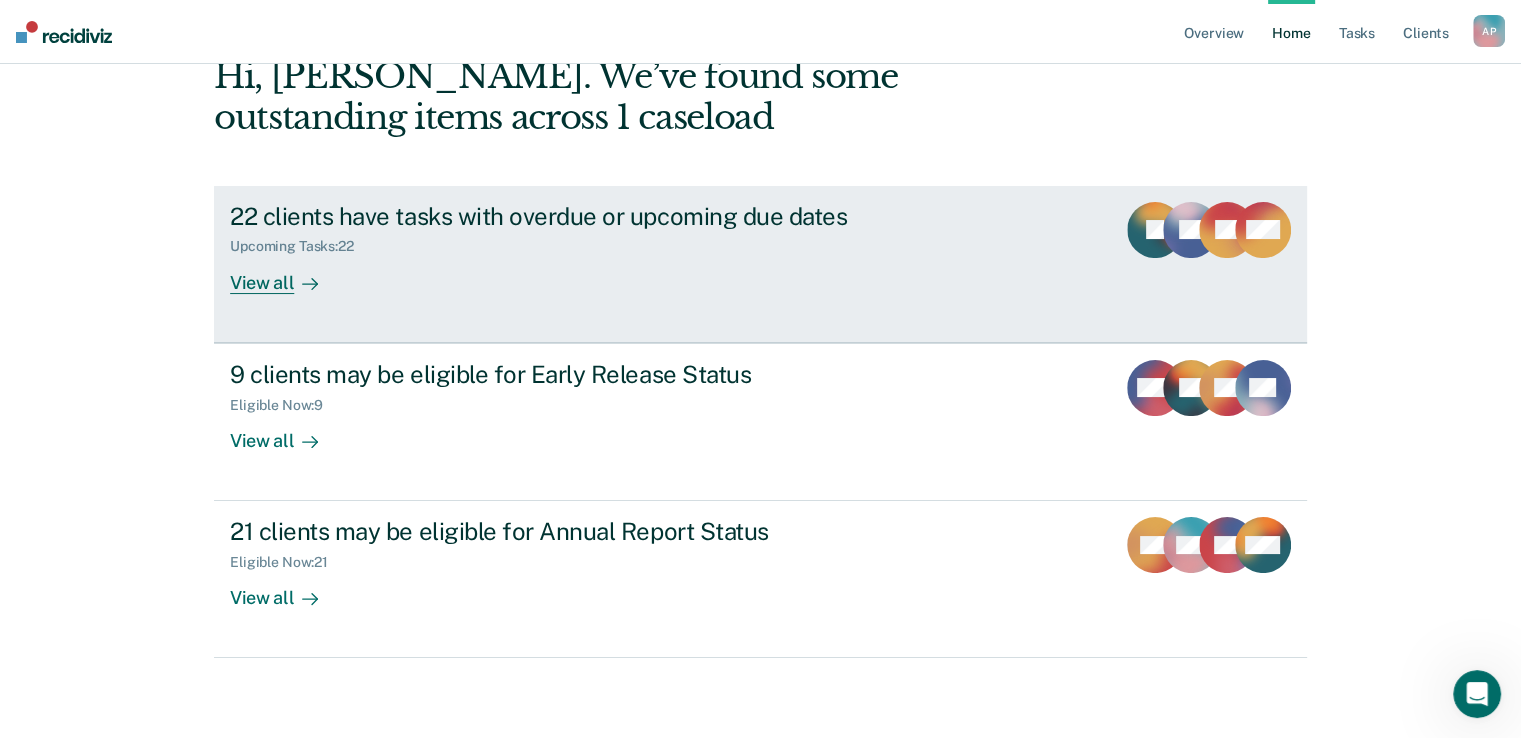 click 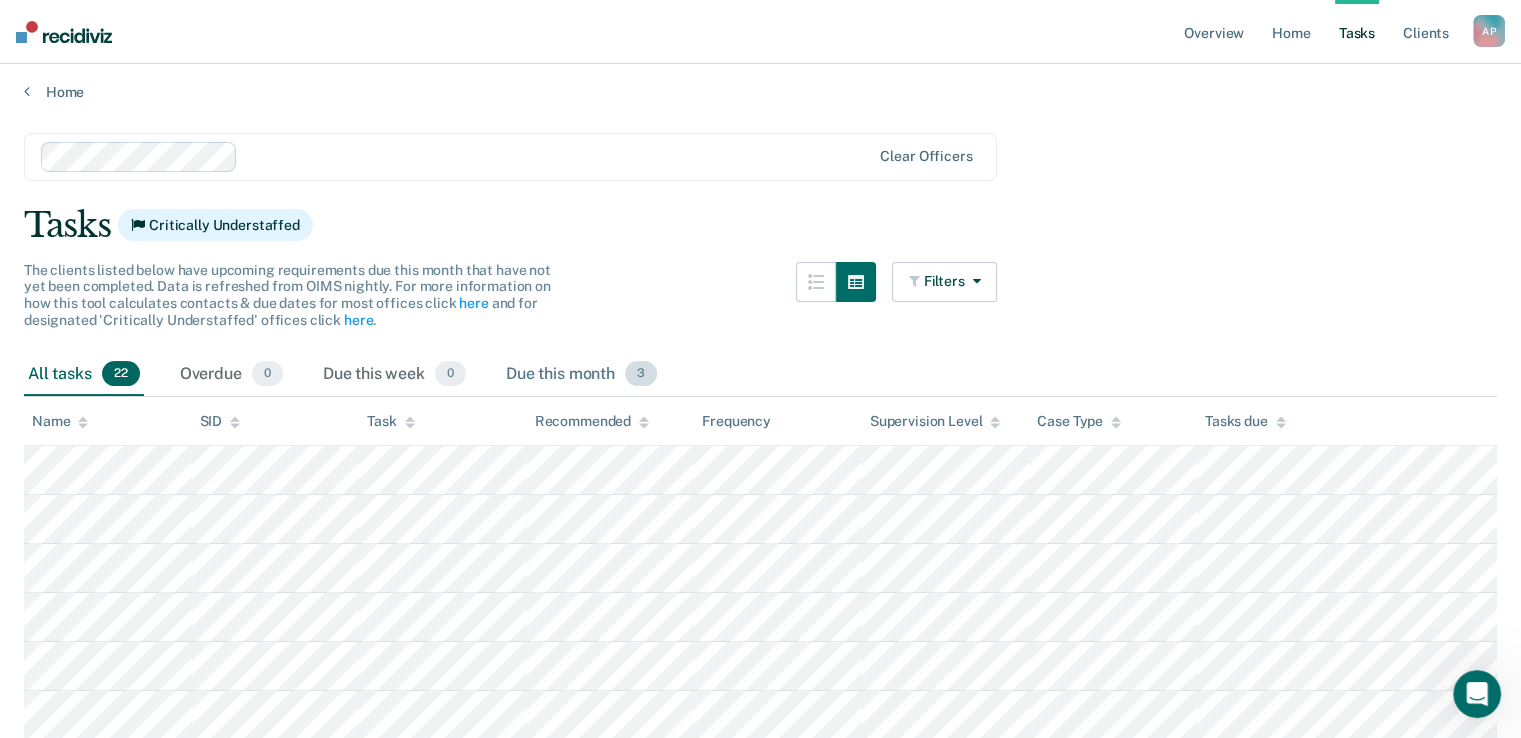 scroll, scrollTop: 0, scrollLeft: 0, axis: both 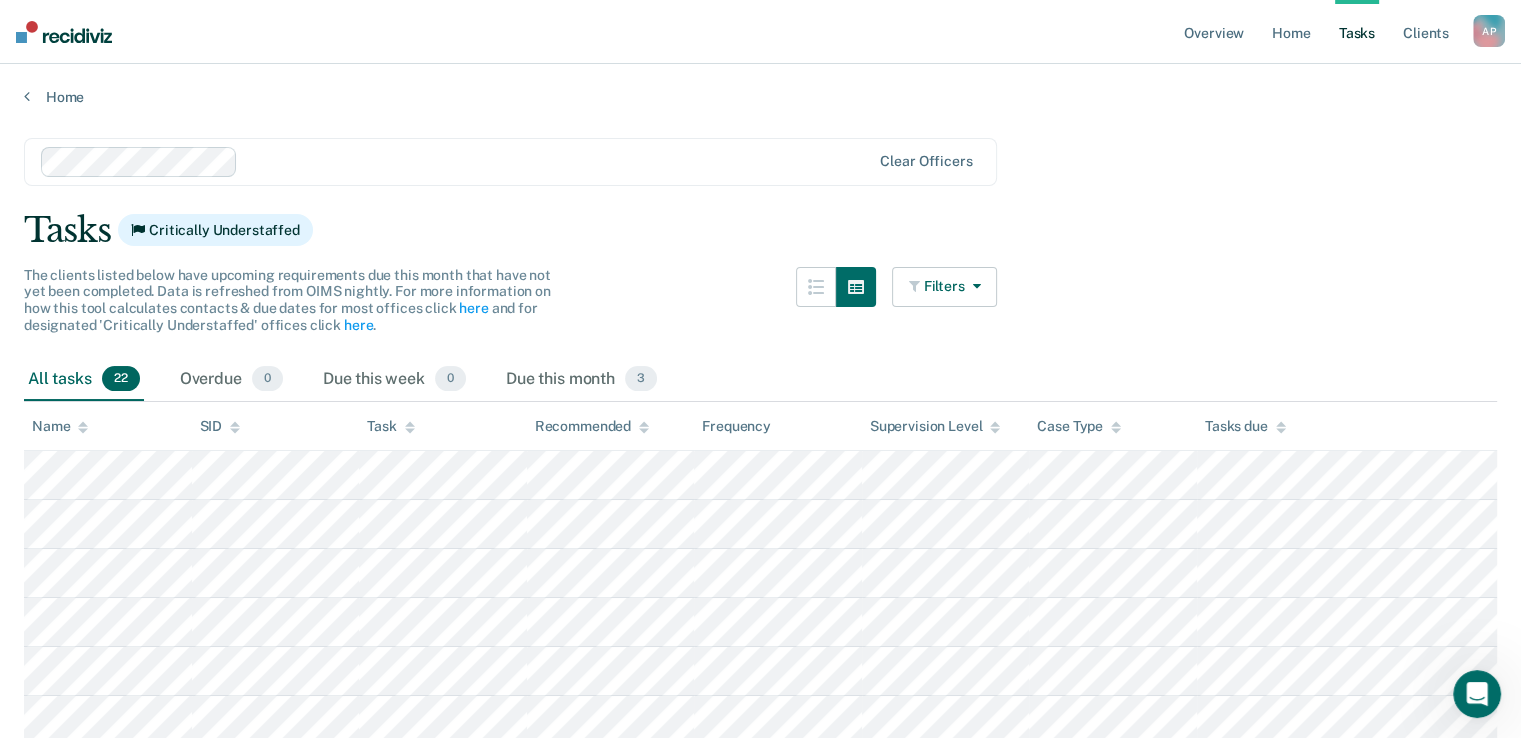 click at bounding box center (916, 286) 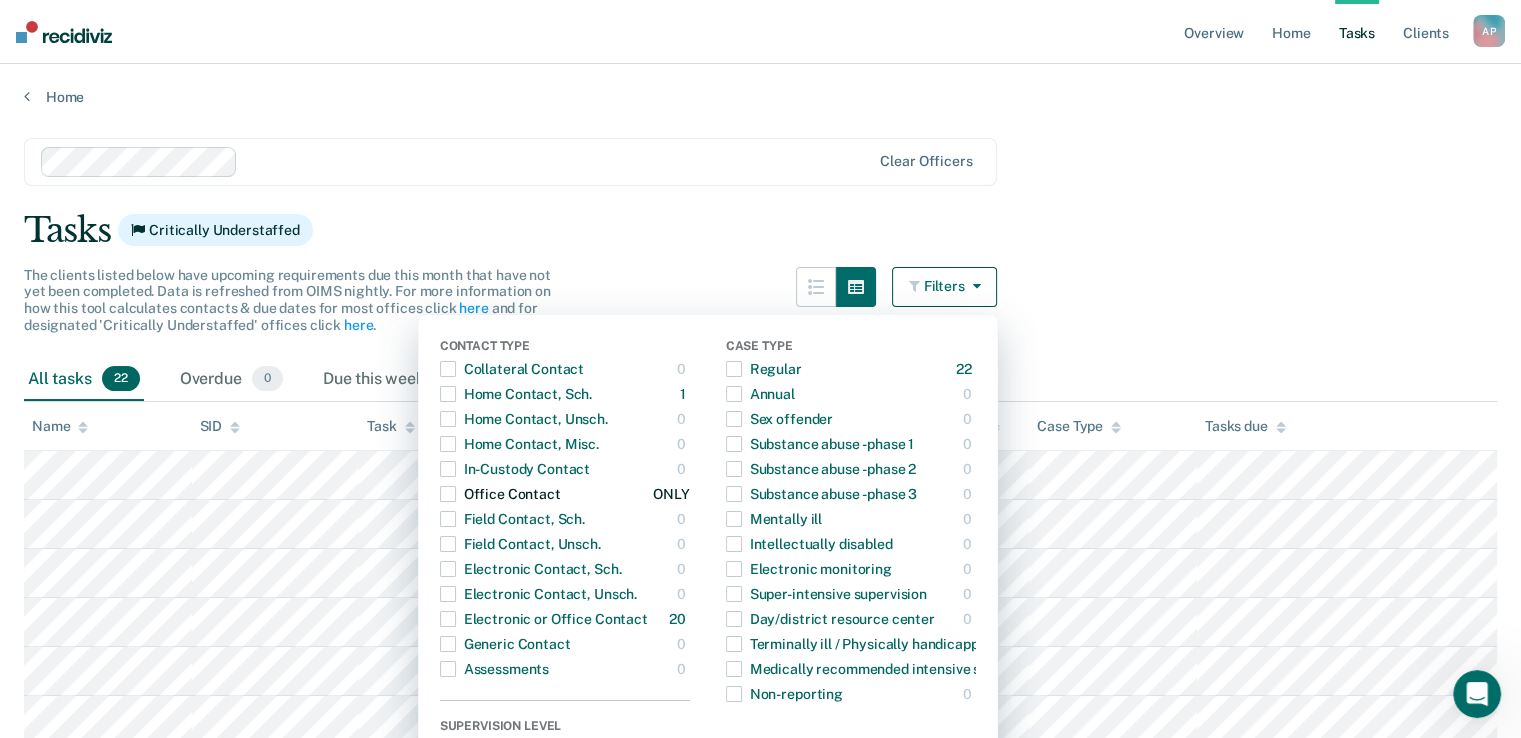 click at bounding box center [448, 494] 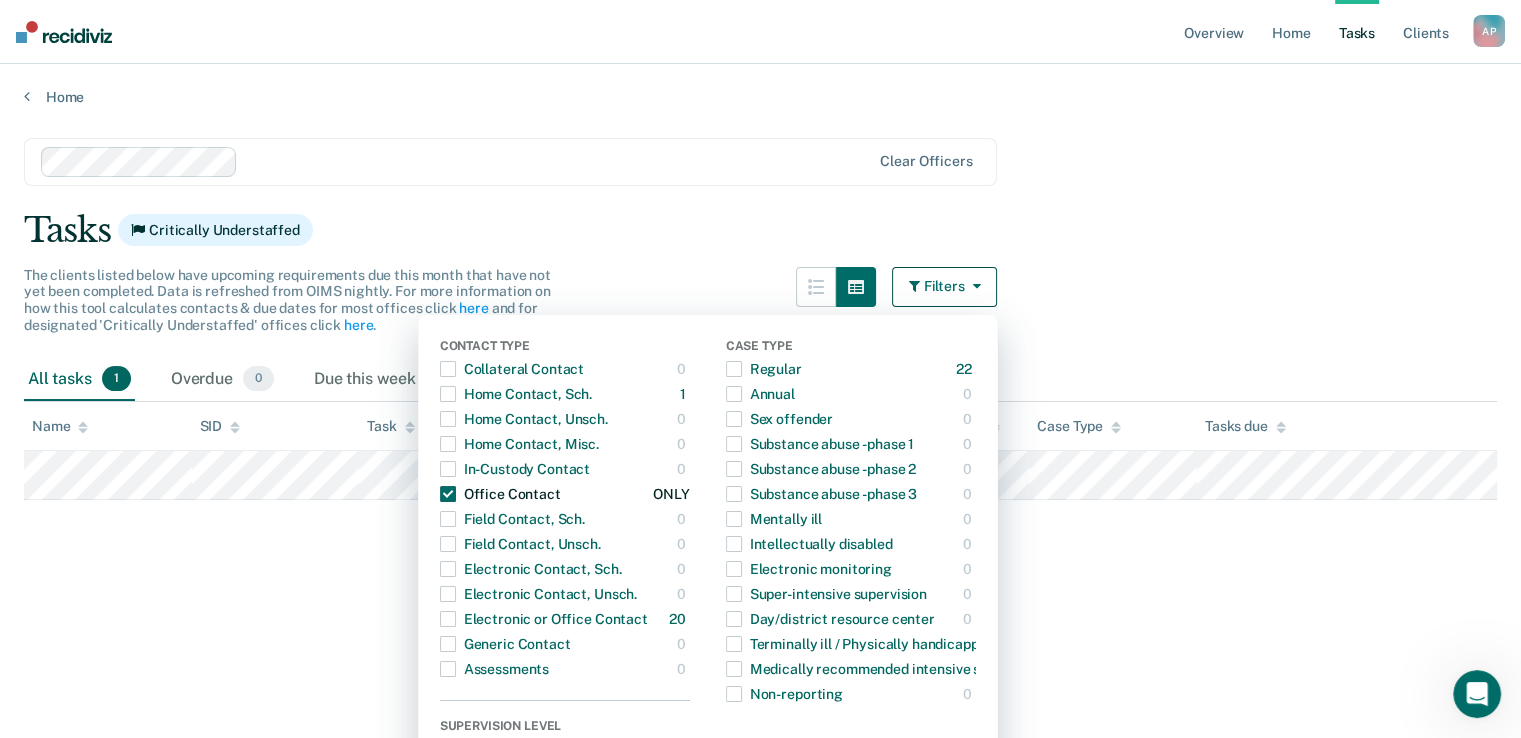 click at bounding box center [448, 494] 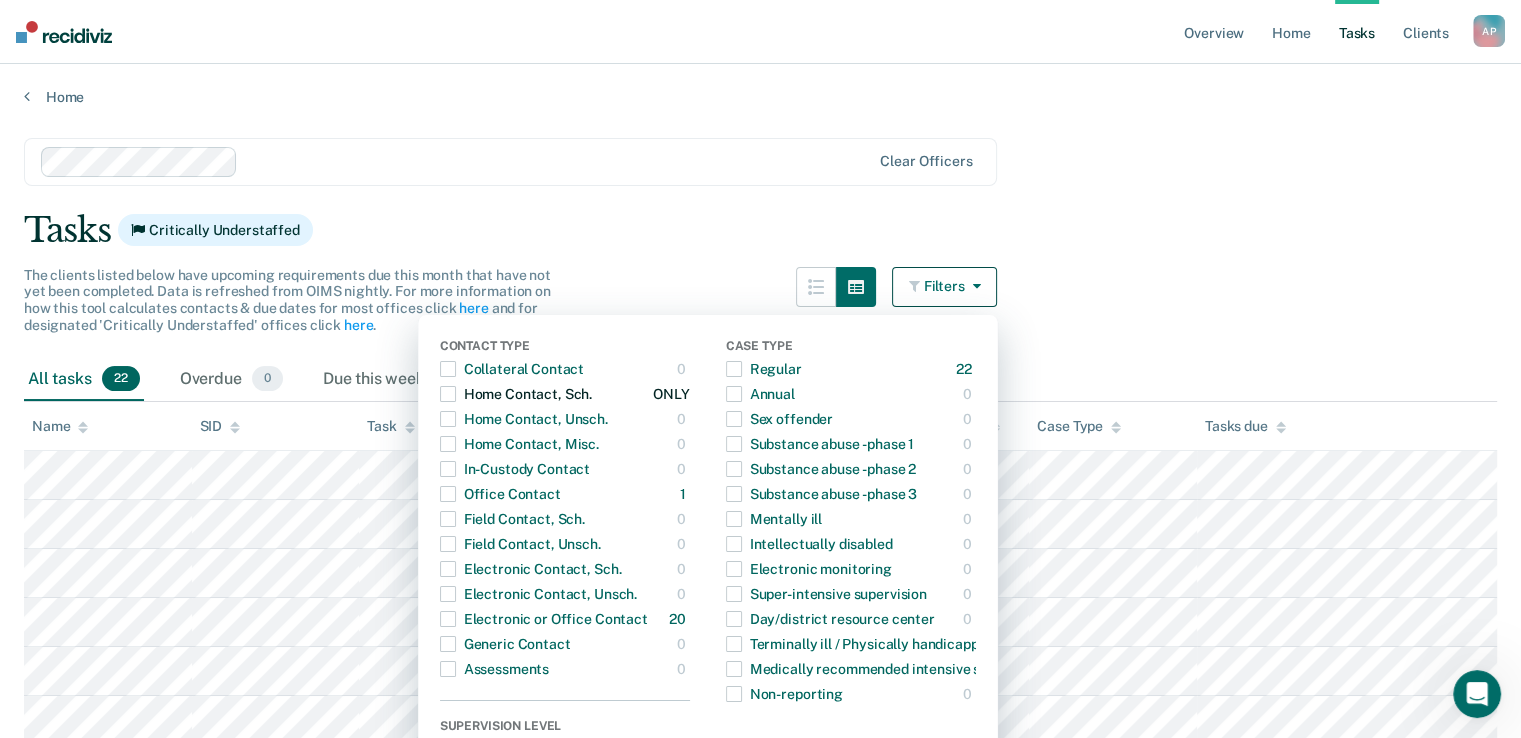 click at bounding box center [448, 394] 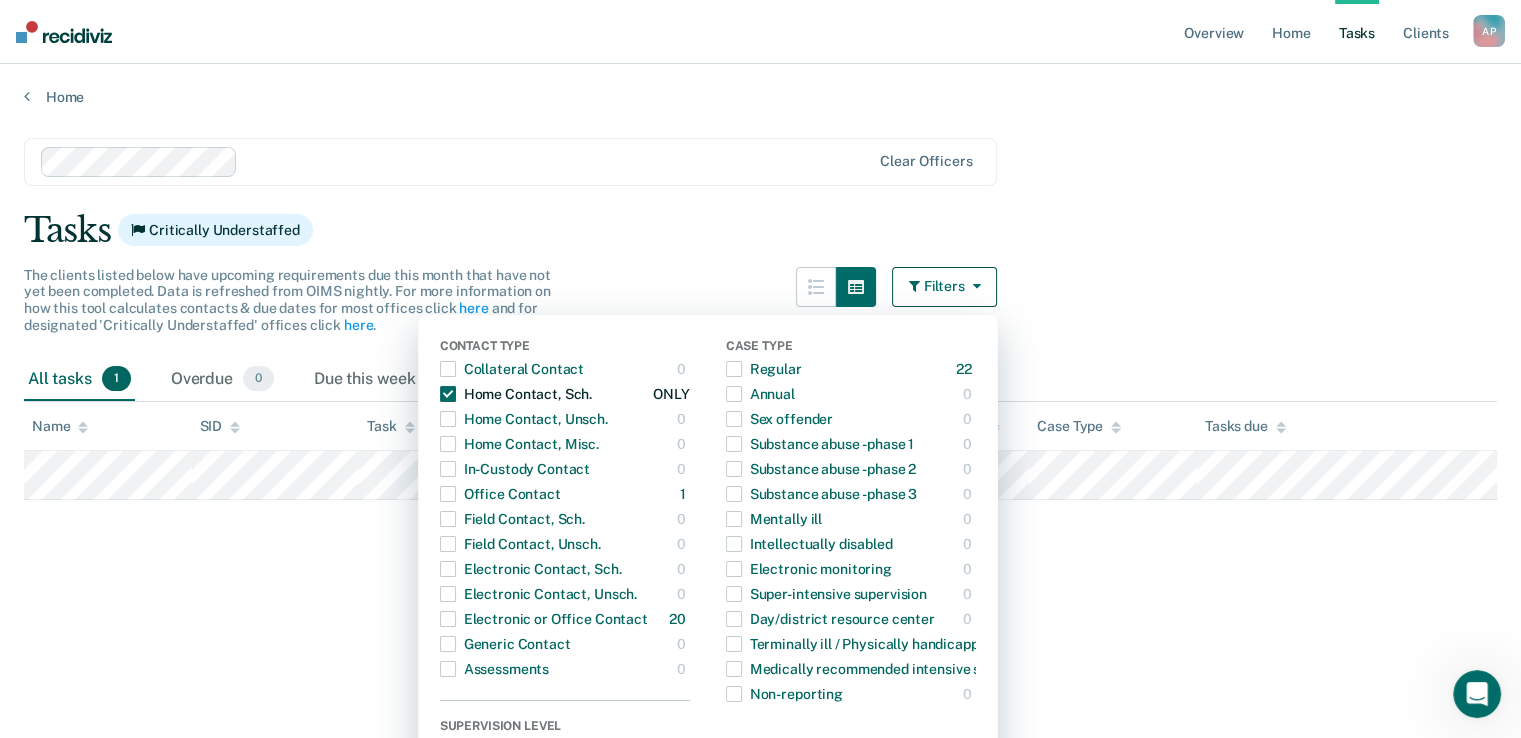 click at bounding box center [448, 394] 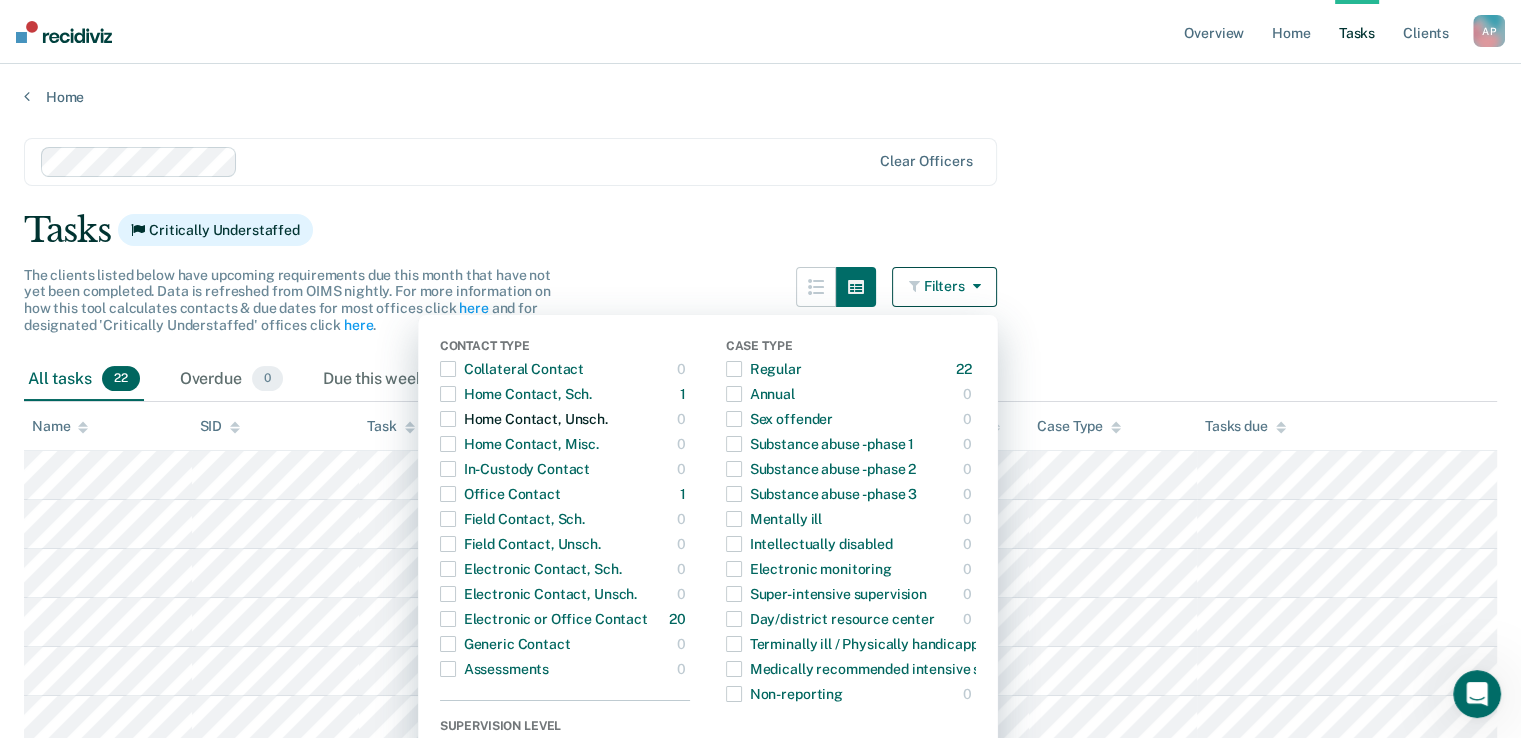 click at bounding box center (448, 419) 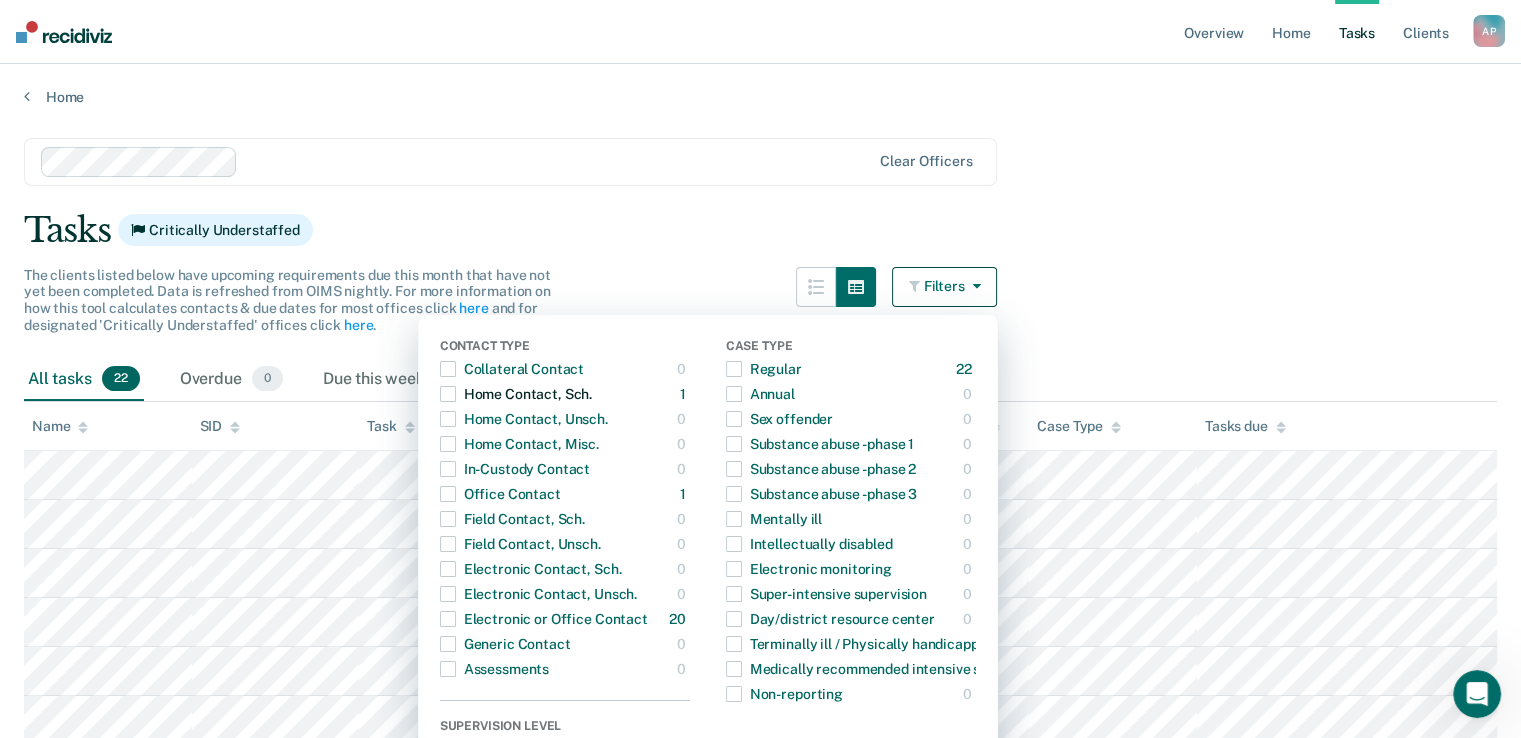 click on "Contact Type Collateral Contact 0 ONLY Home Contact, Sch. 1 ONLY Home Contact, Unsch. 0 ONLY Home Contact, Misc. 0 ONLY In-Custody Contact 0 ONLY Office Contact 1 ONLY Field Contact, Sch. 0 ONLY Field Contact, Unsch. 0 ONLY Electronic Contact, Sch. 0 ONLY Electronic Contact, Unsch. 0 ONLY Electronic or Office Contact 20 ONLY Generic Contact 0 ONLY Assessments 0 ONLY Supervision Level Annual 0 ONLY Low 12 ONLY Low-Moderate 9 ONLY Moderate 1 ONLY High 0 ONLY In-custody 0 ONLY Case Type Regular 22 ONLY Annual 0 ONLY Sex offender 0 ONLY Substance abuse - phase 1 0 ONLY Substance abuse - phase 2 0 ONLY Substance abuse - phase 3 0 ONLY Mentally ill 0 ONLY Intellectually disabled 0 ONLY Electronic monitoring 0 ONLY Super-intensive supervision 0 ONLY Day/district resource center 0 ONLY Terminally ill / Physically handicapped 0 ONLY Medically recommended intensive supervision 0 ONLY Non-reporting 0 ONLY Select all filters" at bounding box center [708, 646] 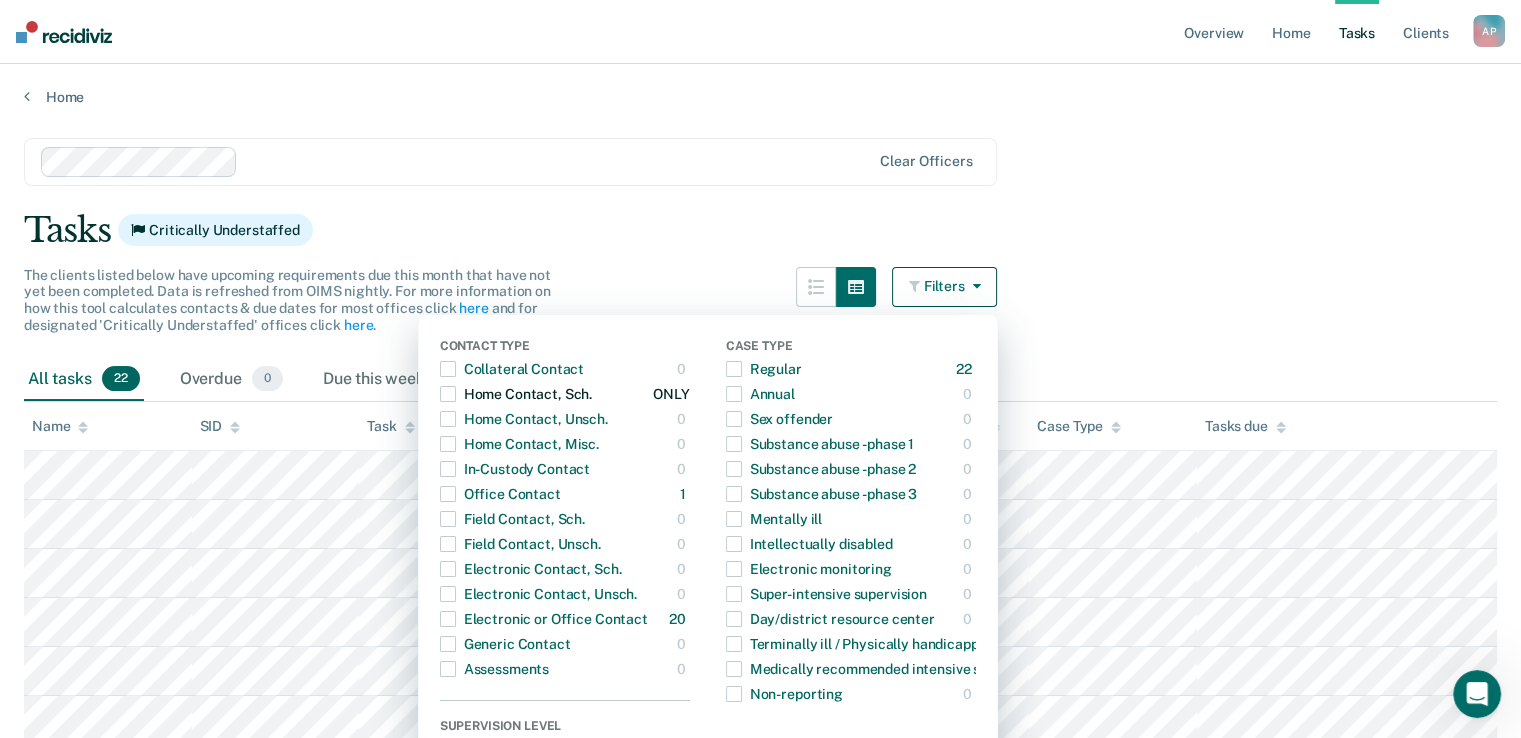 click at bounding box center (448, 394) 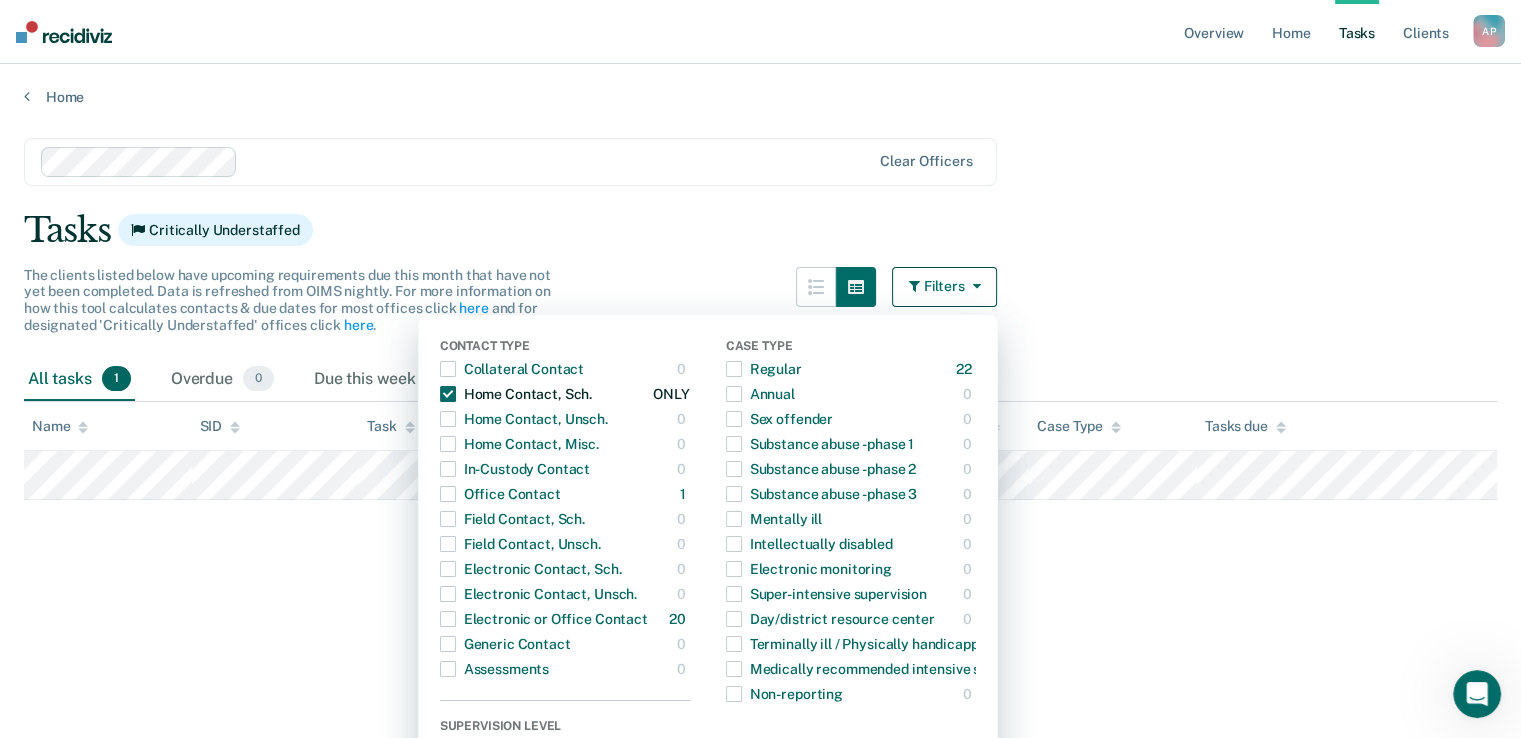 click on "Home Contact, Sch." at bounding box center [516, 394] 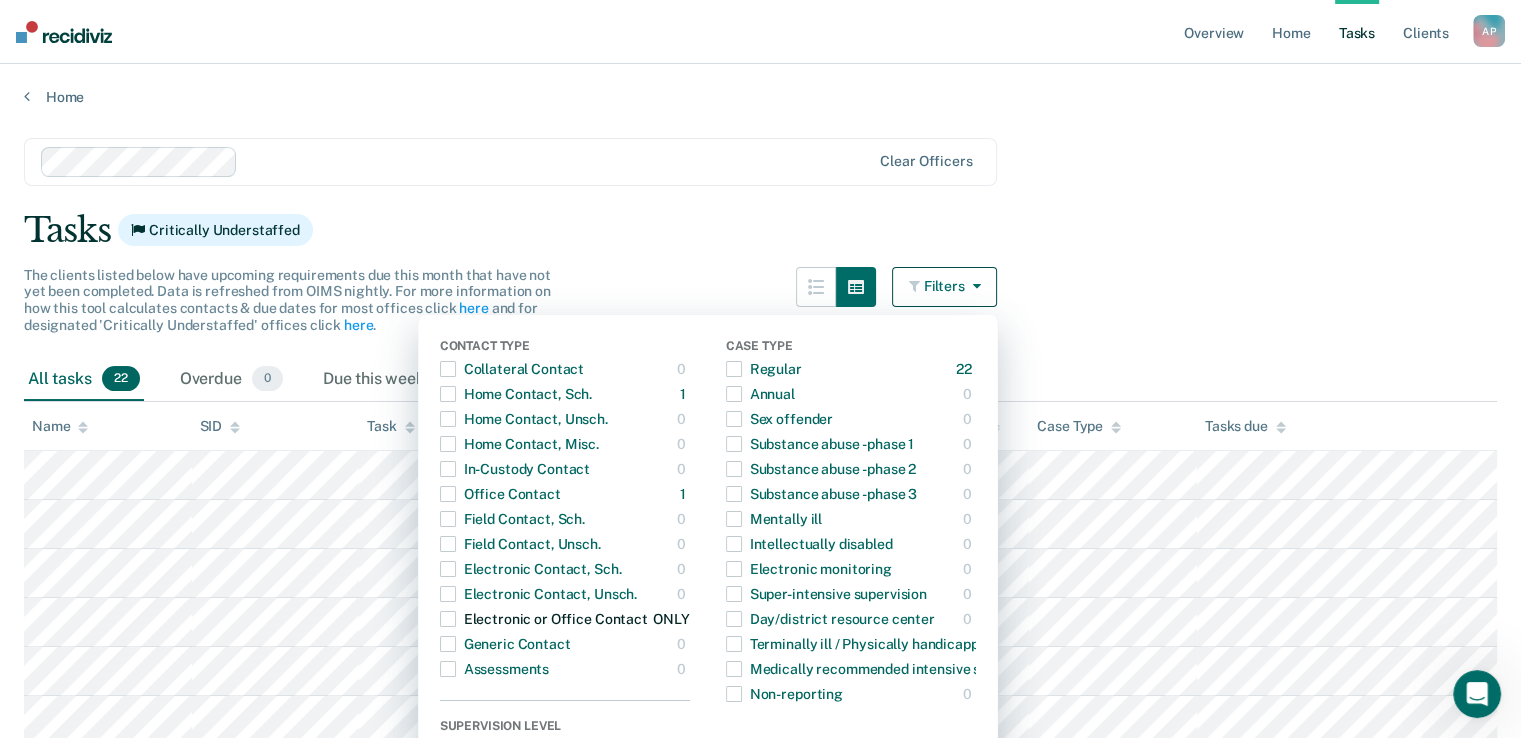 click at bounding box center [448, 619] 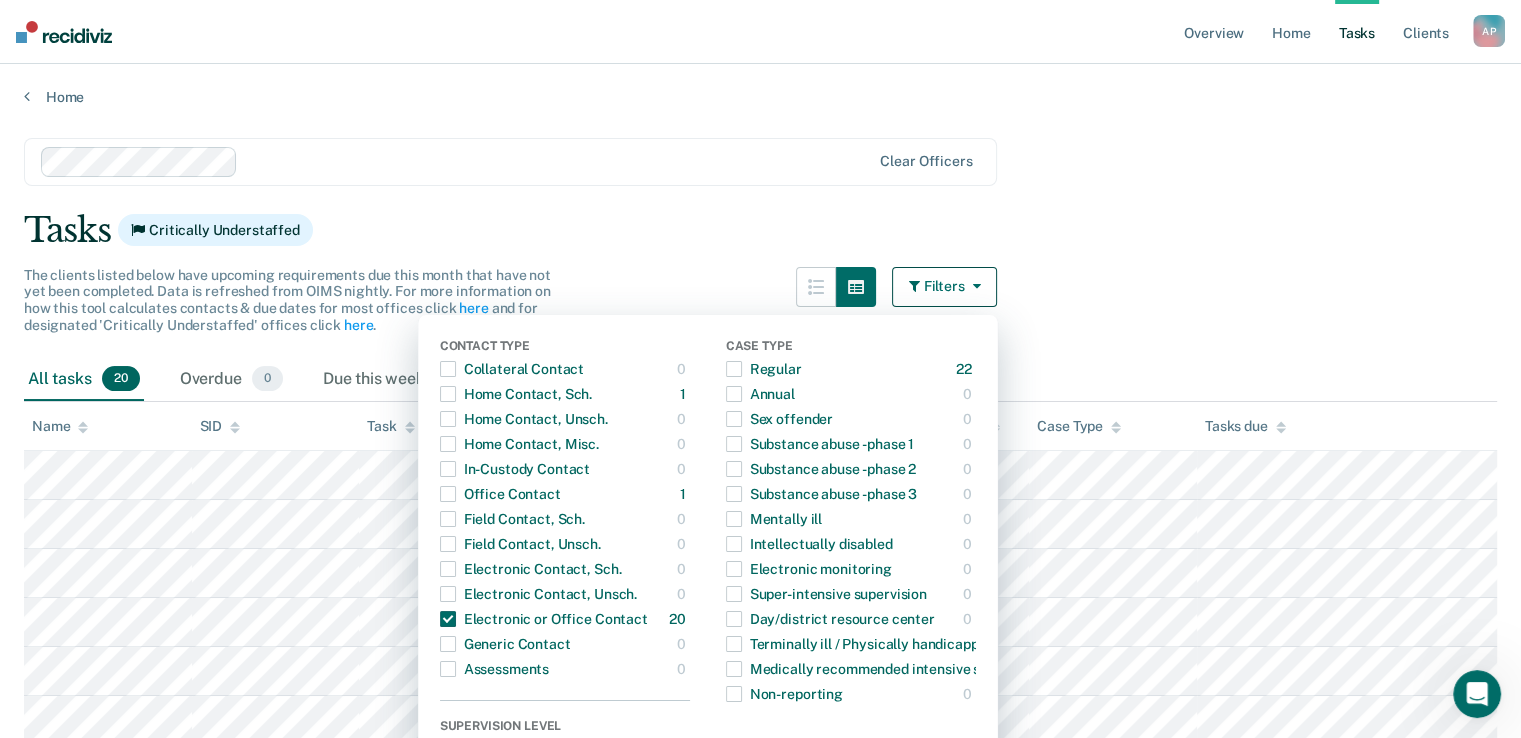 click on "Clear   officers Tasks Critically Understaffed The clients listed below have upcoming requirements due this month that have not yet been completed. Data is refreshed from OIMS nightly. For more information on how this tool calculates contacts & due dates for most offices click   here   and for designated 'Critically Understaffed' offices click   here .  Filters Contact Type Collateral Contact 0 ONLY Home Contact, Sch. 1 ONLY Home Contact, Unsch. 0 ONLY Home Contact, Misc. 0 ONLY In-Custody Contact 0 ONLY Office Contact 1 ONLY Field Contact, Sch. 0 ONLY Field Contact, Unsch. 0 ONLY Electronic Contact, Sch. 0 ONLY Electronic Contact, Unsch. 0 ONLY Electronic or Office Contact 20 ONLY Generic Contact 0 ONLY Assessments 0 ONLY Supervision Level Annual 0 ONLY Low 12 ONLY Low-Moderate 9 ONLY Moderate 1 ONLY High 0 ONLY In-custody 0 ONLY Case Type Regular 22 ONLY Annual 0 ONLY Sex offender 0 ONLY Substance abuse - phase 1 0 ONLY Substance abuse - phase 2 0 ONLY Substance abuse - phase 3 0 ONLY Mentally ill 0 ONLY 0" at bounding box center (760, 805) 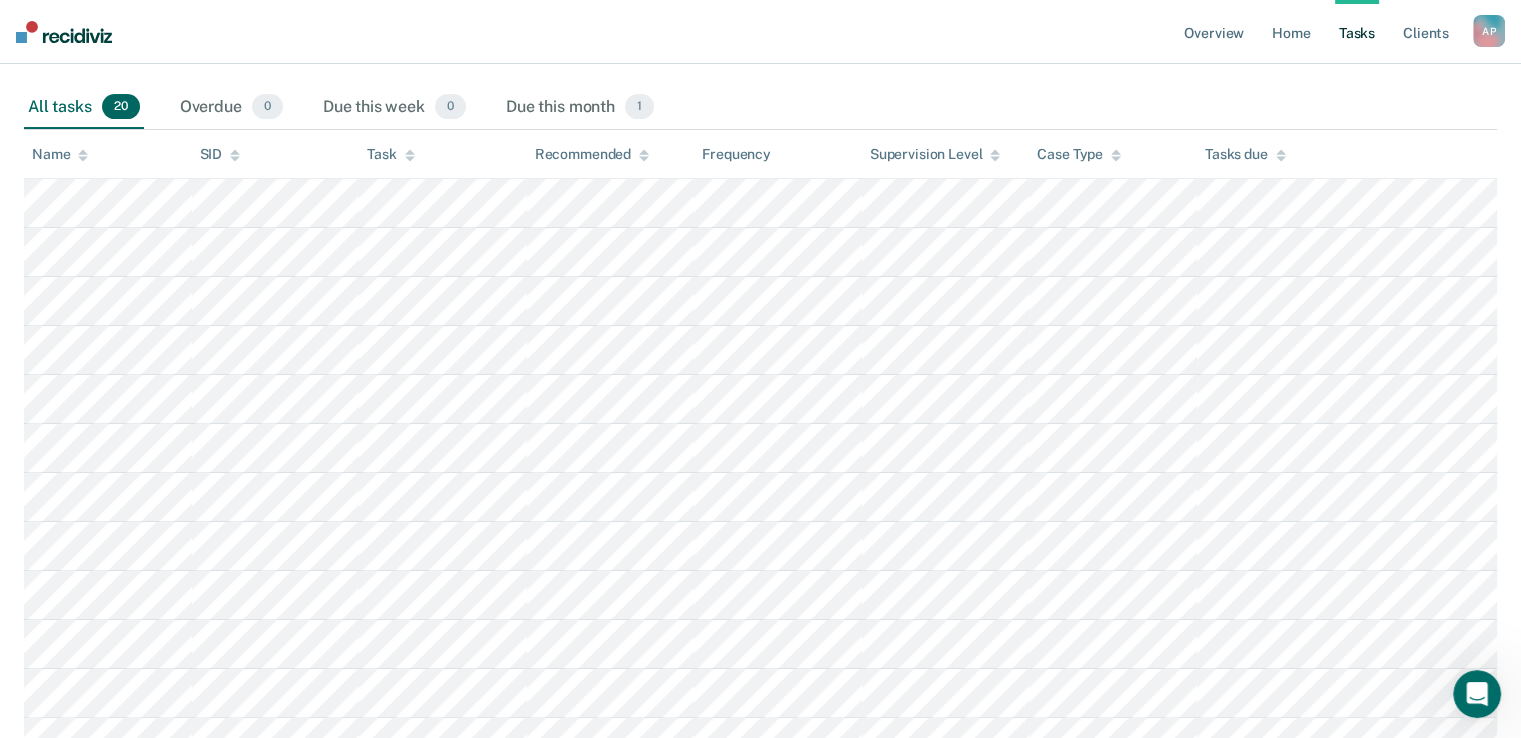 scroll, scrollTop: 0, scrollLeft: 0, axis: both 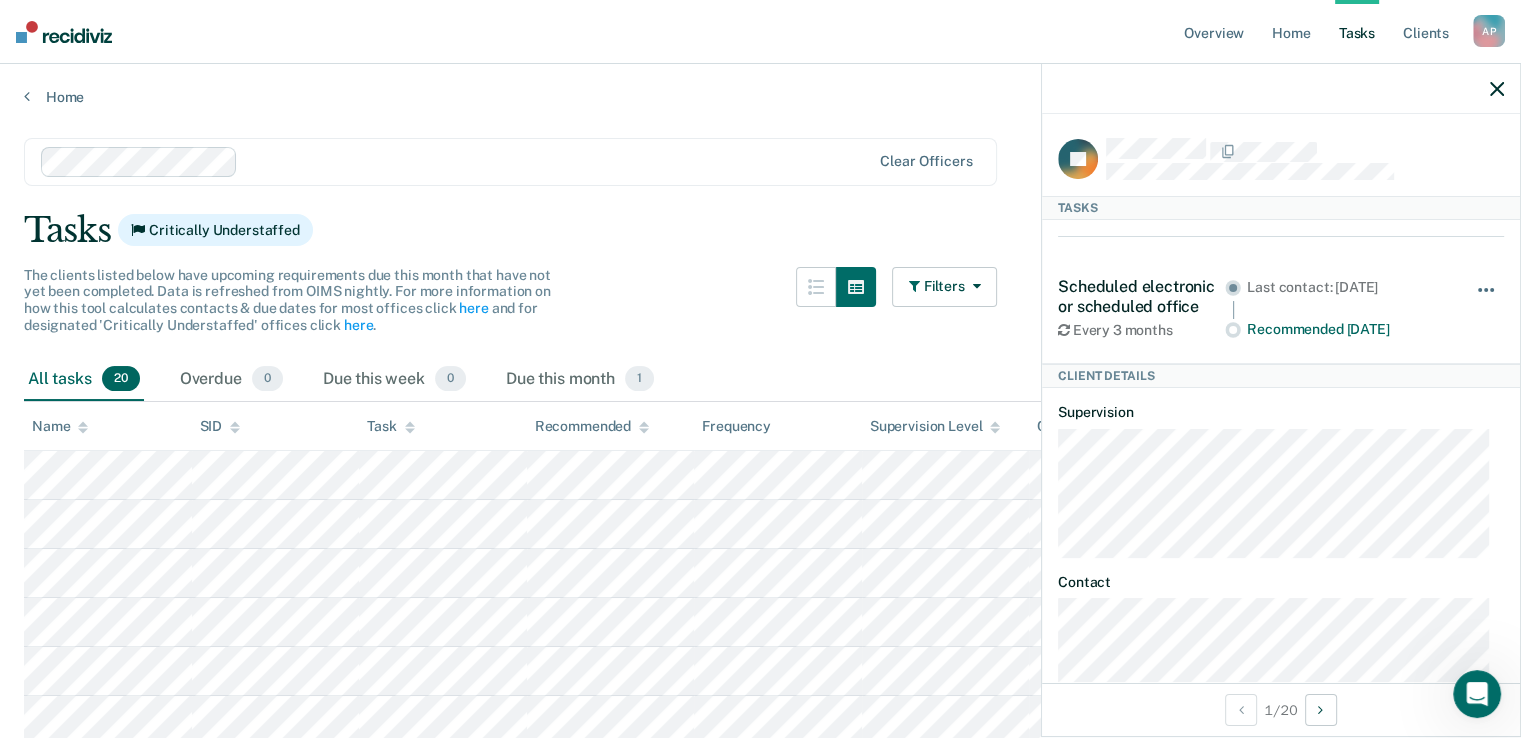 click at bounding box center (1487, 300) 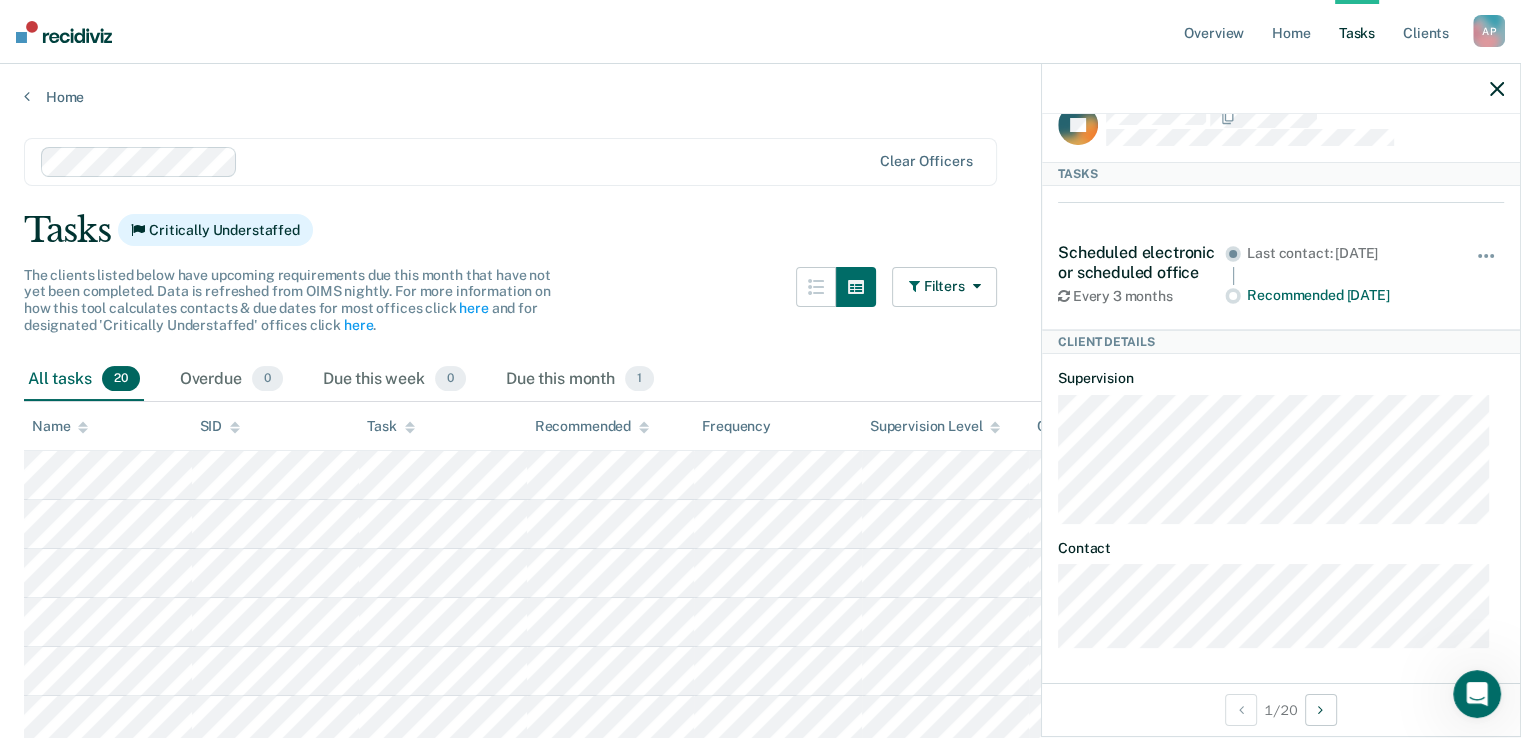 scroll, scrollTop: 0, scrollLeft: 0, axis: both 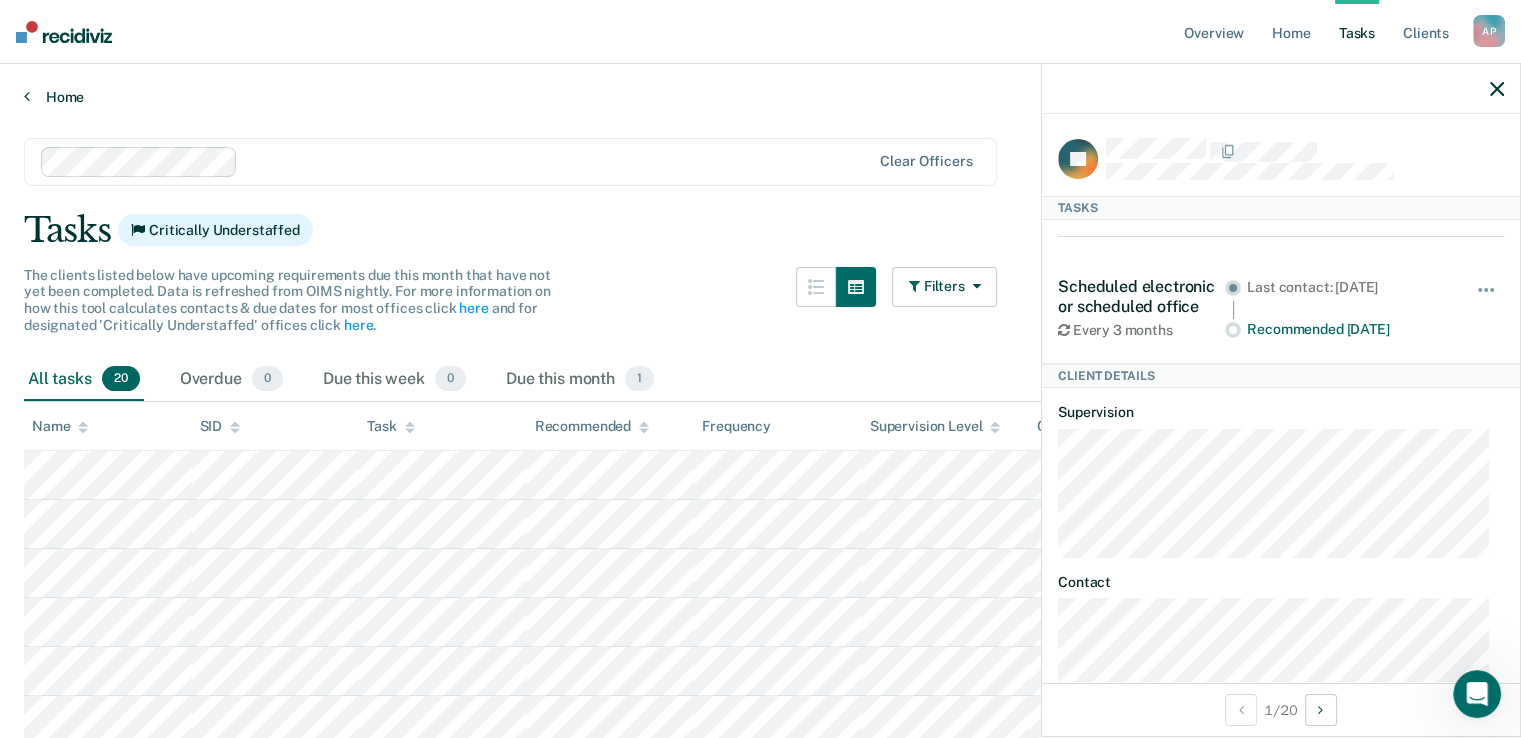 click on "Home" at bounding box center [760, 97] 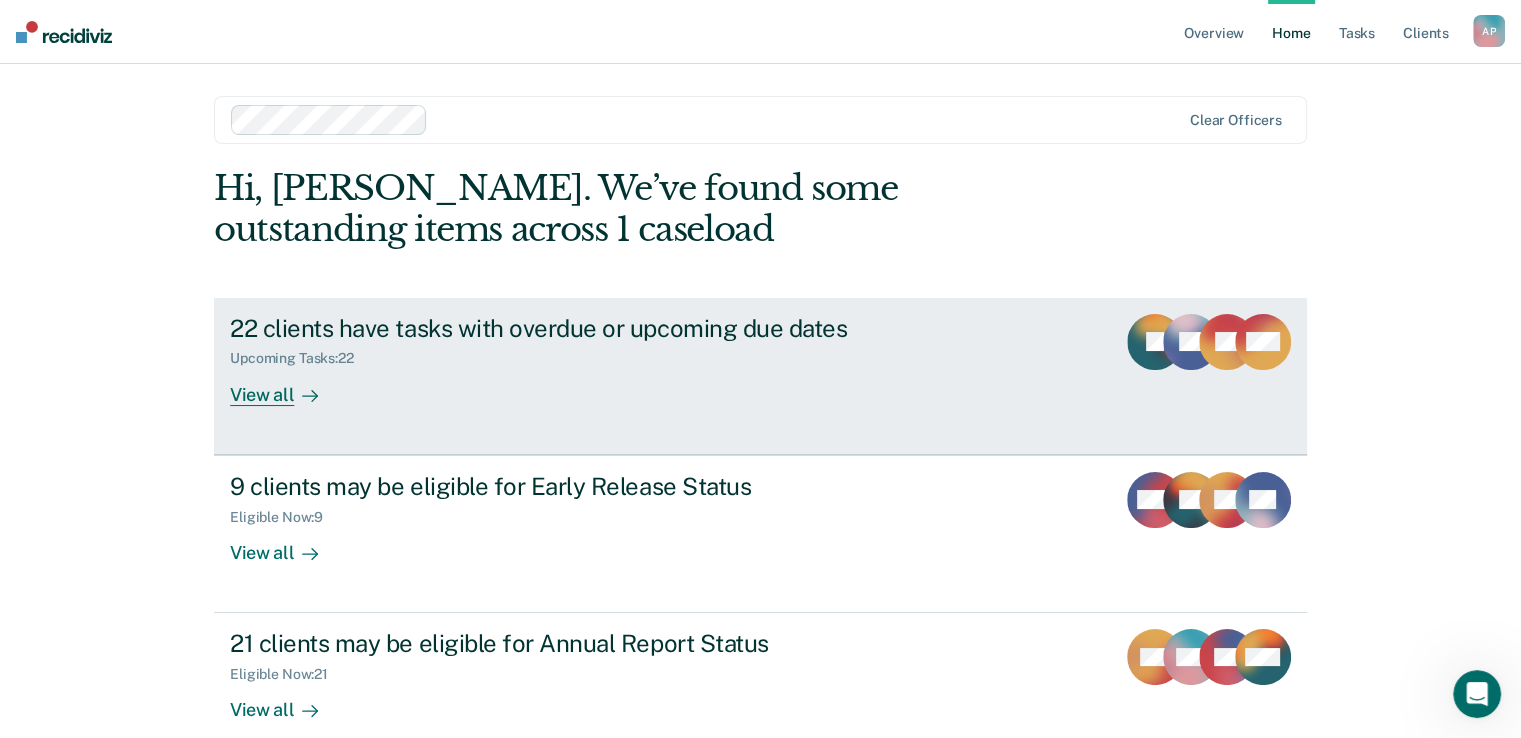 click on "View all" at bounding box center (286, 386) 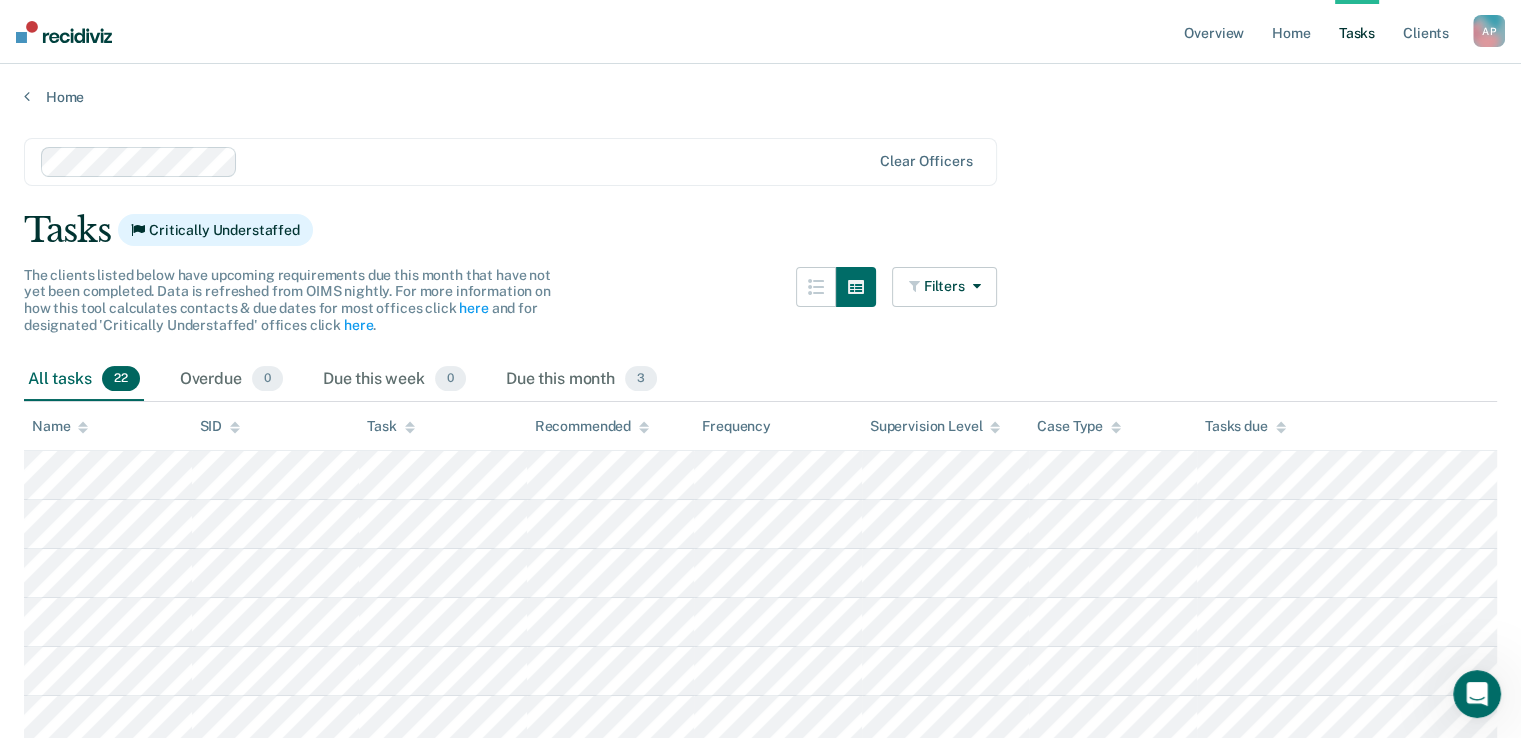 click on "Supervision Level" at bounding box center [935, 426] 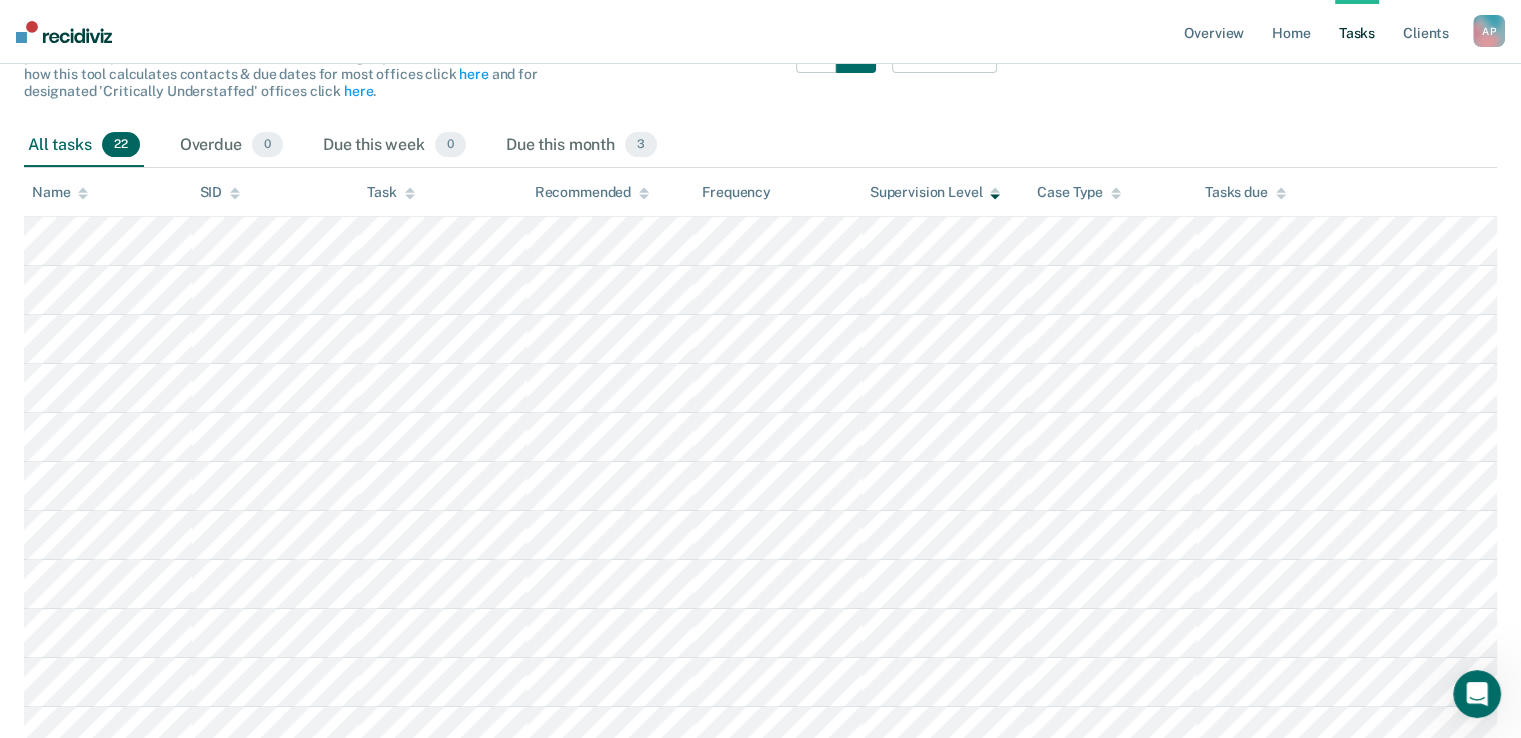 scroll, scrollTop: 200, scrollLeft: 0, axis: vertical 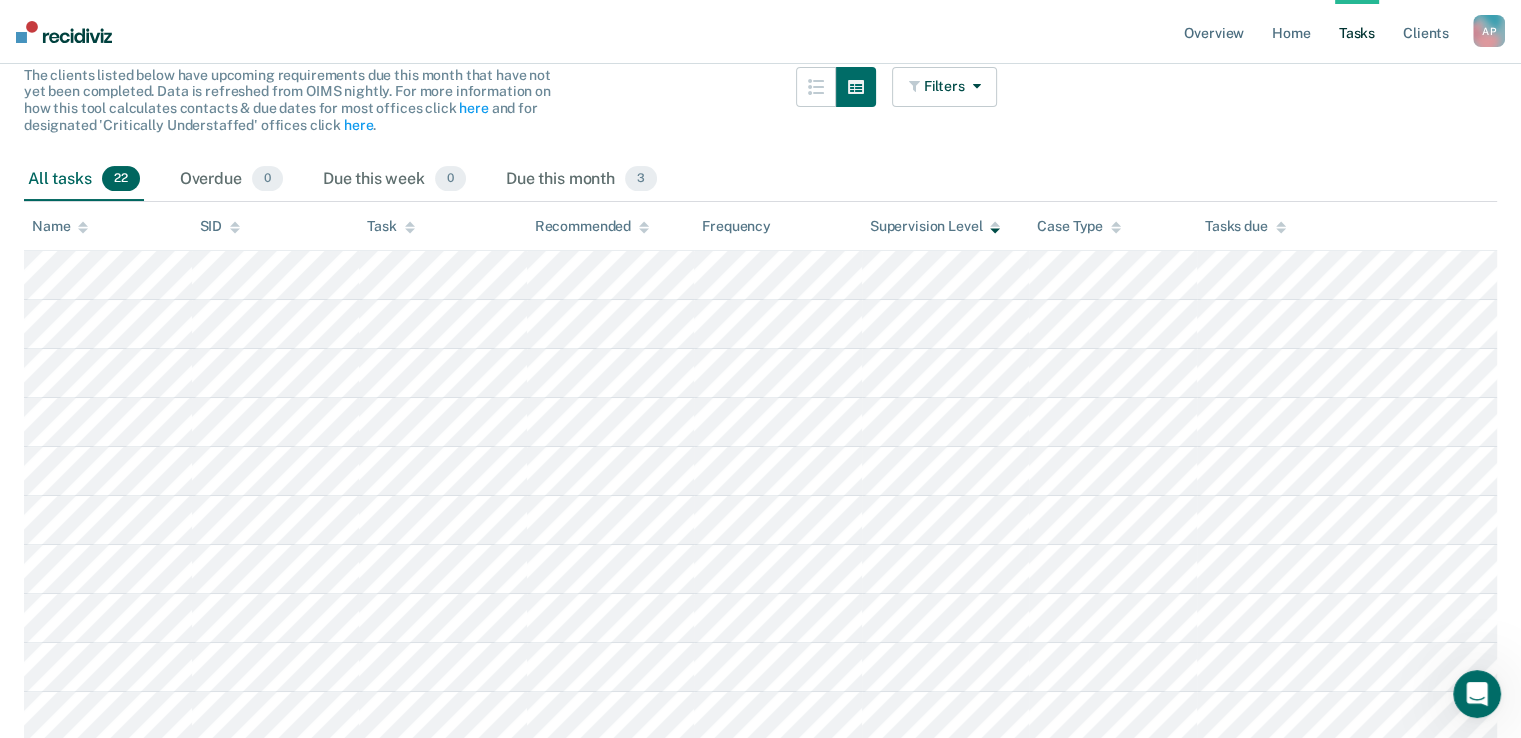 click 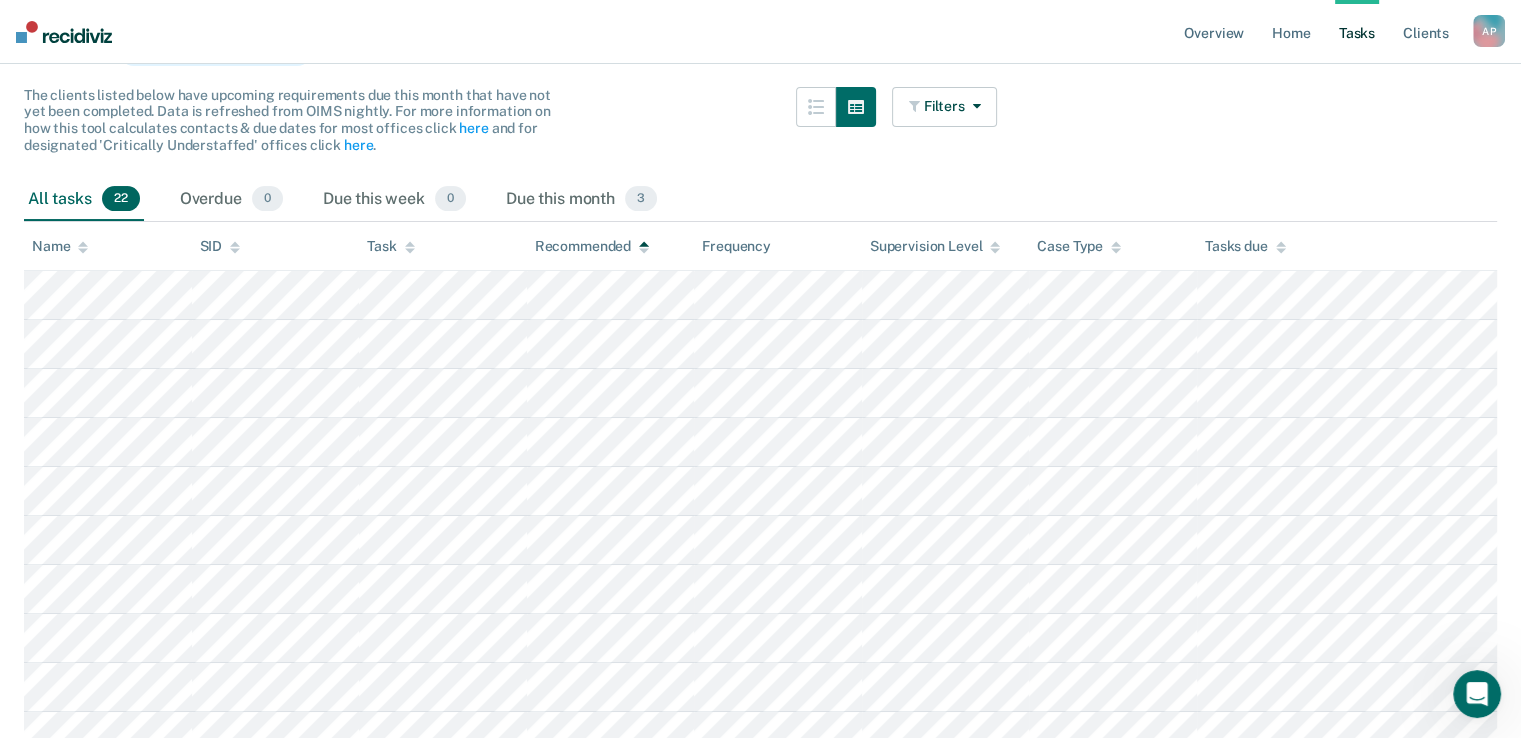 scroll, scrollTop: 0, scrollLeft: 0, axis: both 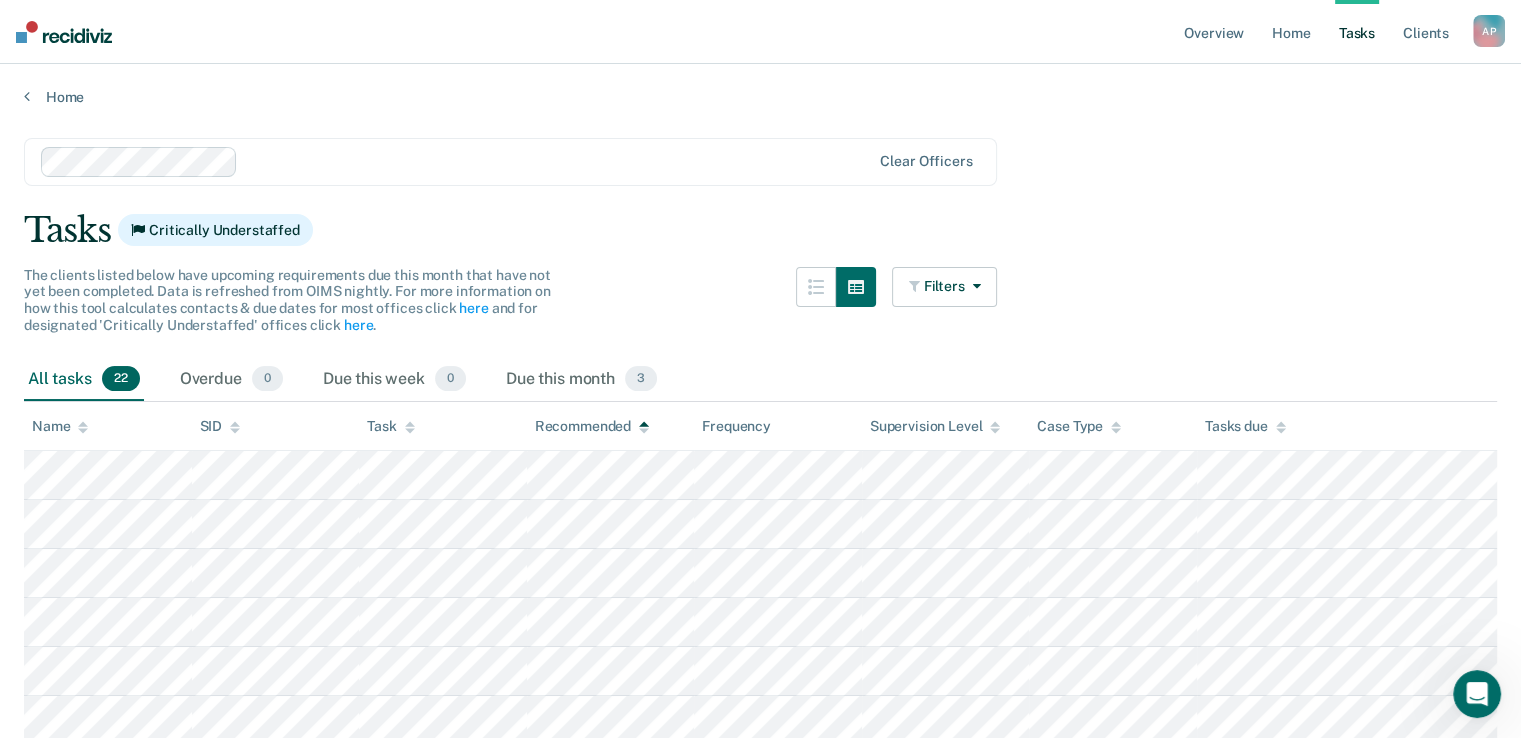 click 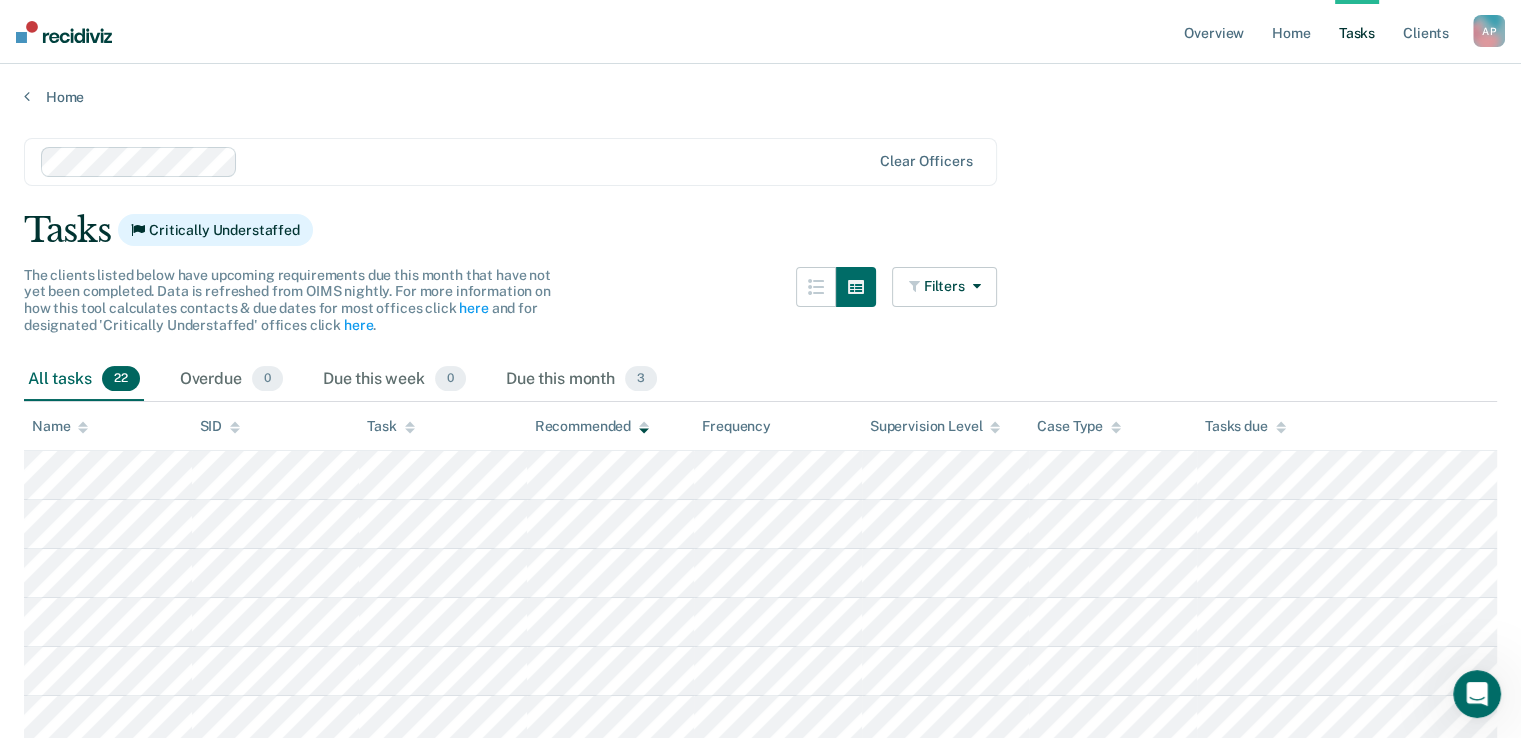 click 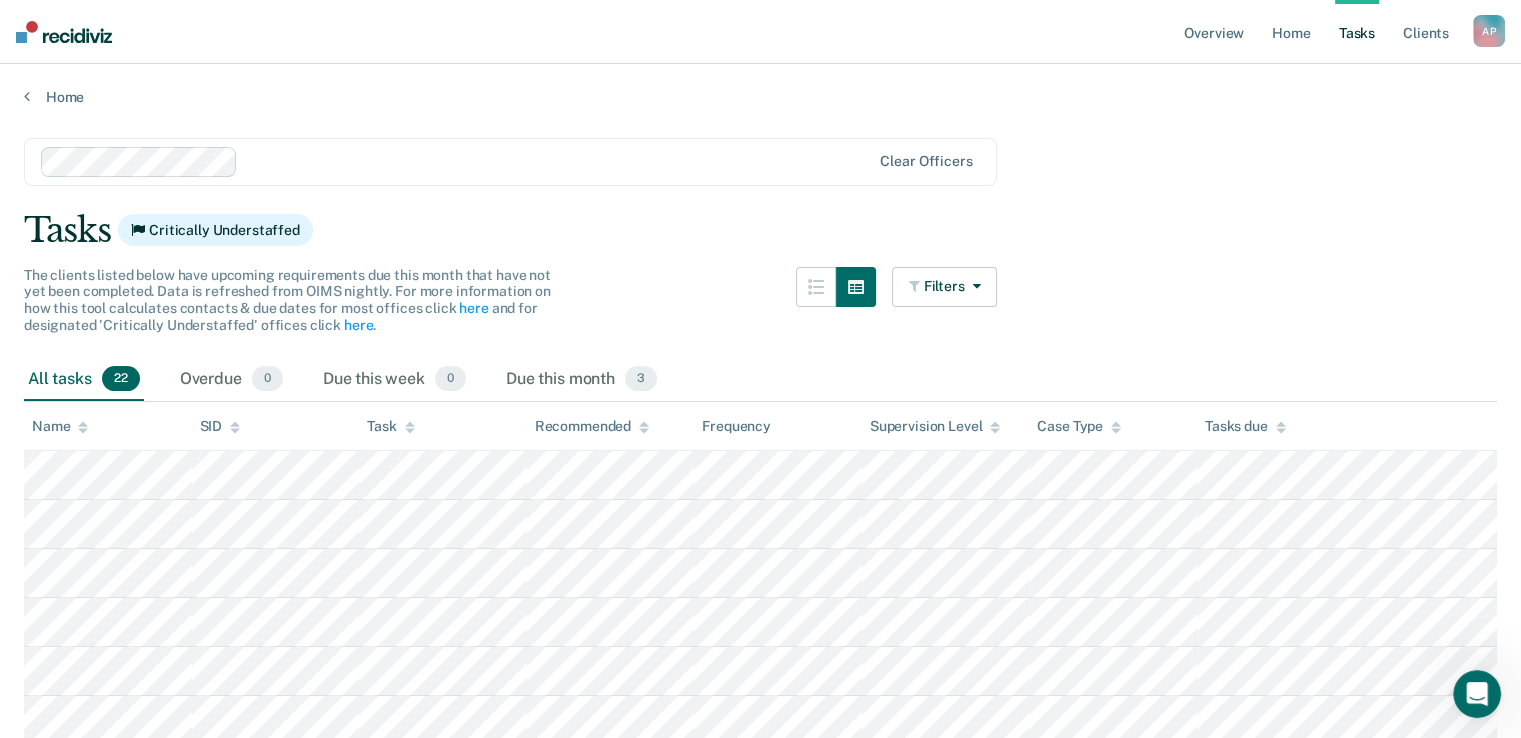 click on "Recommended" at bounding box center [592, 426] 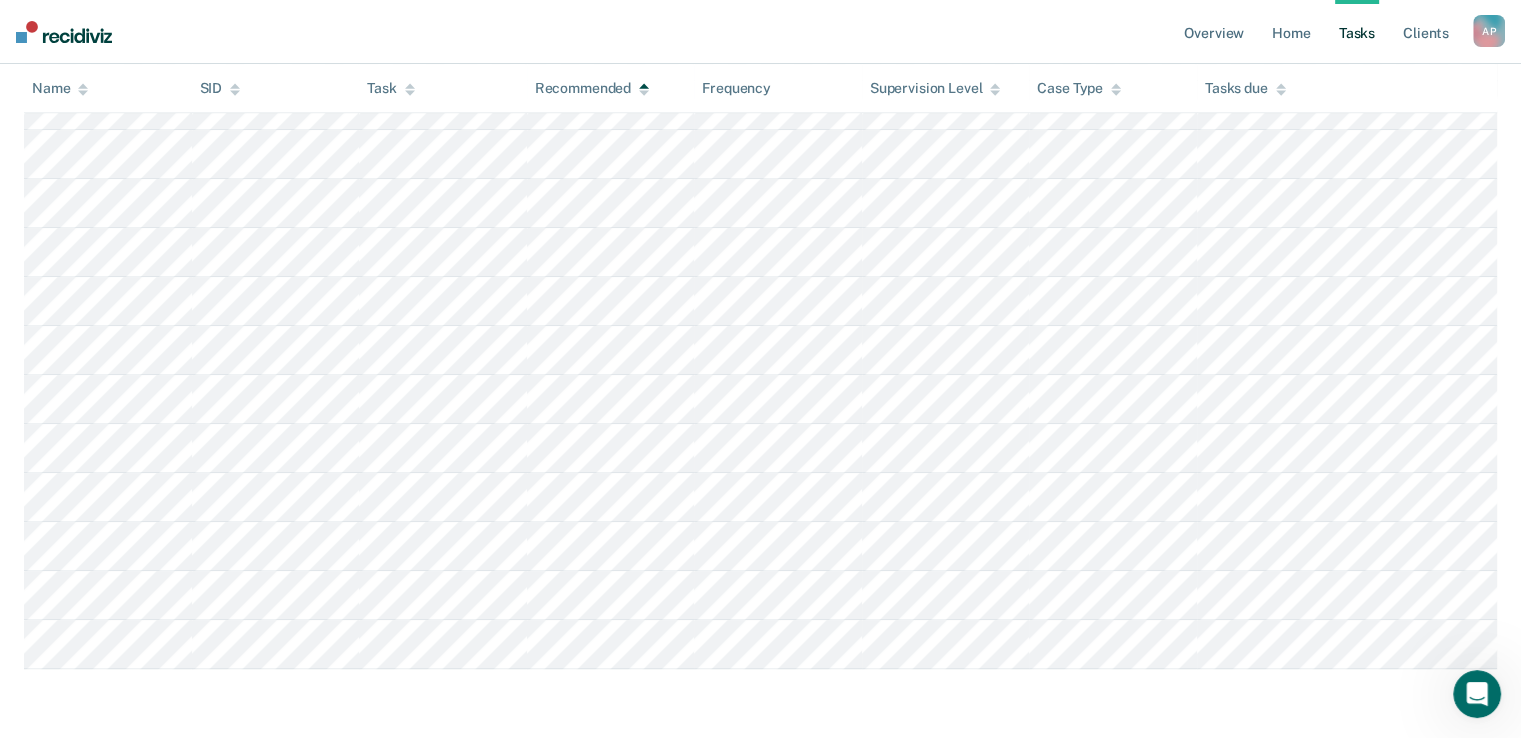scroll, scrollTop: 880, scrollLeft: 0, axis: vertical 